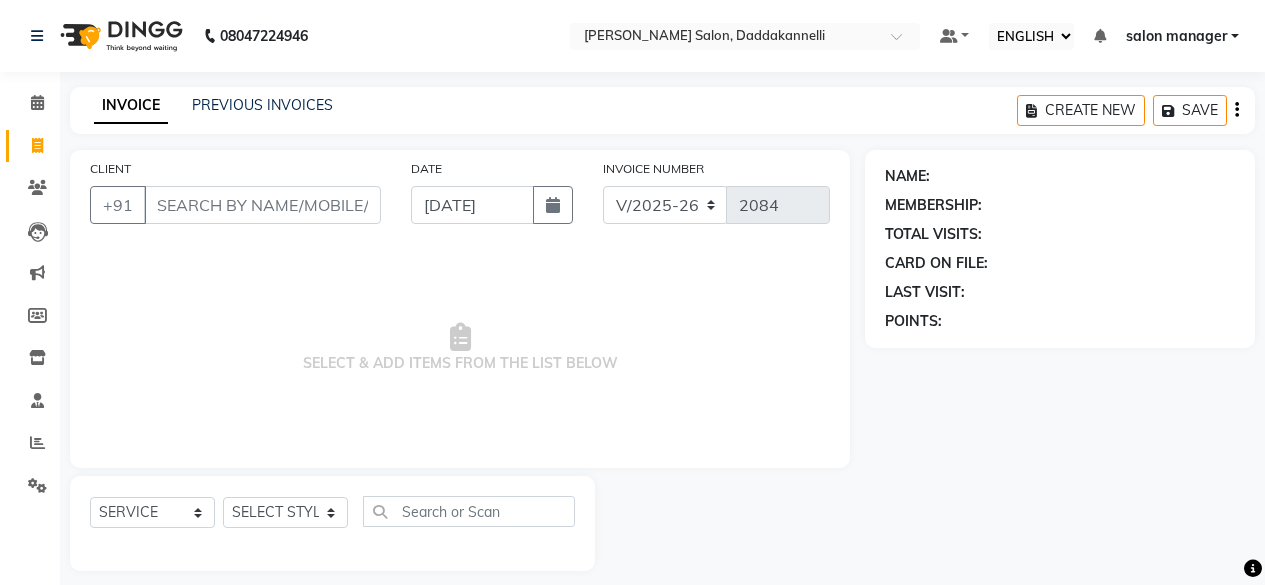select on "ec" 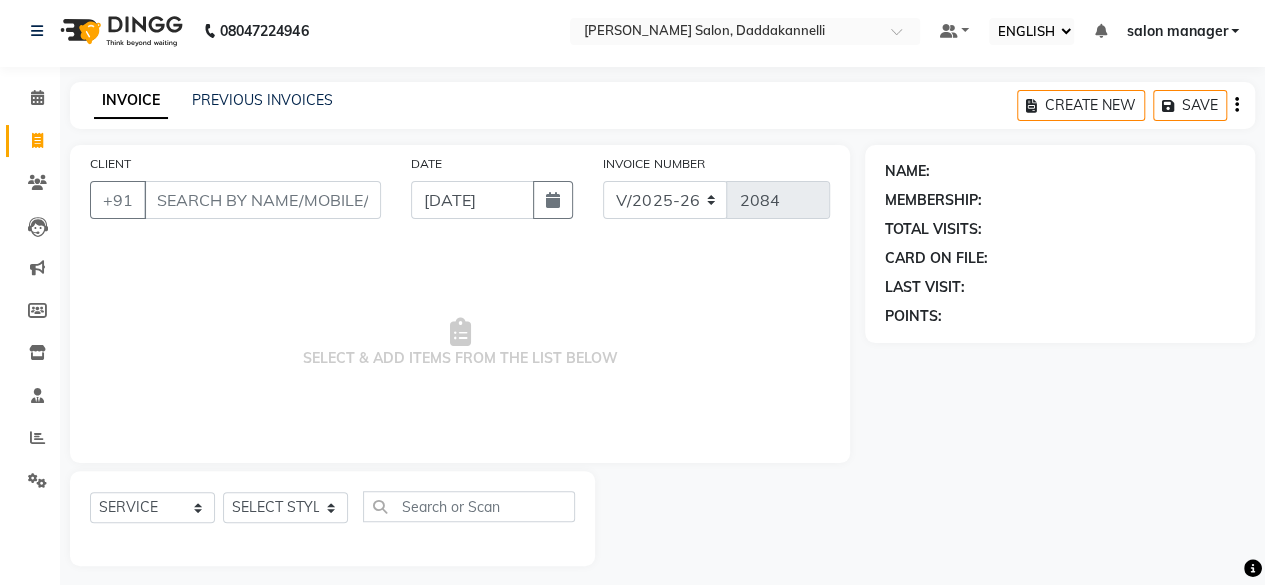 scroll, scrollTop: 0, scrollLeft: 0, axis: both 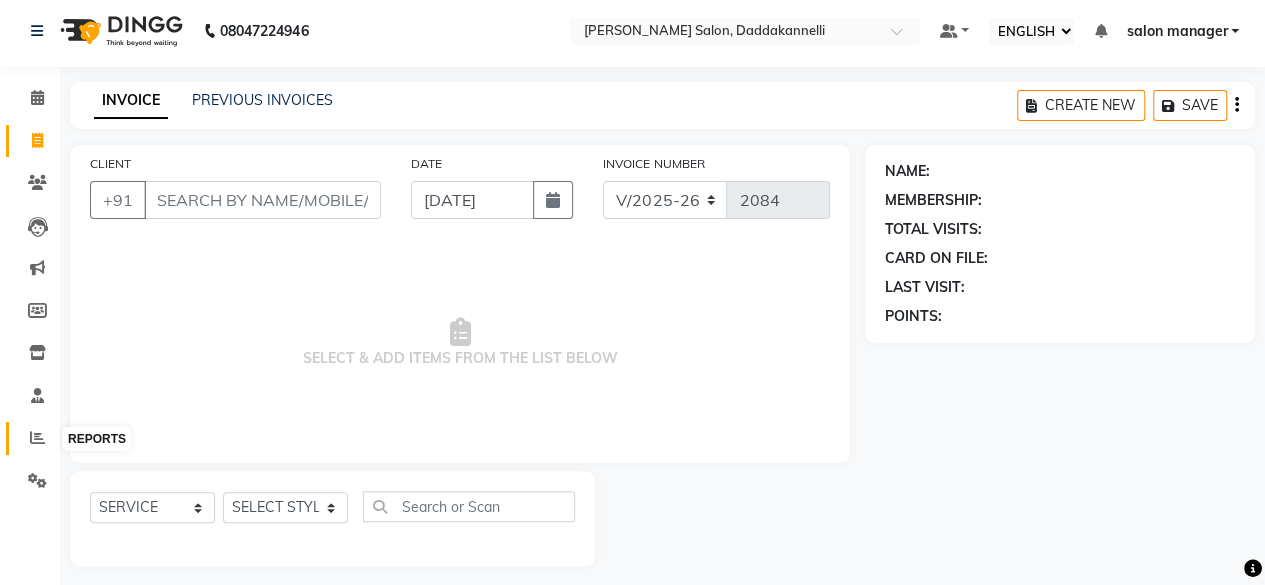 click 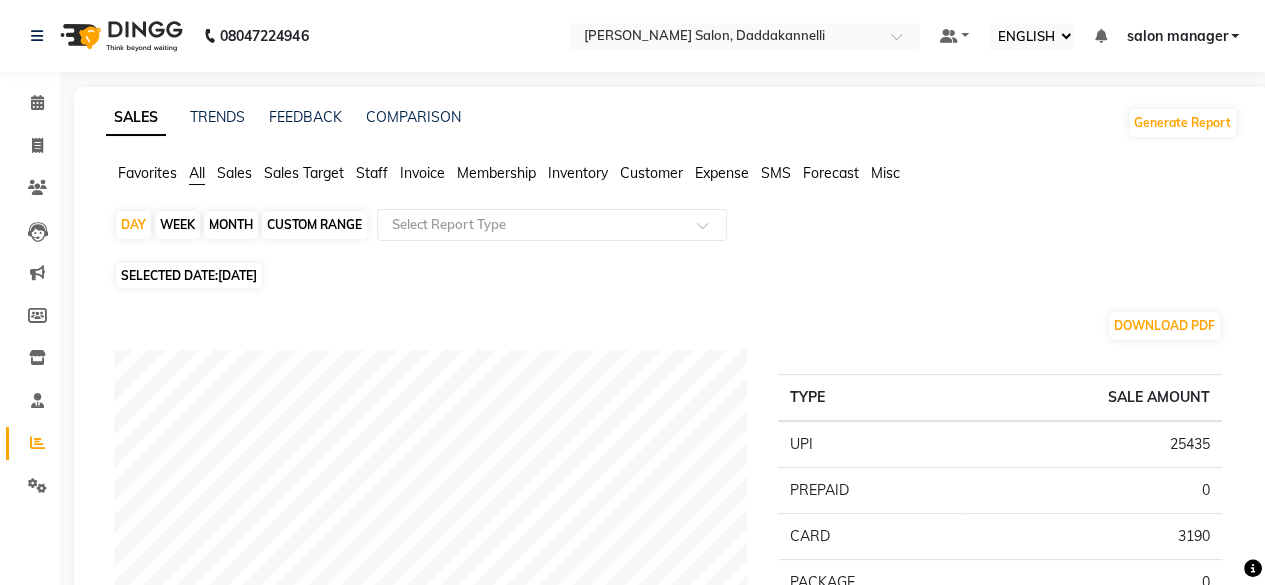 click on "MONTH" 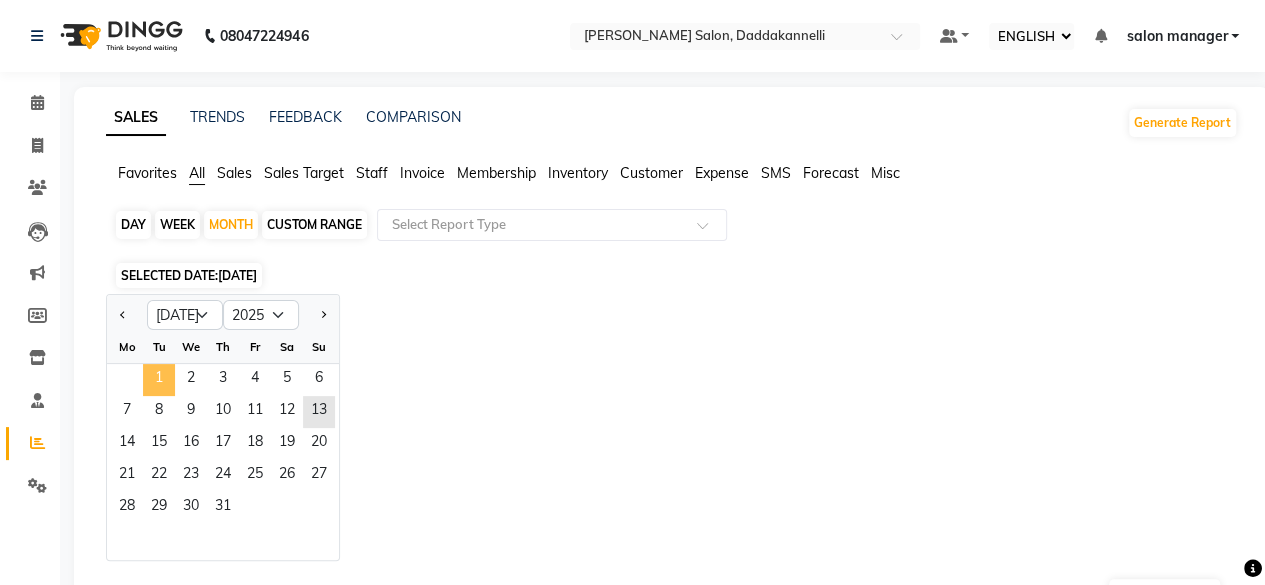 click on "1" 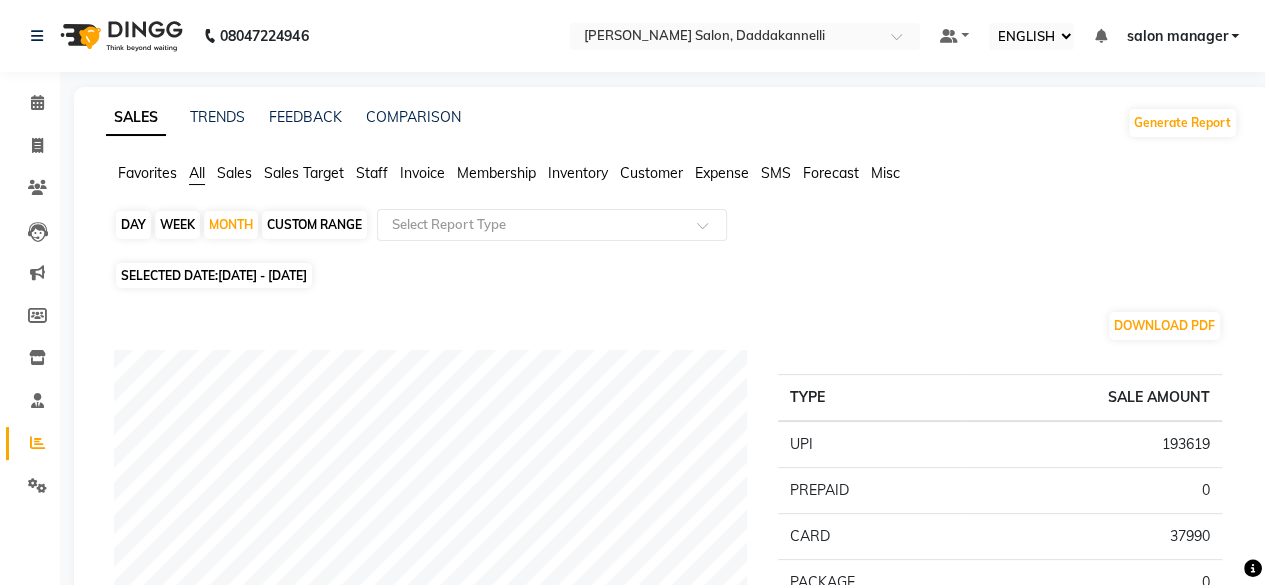 click on "Favorites All Sales Sales Target Staff Invoice Membership Inventory Customer Expense SMS Forecast Misc" 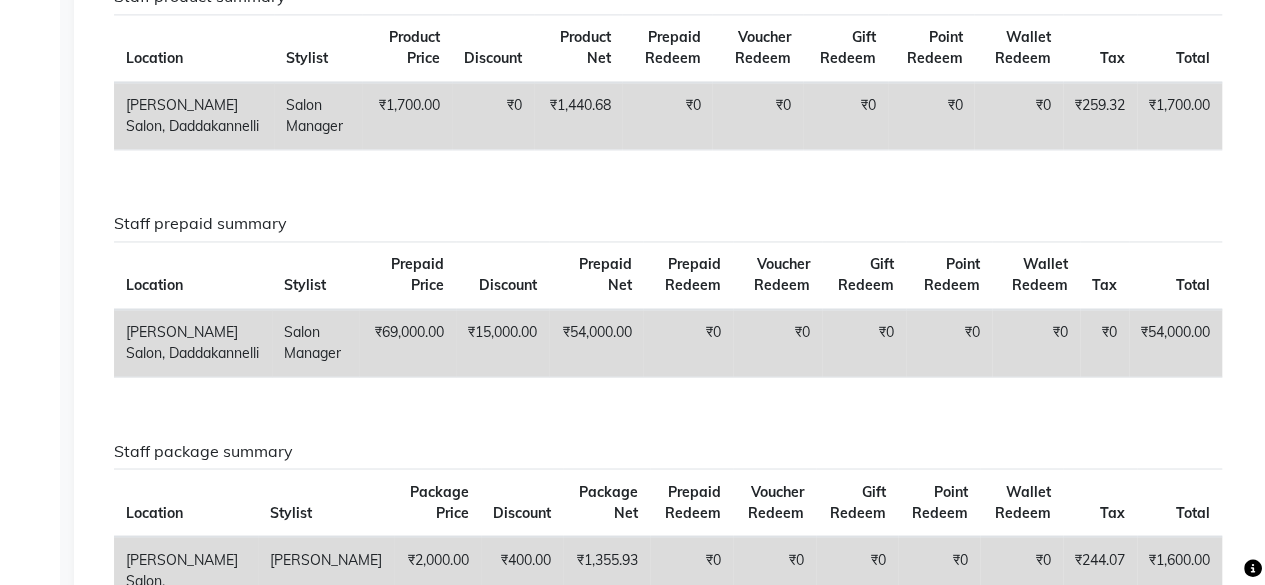 scroll, scrollTop: 1600, scrollLeft: 0, axis: vertical 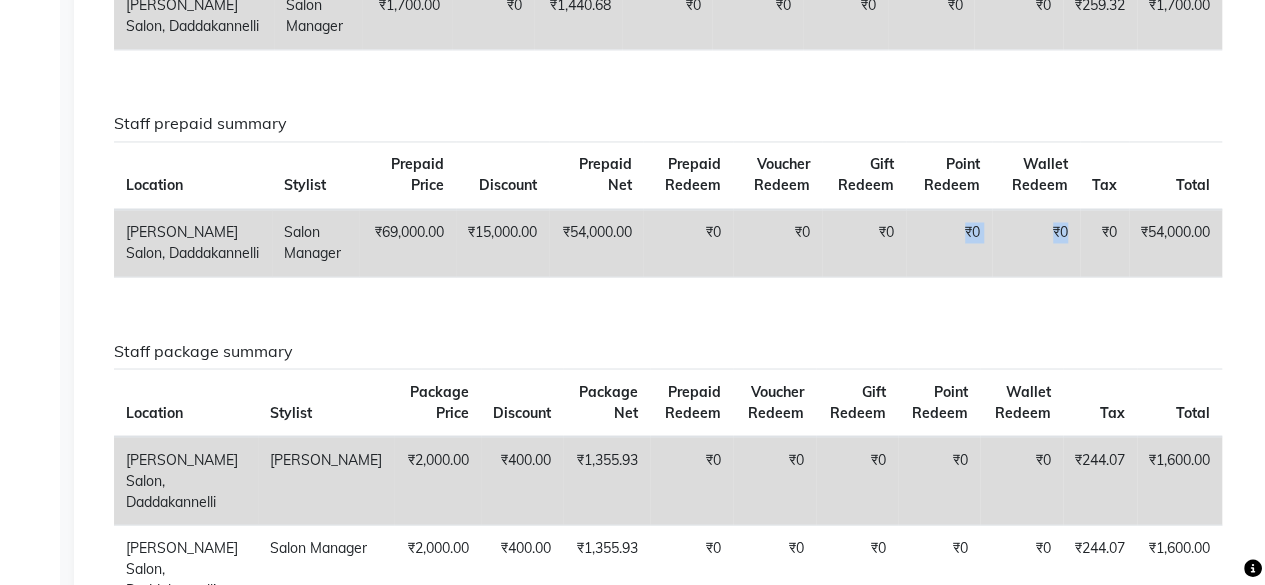 drag, startPoint x: 898, startPoint y: 339, endPoint x: 1066, endPoint y: 329, distance: 168.29736 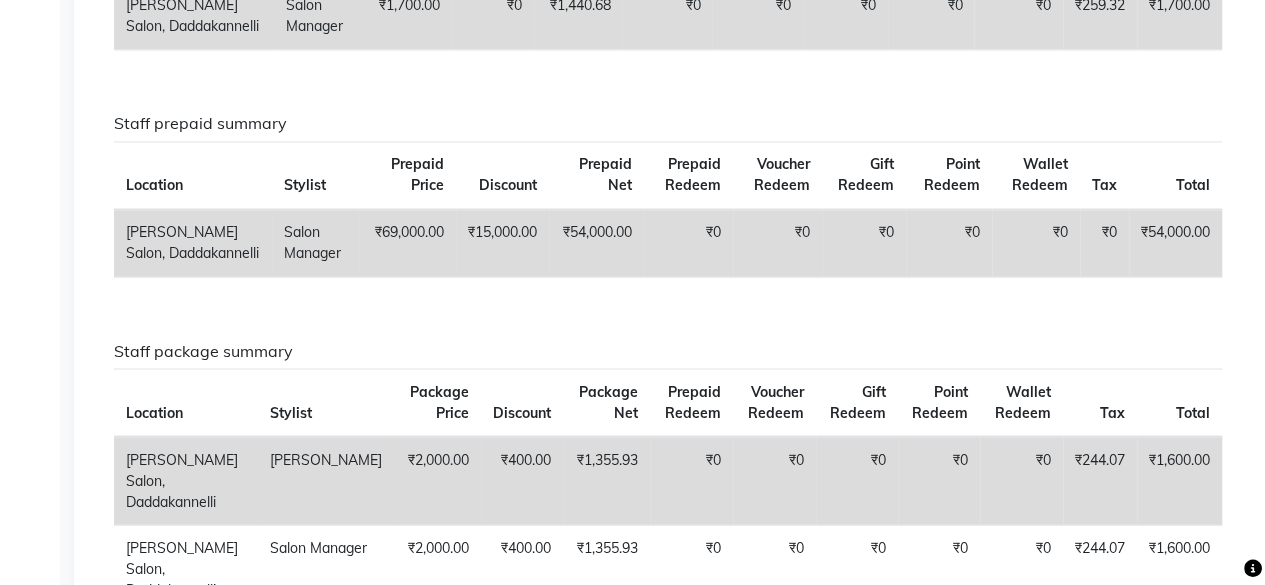 click on "₹54,000.00" 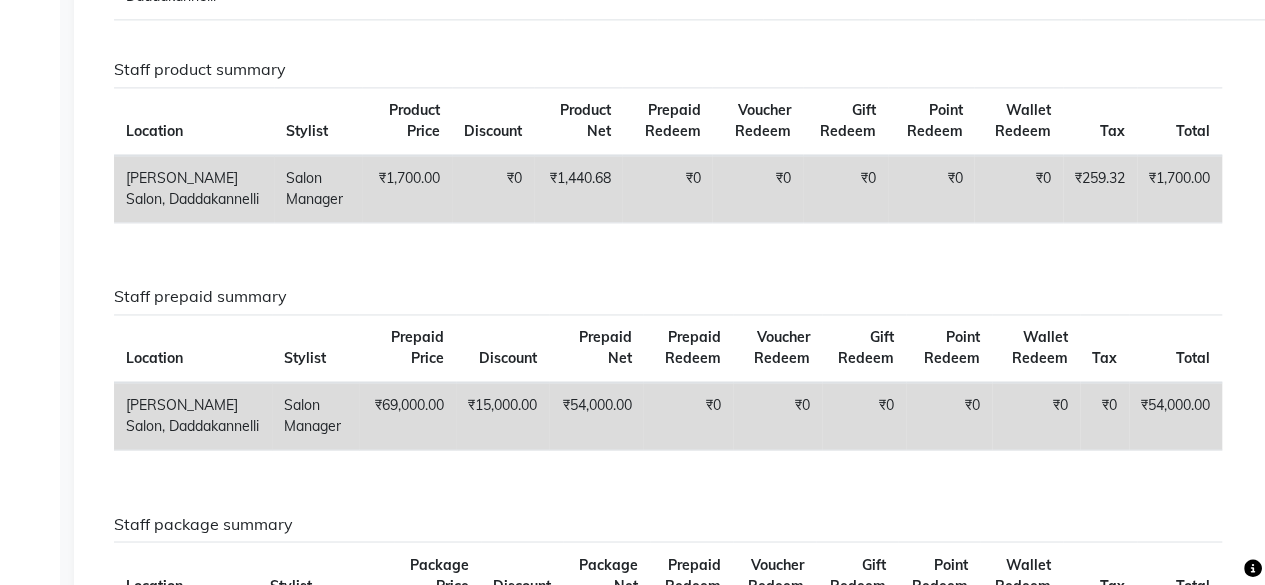 scroll, scrollTop: 1500, scrollLeft: 0, axis: vertical 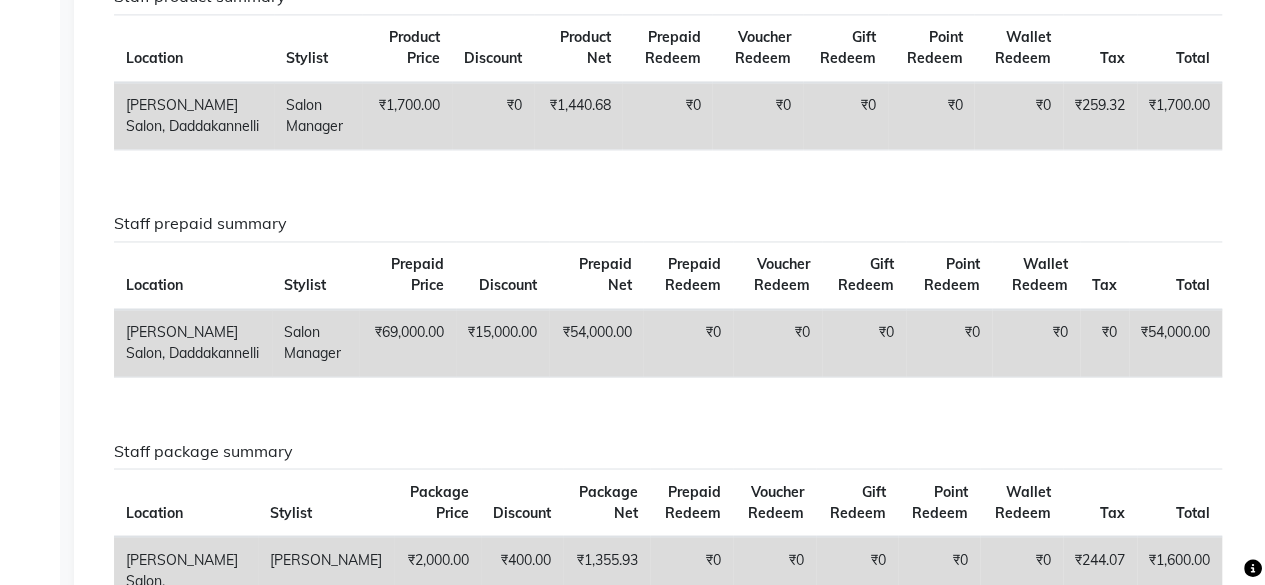click on "Salon Manager" 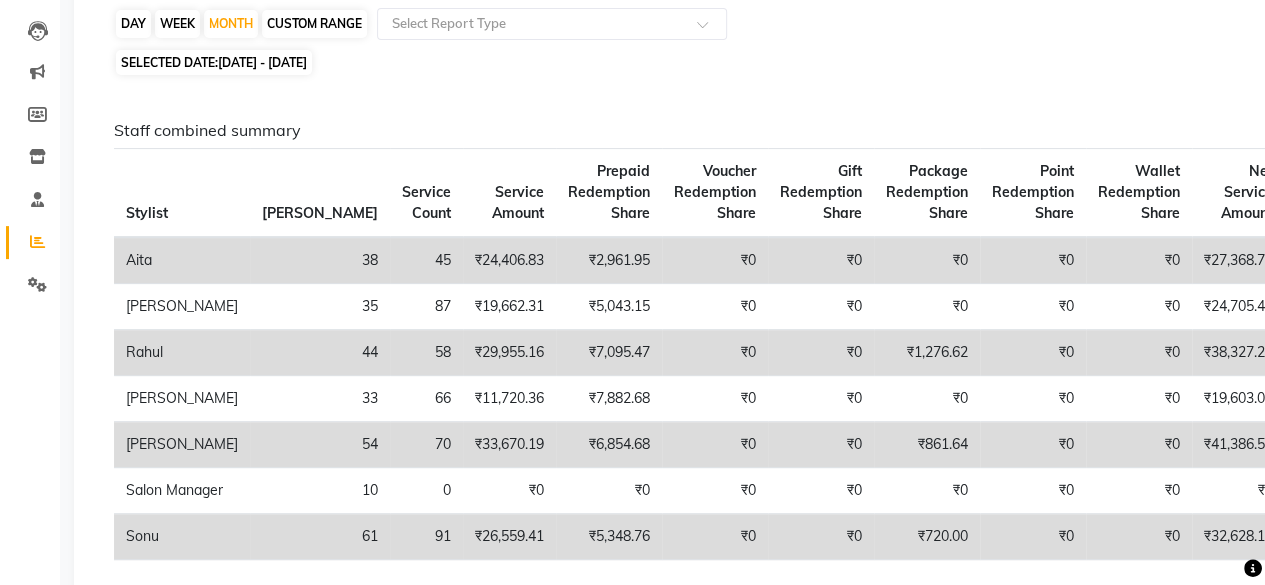 scroll, scrollTop: 0, scrollLeft: 0, axis: both 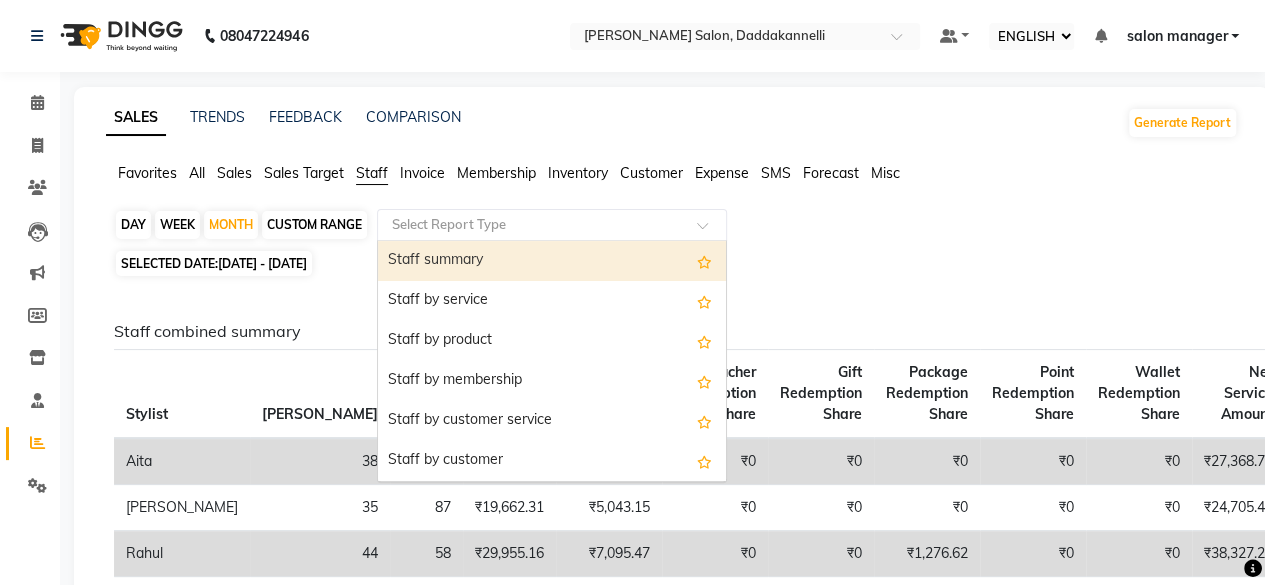 click 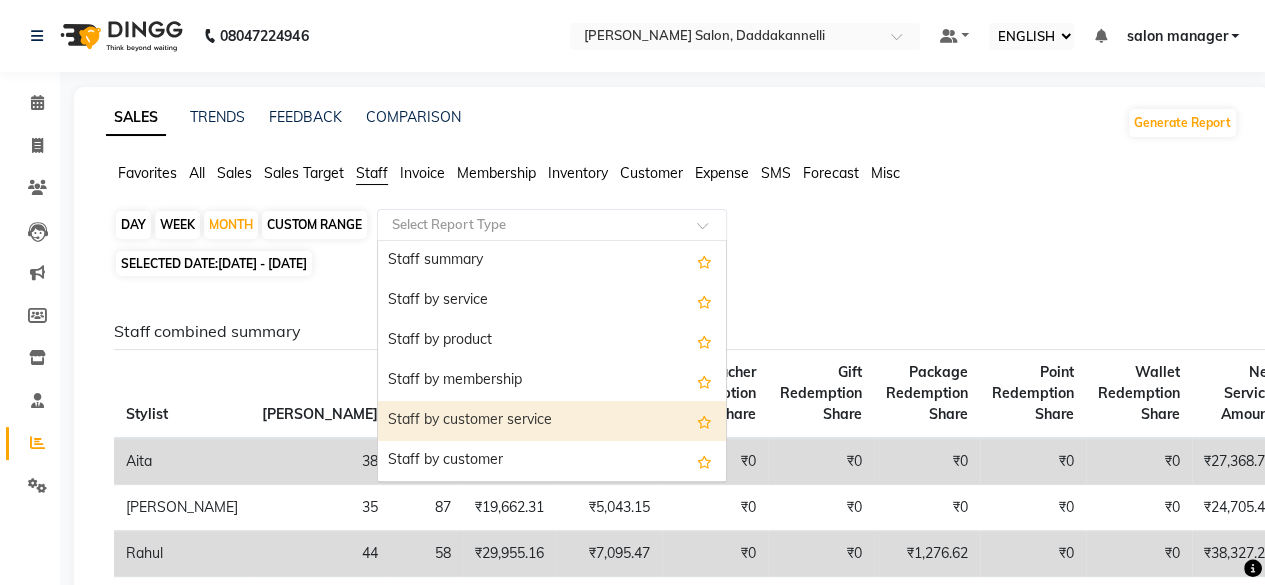 click on "Staff by customer service" at bounding box center [552, 421] 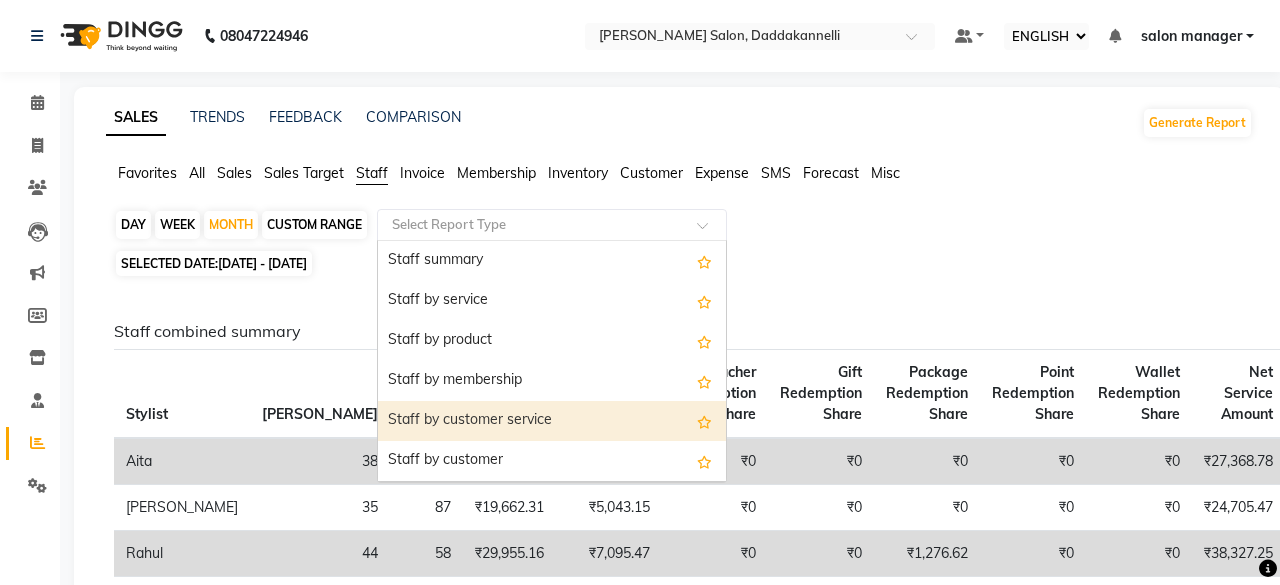 select on "full_report" 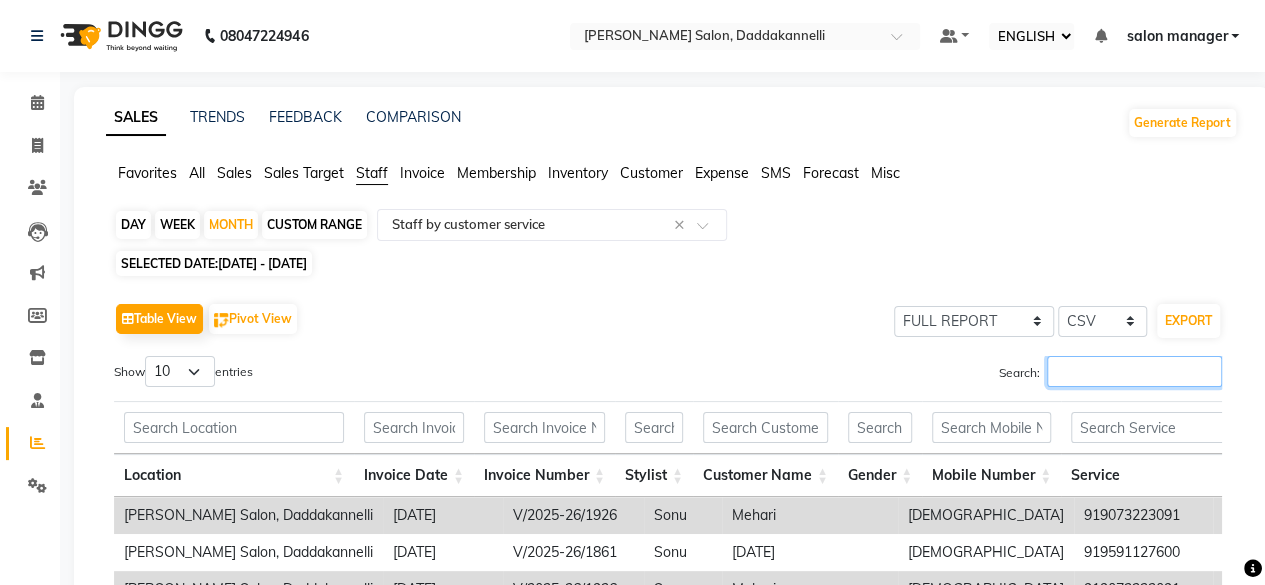 click on "Search:" at bounding box center [1134, 371] 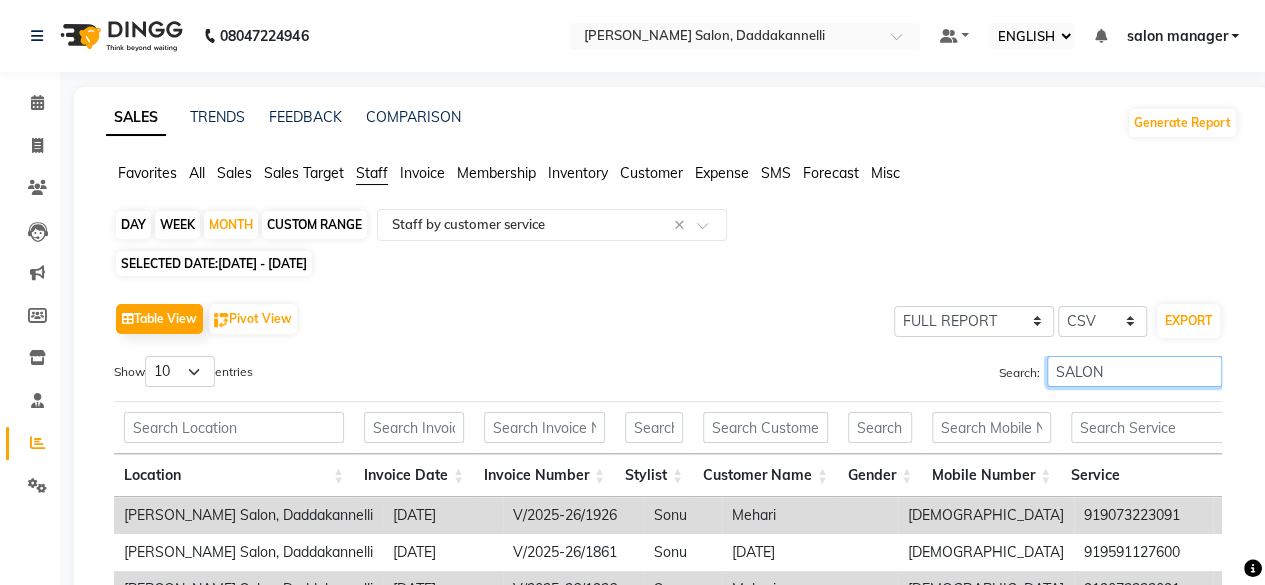 click on "SALON" at bounding box center [1134, 371] 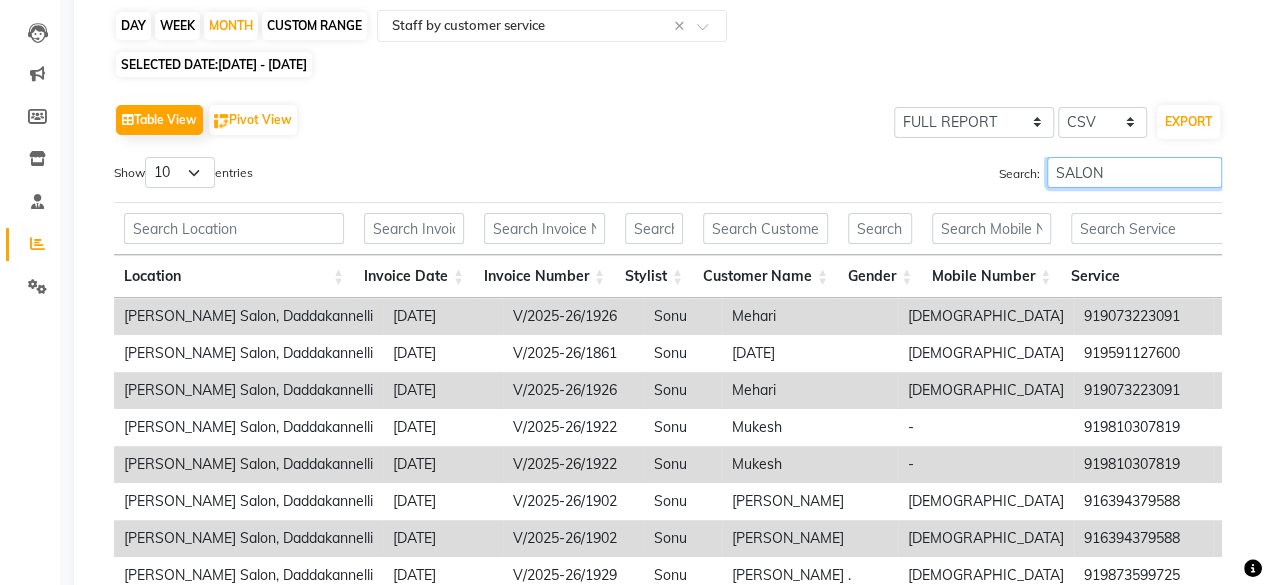 scroll, scrollTop: 200, scrollLeft: 0, axis: vertical 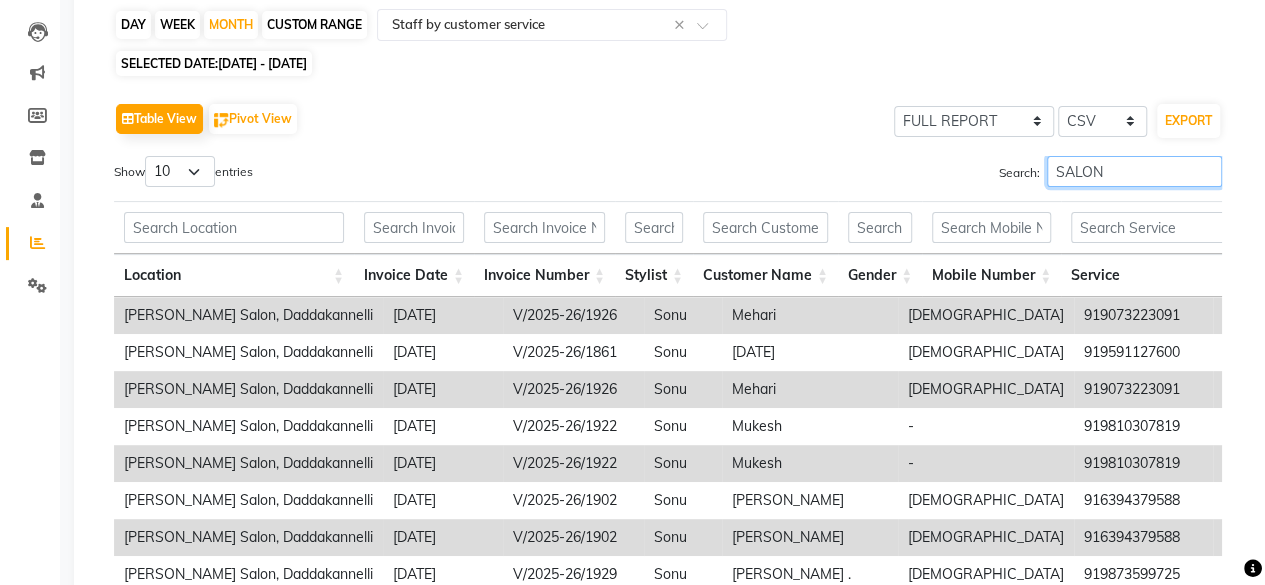 type on "SALON" 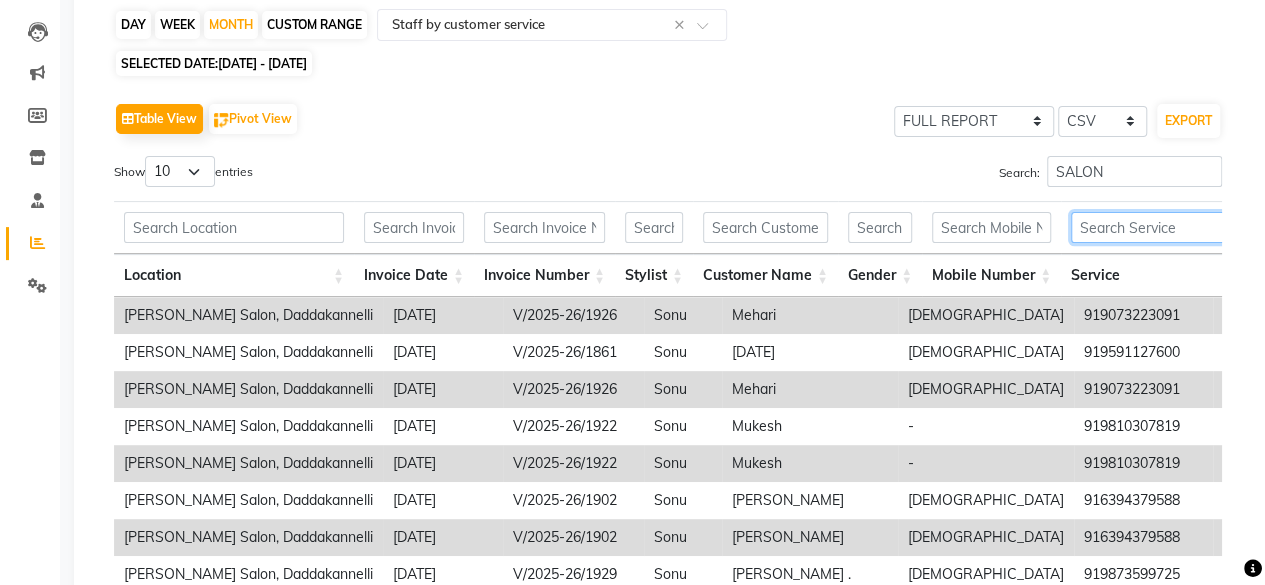 click at bounding box center [1160, 227] 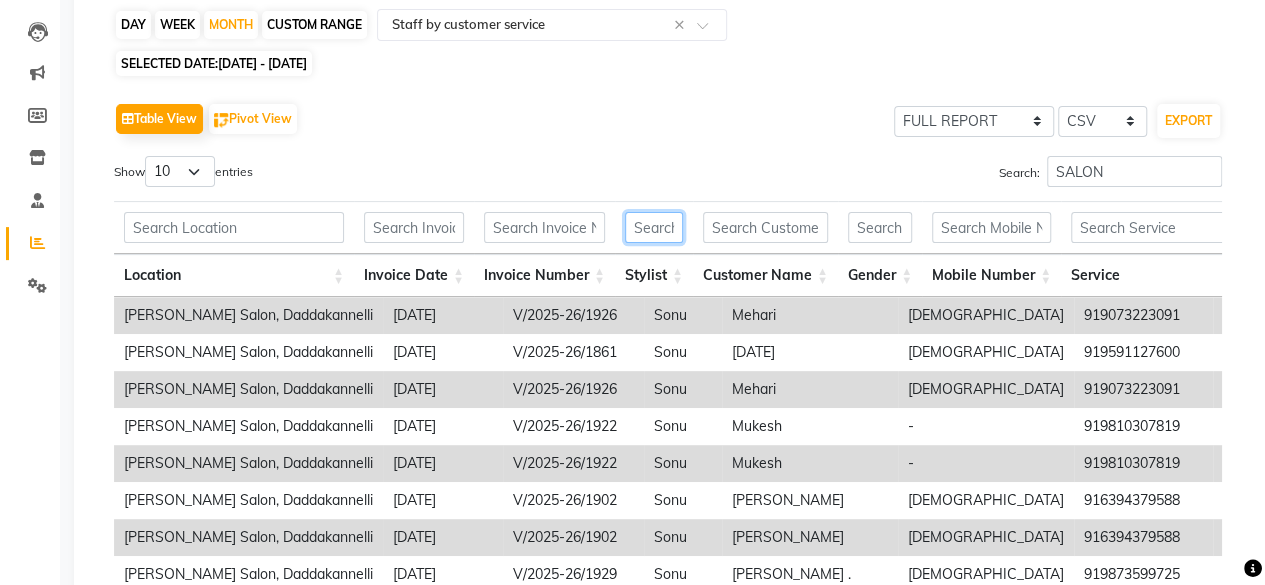 click at bounding box center [654, 227] 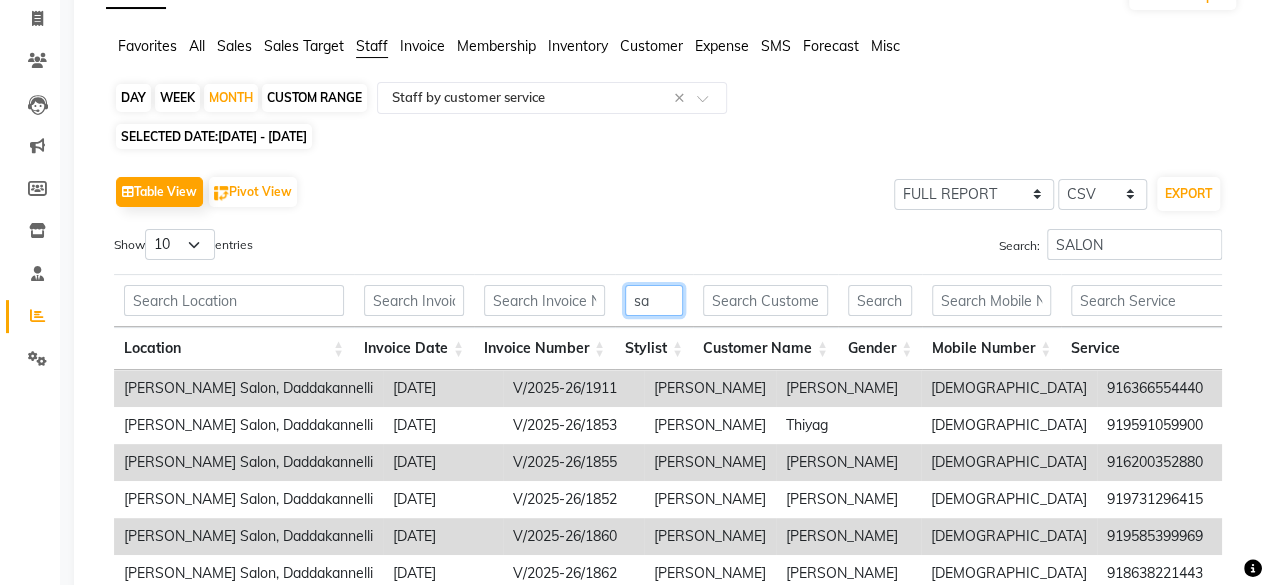 scroll, scrollTop: 200, scrollLeft: 0, axis: vertical 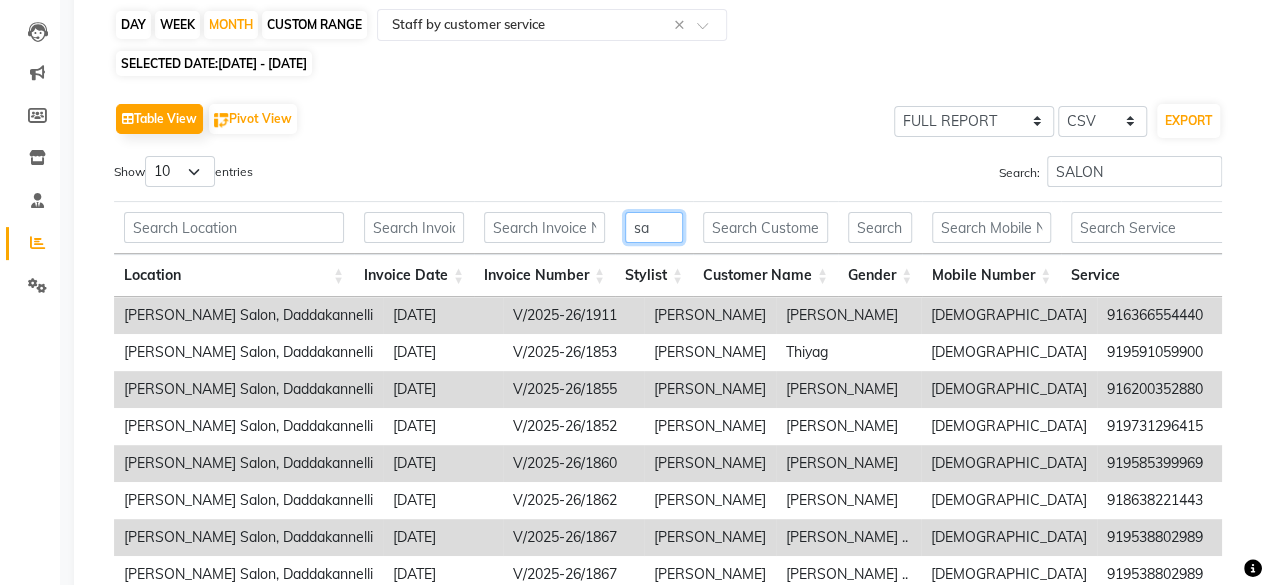 type on "s" 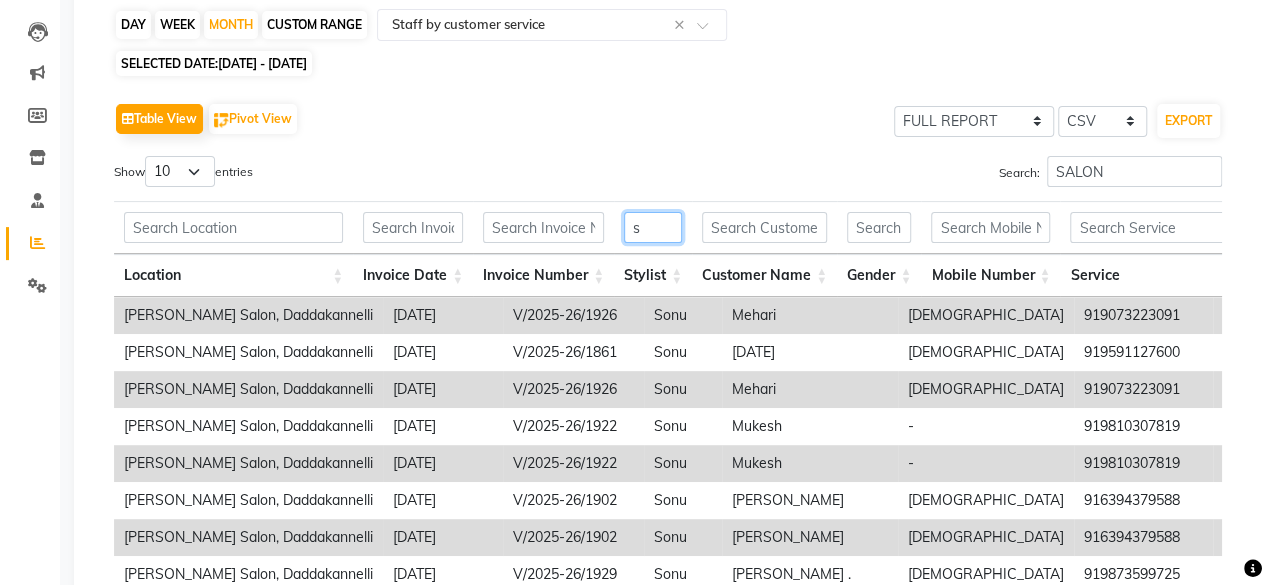 type 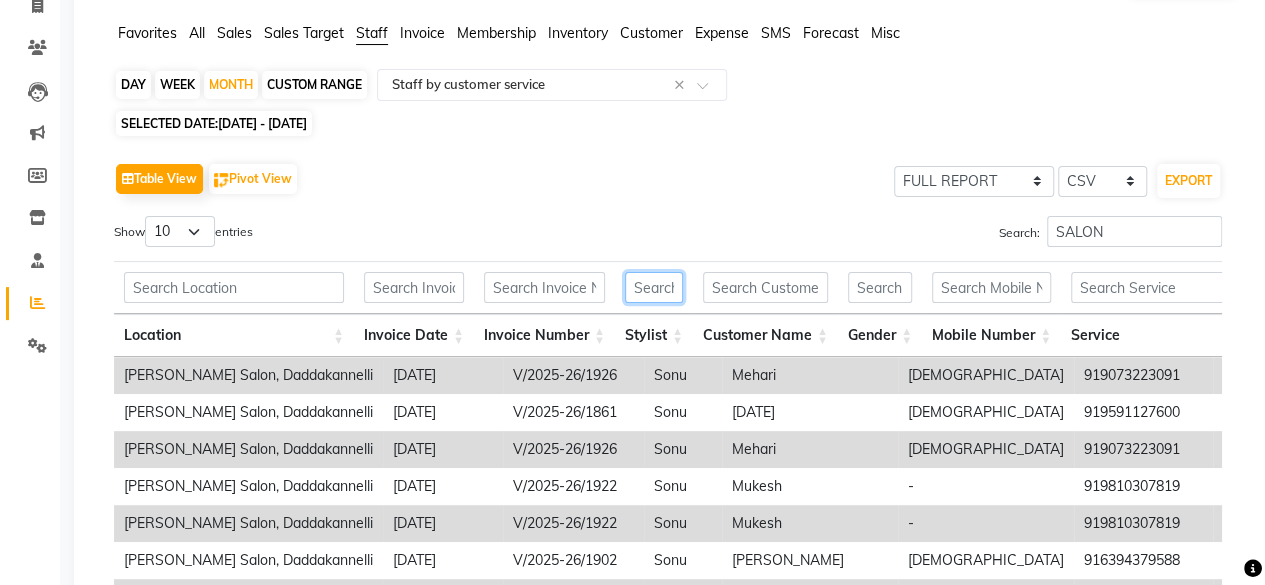 scroll, scrollTop: 100, scrollLeft: 0, axis: vertical 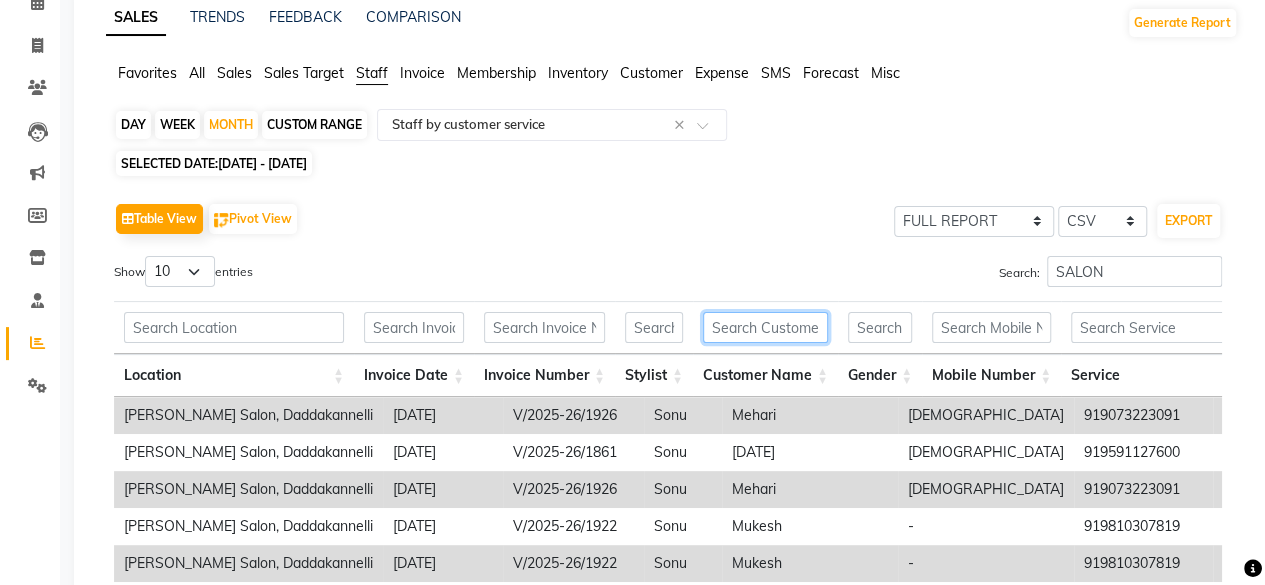 click at bounding box center [765, 327] 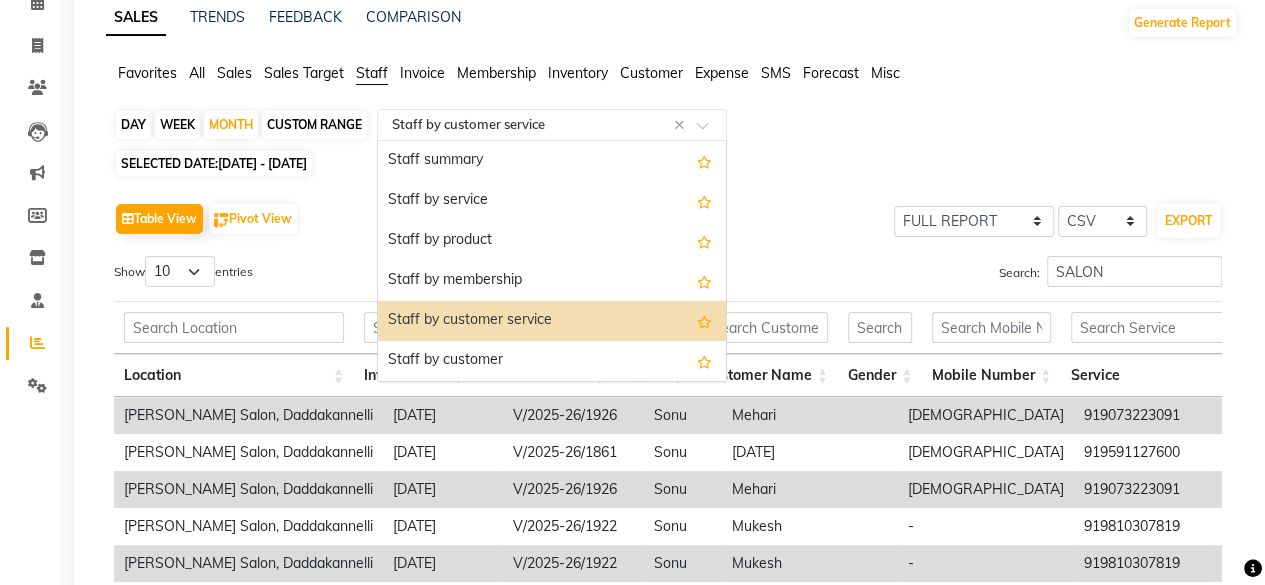 click 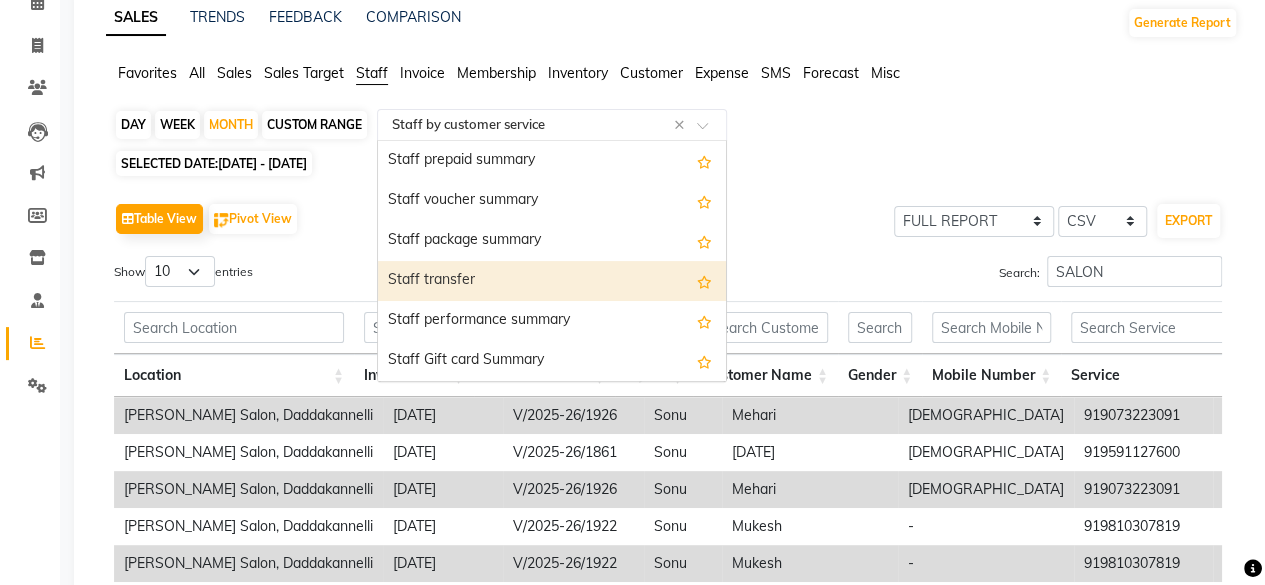 scroll, scrollTop: 500, scrollLeft: 0, axis: vertical 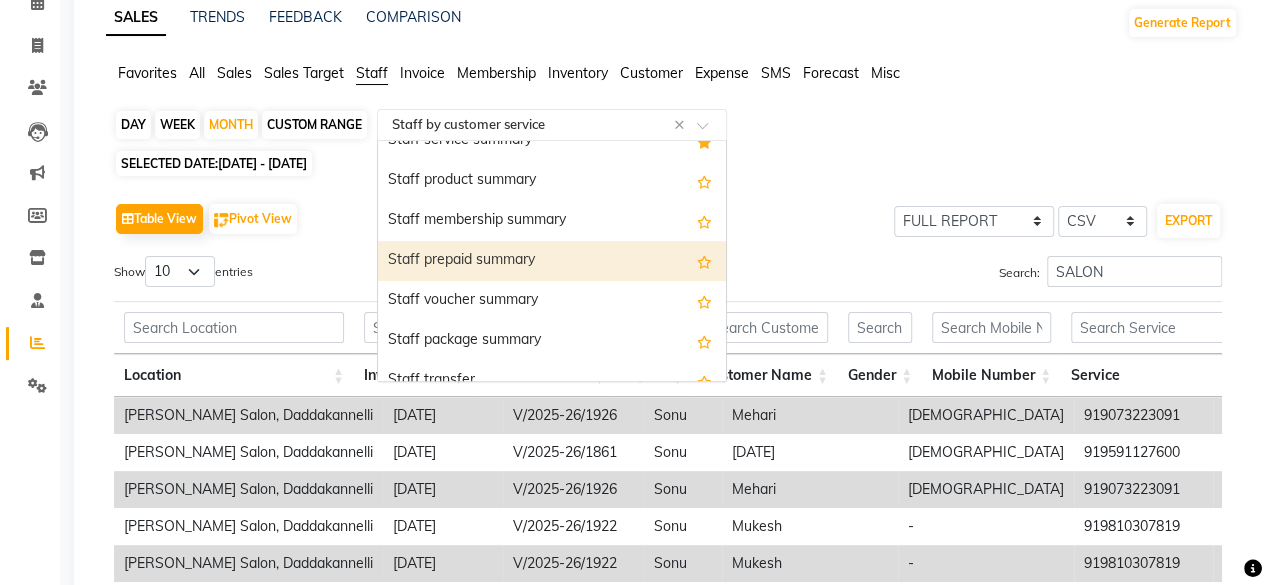 click on "Staff prepaid summary" at bounding box center (552, 261) 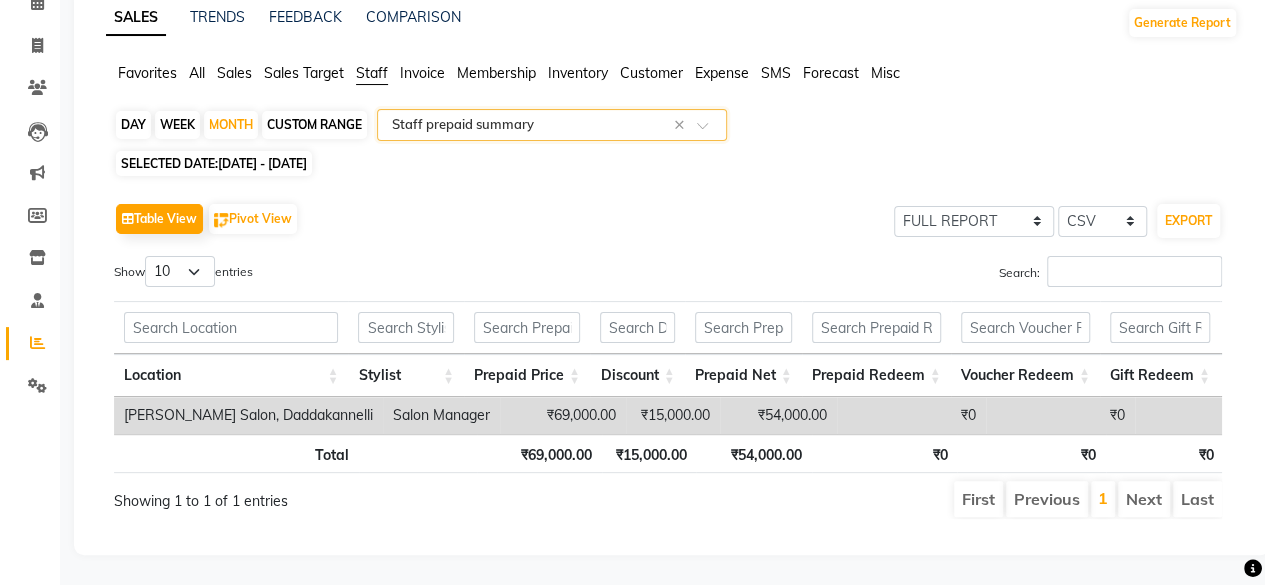 scroll, scrollTop: 127, scrollLeft: 0, axis: vertical 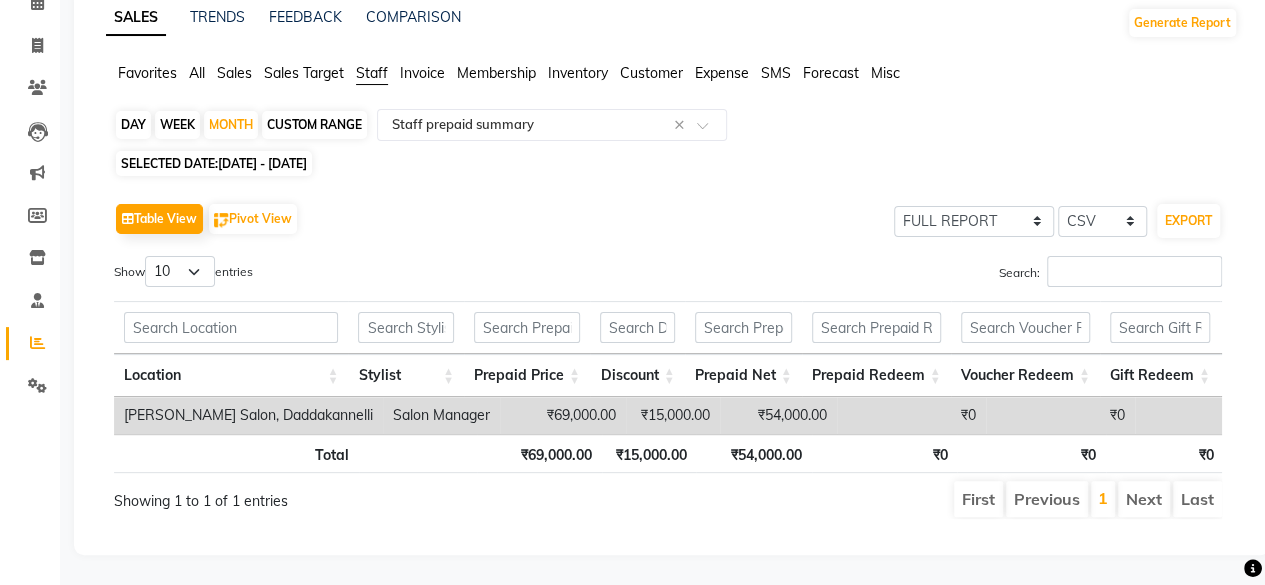 click on "₹0" at bounding box center [911, 415] 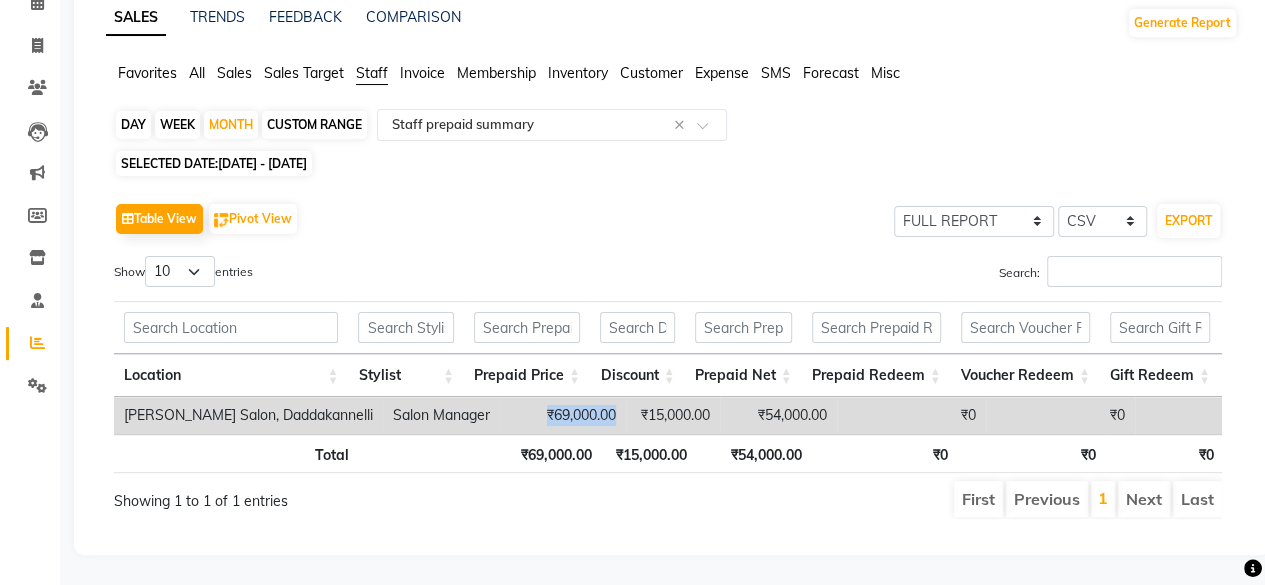 drag, startPoint x: 516, startPoint y: 375, endPoint x: 588, endPoint y: 380, distance: 72.1734 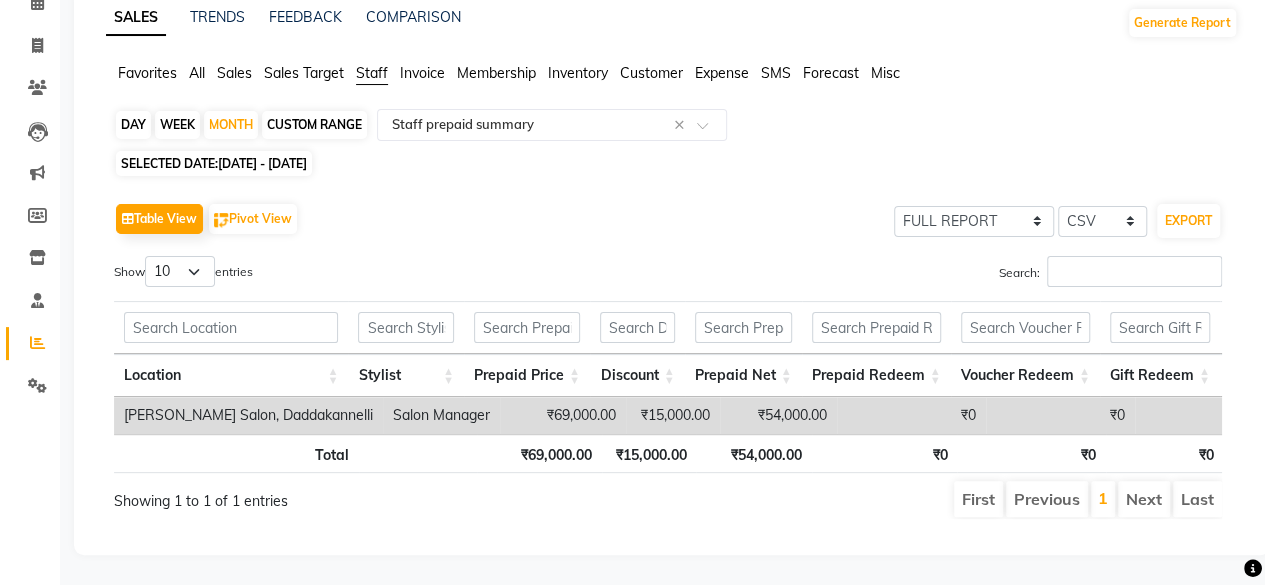 click on "₹15,000.00" at bounding box center (673, 415) 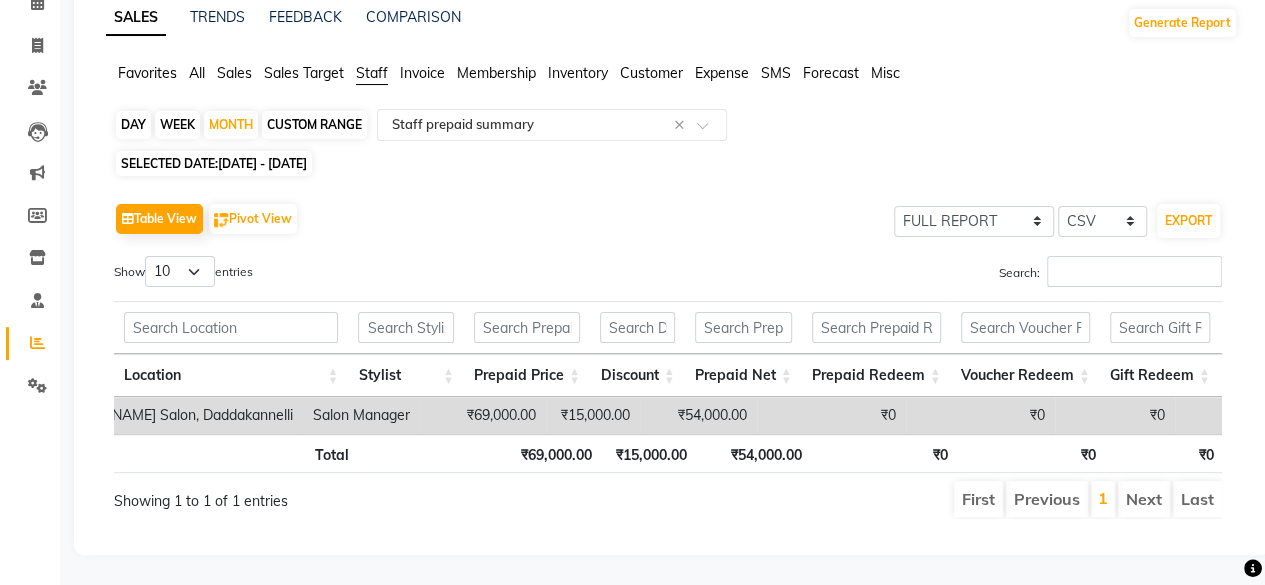 scroll, scrollTop: 0, scrollLeft: 181, axis: horizontal 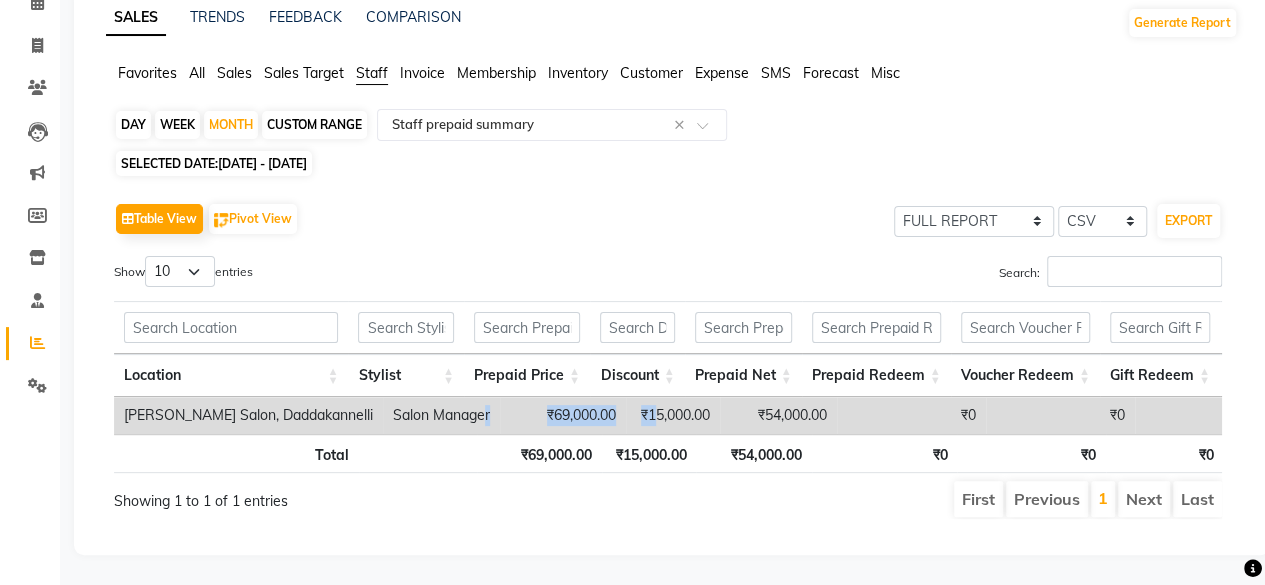 drag, startPoint x: 460, startPoint y: 399, endPoint x: 626, endPoint y: 399, distance: 166 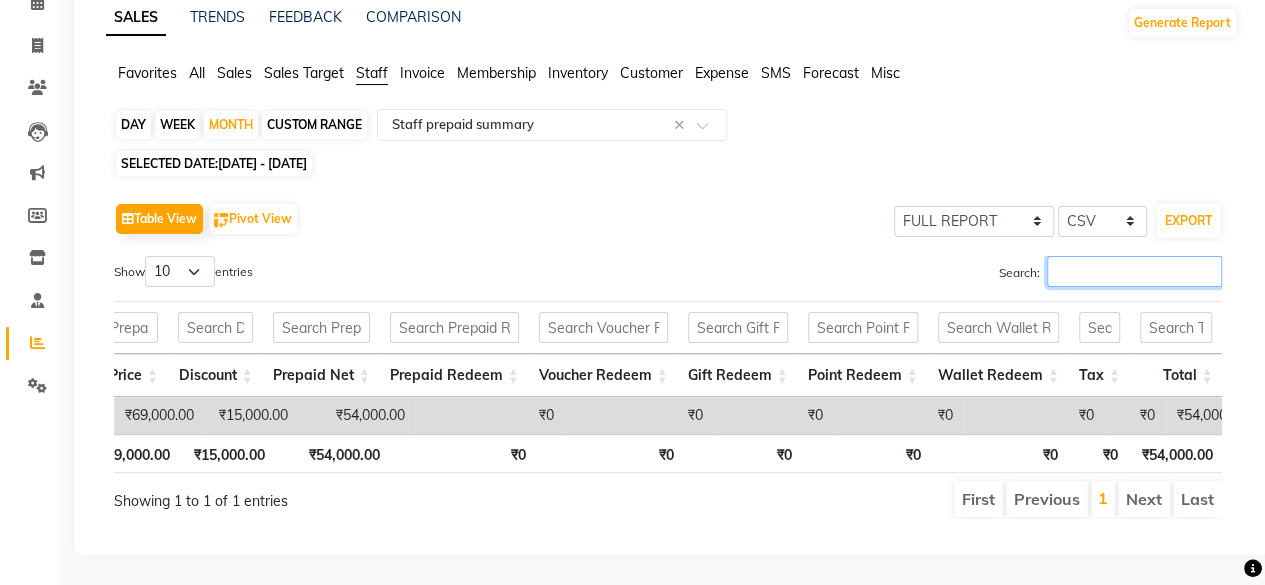 click on "Search:" at bounding box center [1134, 271] 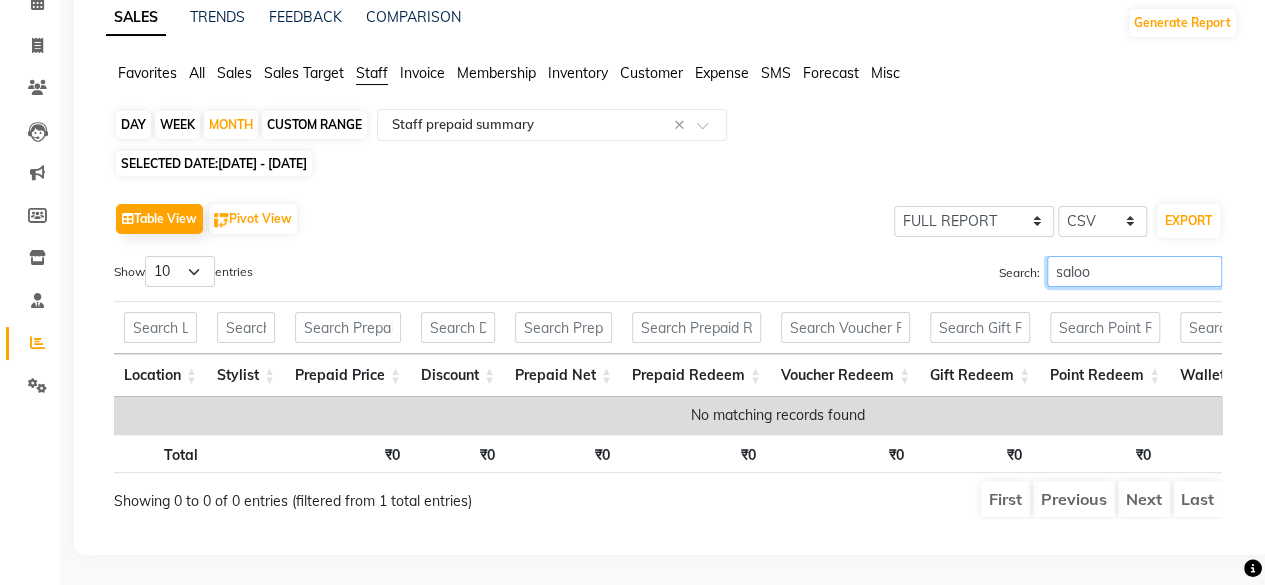 type on "saloo" 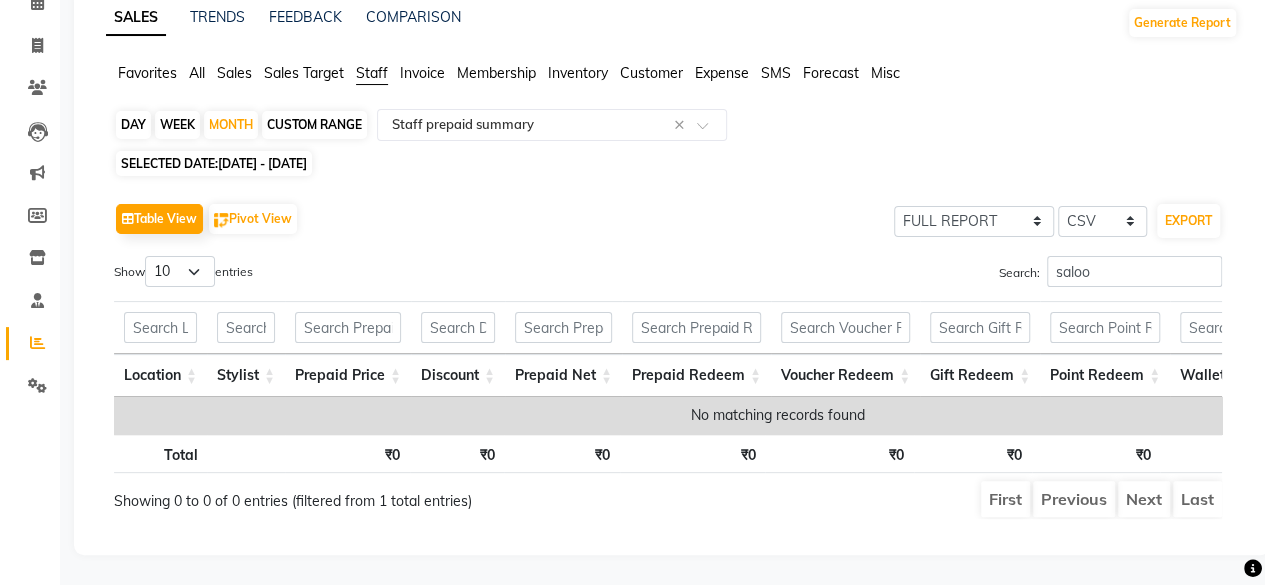 click on "Table View   Pivot View  SELECT FULL REPORT FILTERED REPORT SELECT CSV PDF  EXPORT  Show  10 25 50 100  entries Search: saloo Location Stylist Prepaid Price Discount Prepaid Net Prepaid Redeem Voucher Redeem Gift Redeem Point Redeem Wallet Redeem Tax Total Location Stylist Prepaid Price Discount Prepaid Net Prepaid Redeem Voucher Redeem Gift Redeem Point Redeem Wallet Redeem Tax Total Total ₹0 ₹0 ₹0 ₹0 ₹0 ₹0 ₹0 ₹0 ₹0 ₹0 No matching records found Total ₹0 ₹0 ₹0 ₹0 ₹0 ₹0 ₹0 ₹0 ₹0 ₹0 Showing 0 to 0 of 0 entries (filtered from 1 total entries) First Previous Next Last" 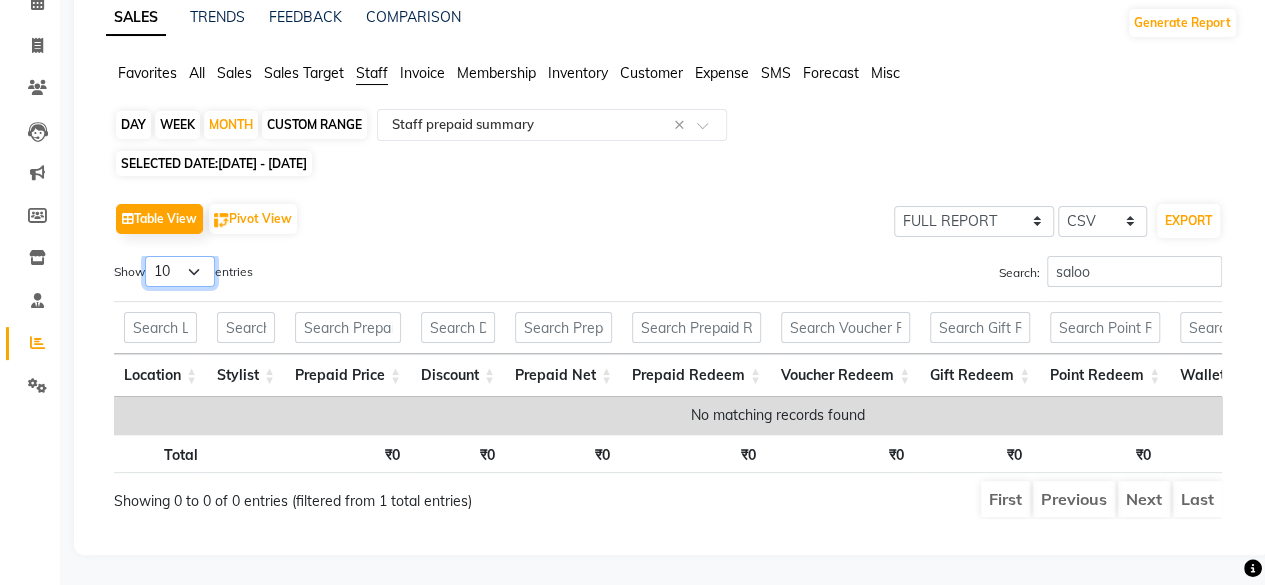 click on "10 25 50 100" at bounding box center [180, 271] 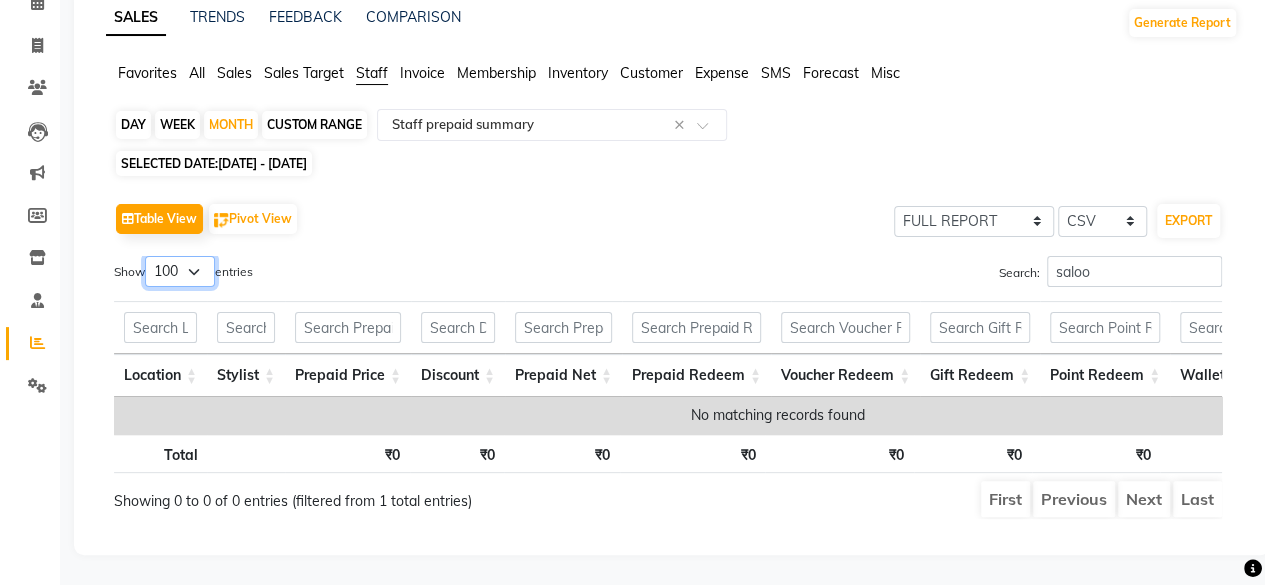 click on "10 25 50 100" at bounding box center (180, 271) 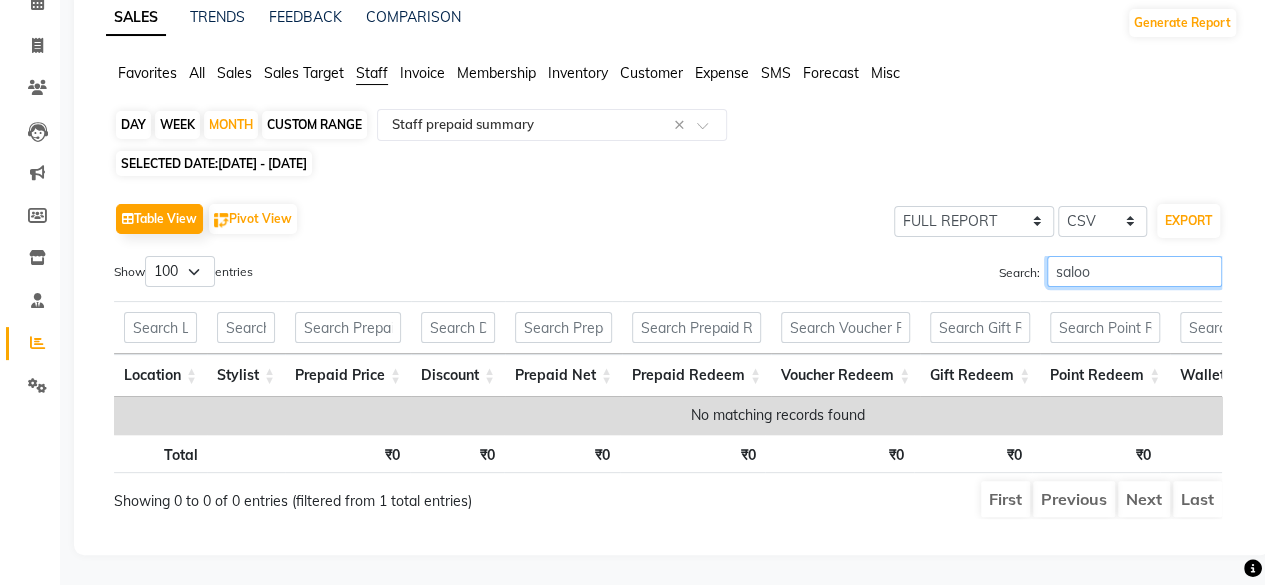 click on "saloo" at bounding box center (1134, 271) 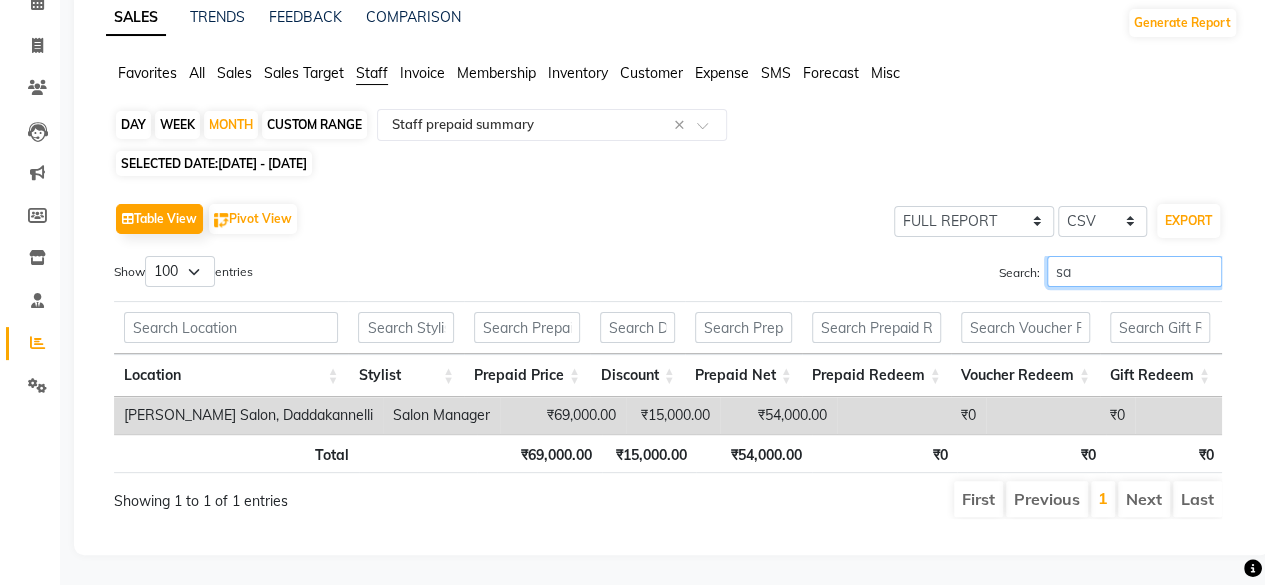 type on "s" 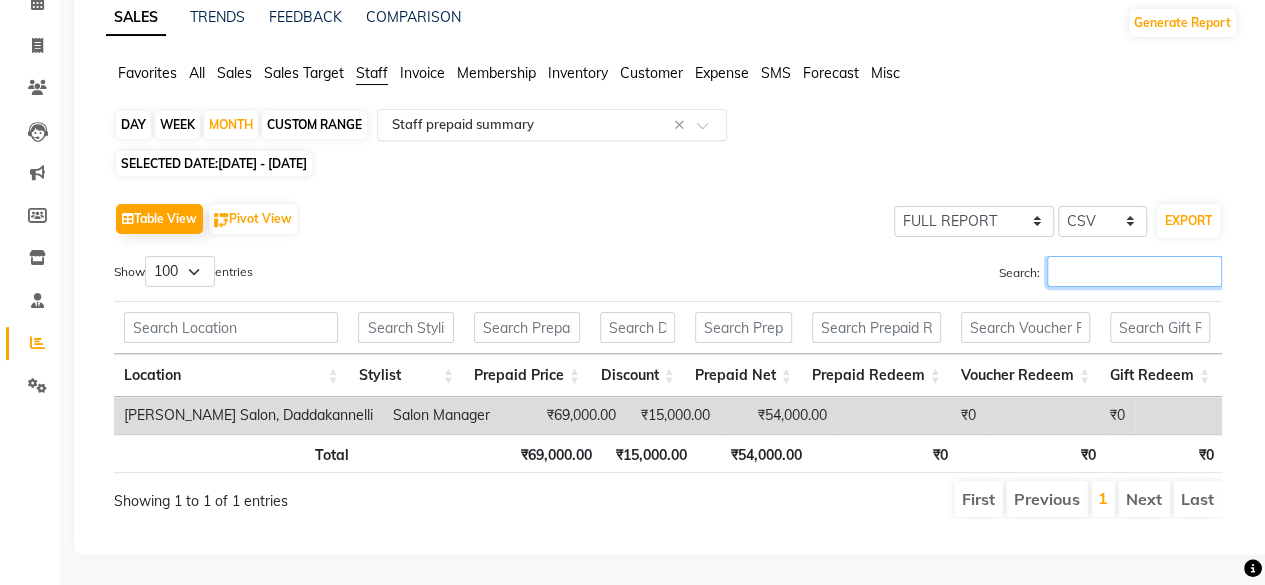 type 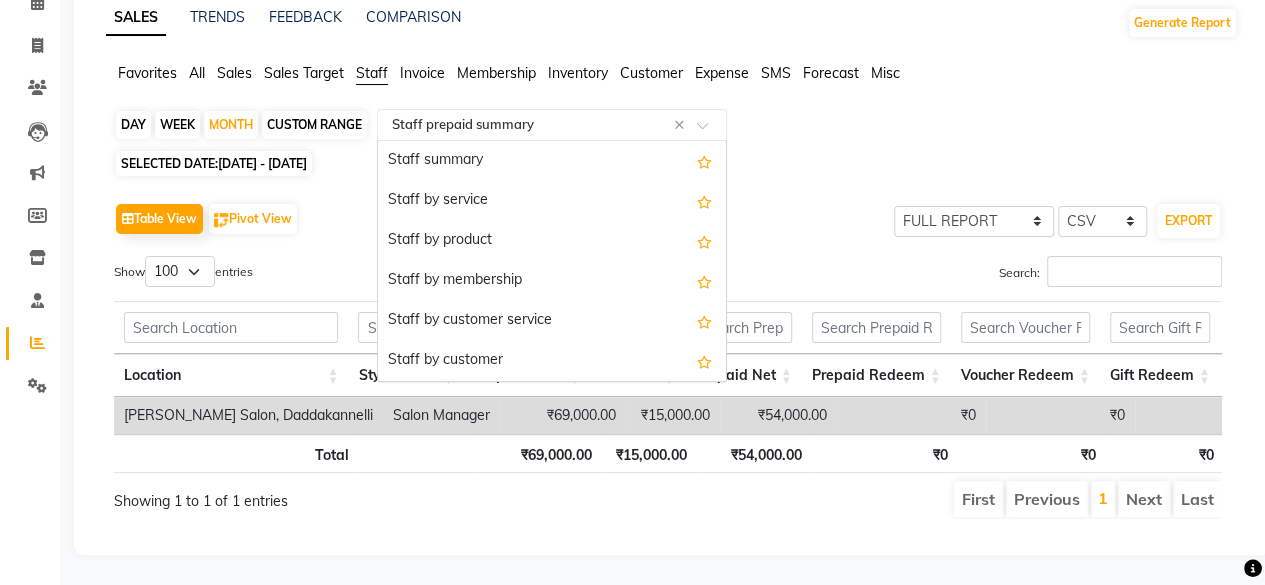 click 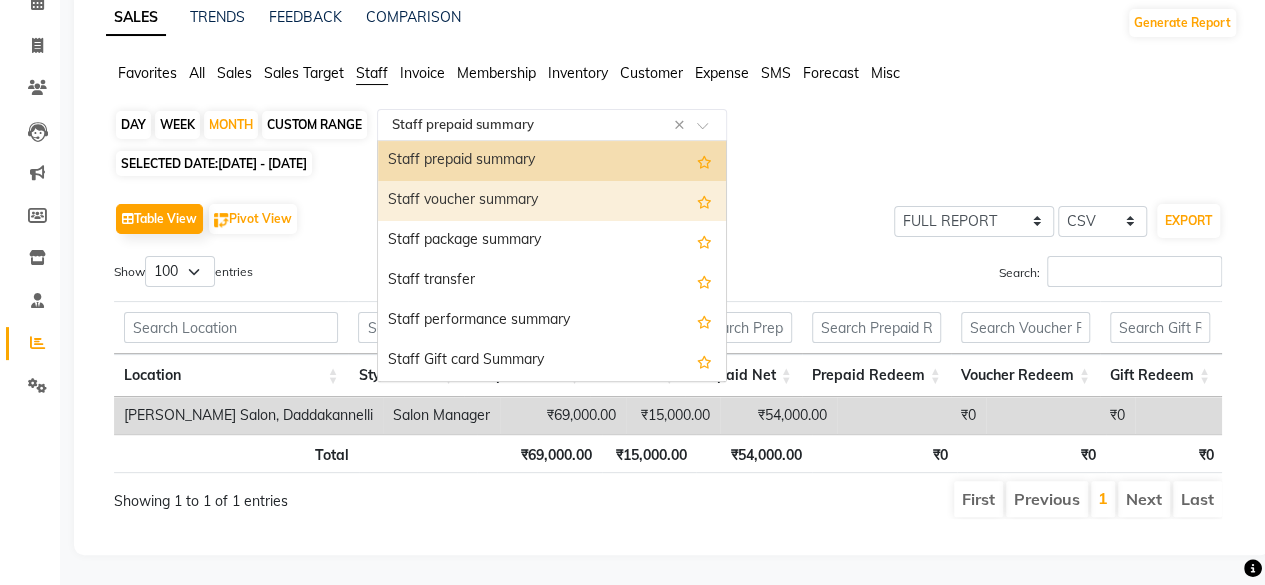 click on "Staff voucher summary" at bounding box center (552, 201) 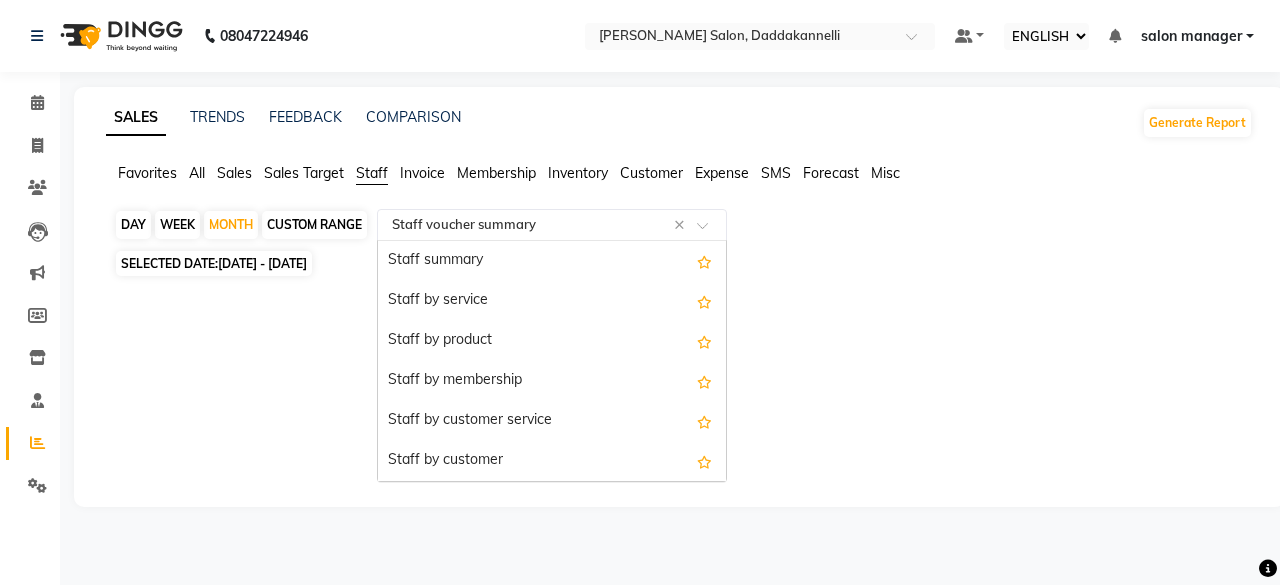 click 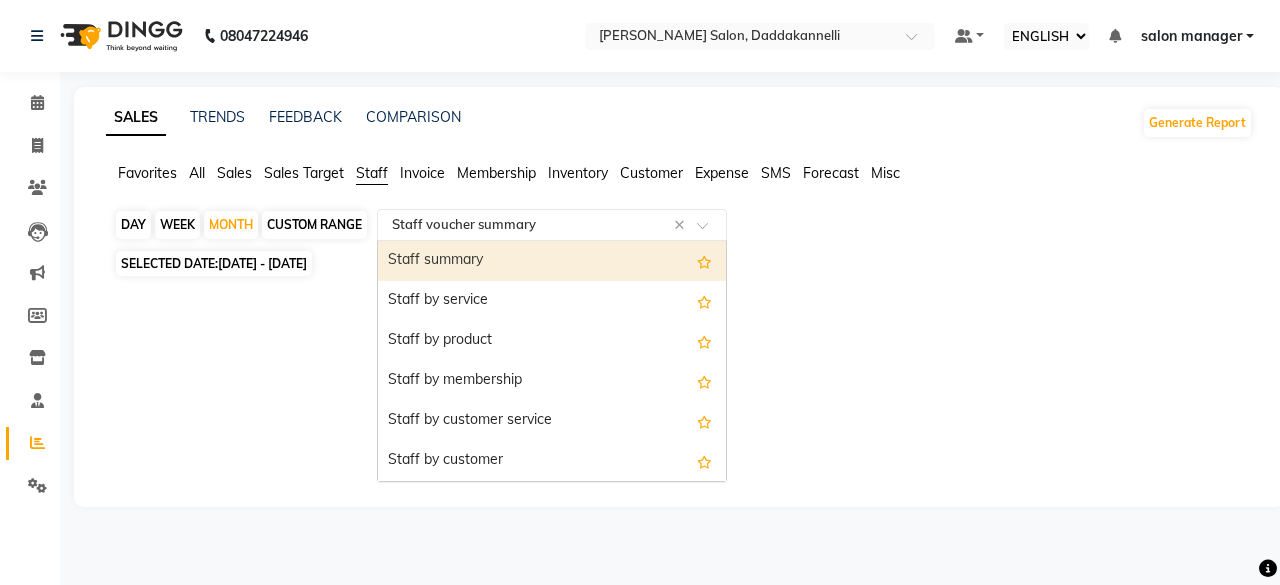 click on "Staff summary" at bounding box center [552, 261] 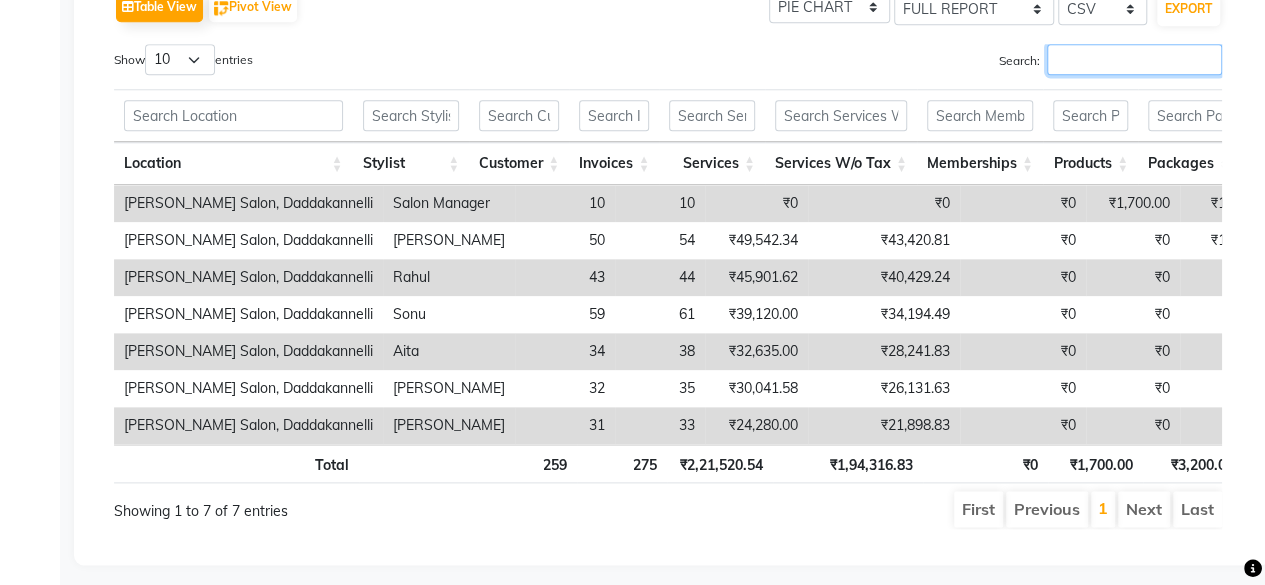 click on "Search:" at bounding box center (1134, 59) 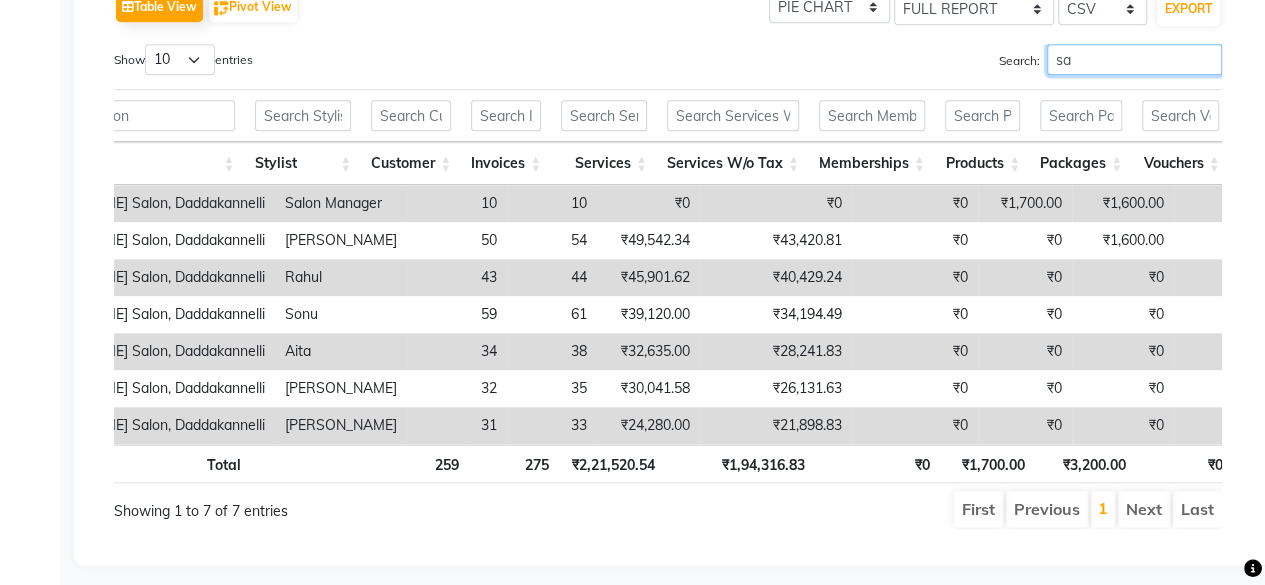 type on "sa" 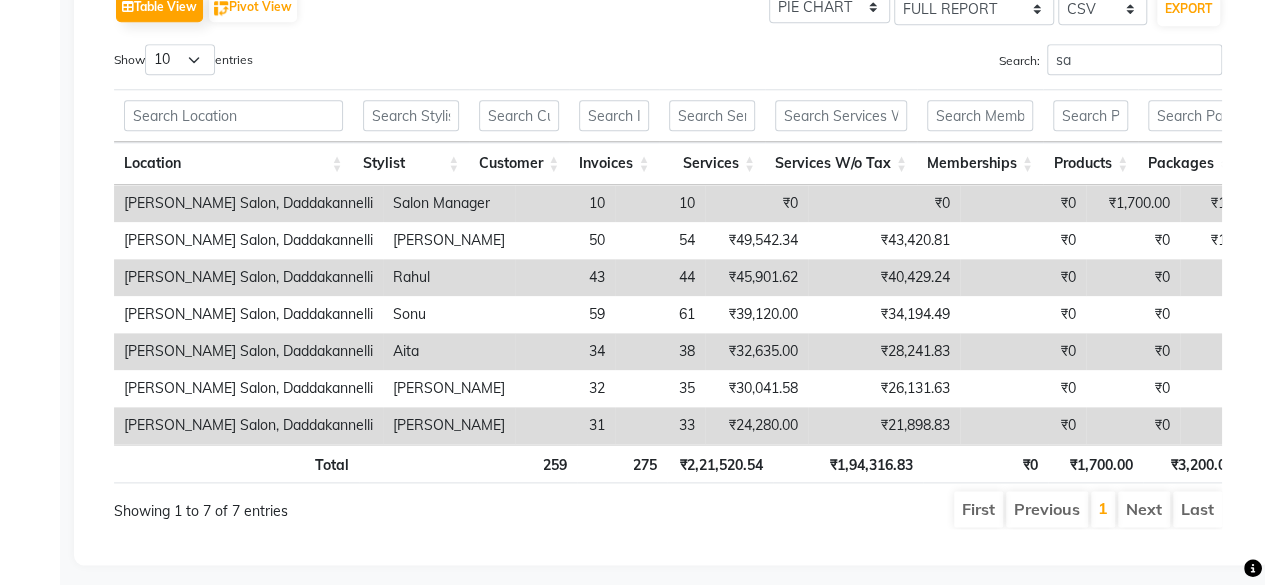 click on "Salon Manager" at bounding box center (449, 203) 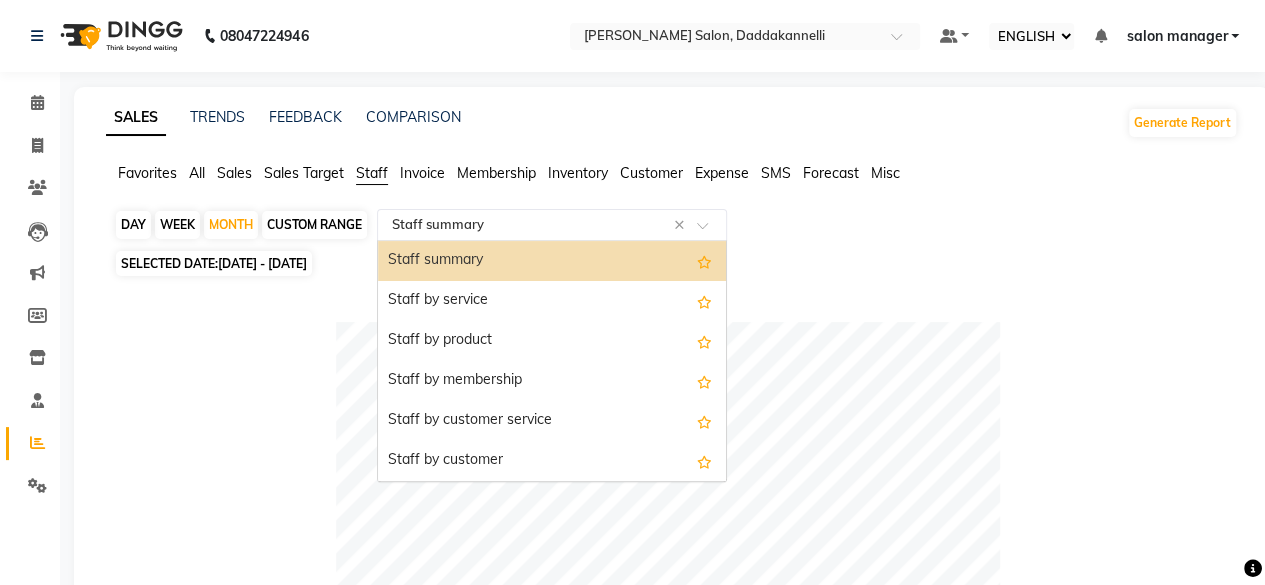 click 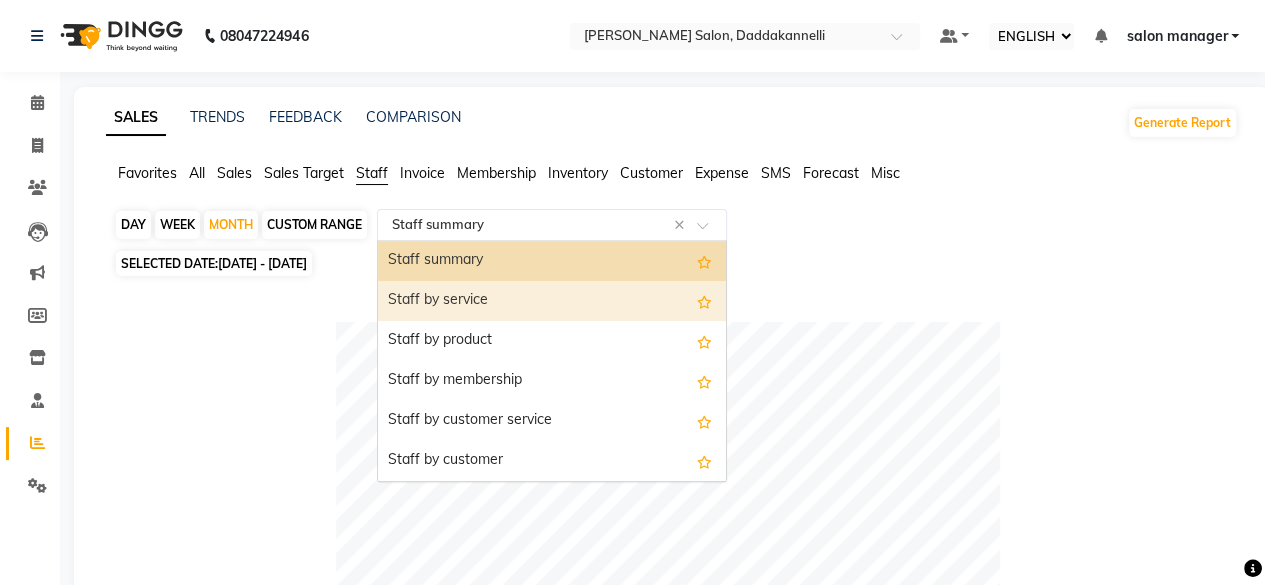 click on "Staff by service" at bounding box center (552, 301) 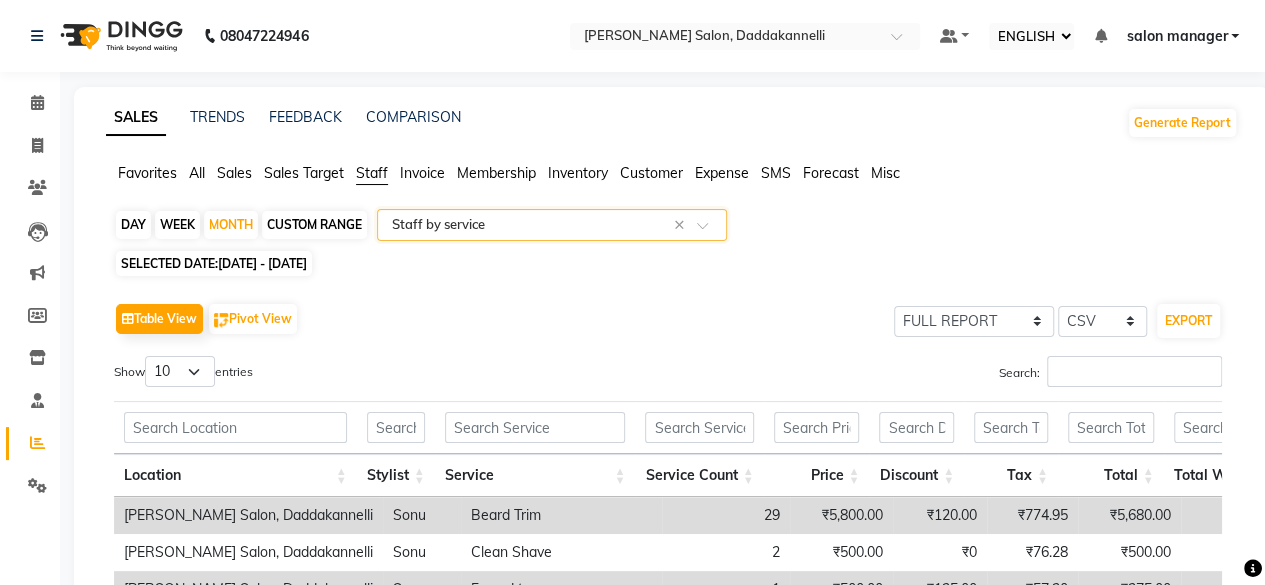 click 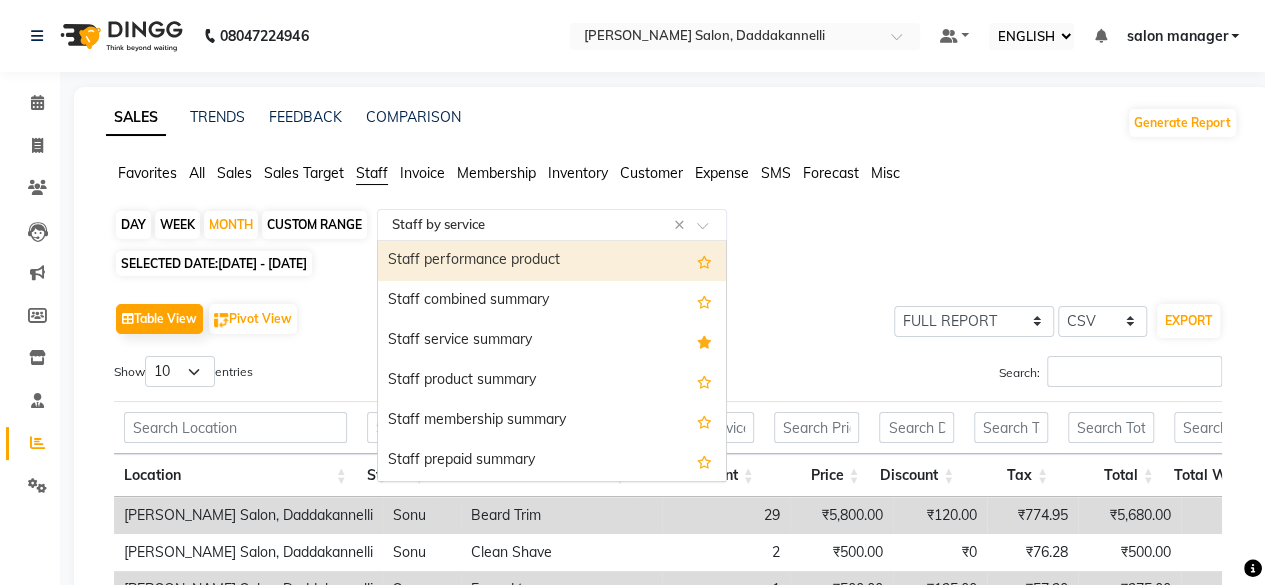 click on "Staff" 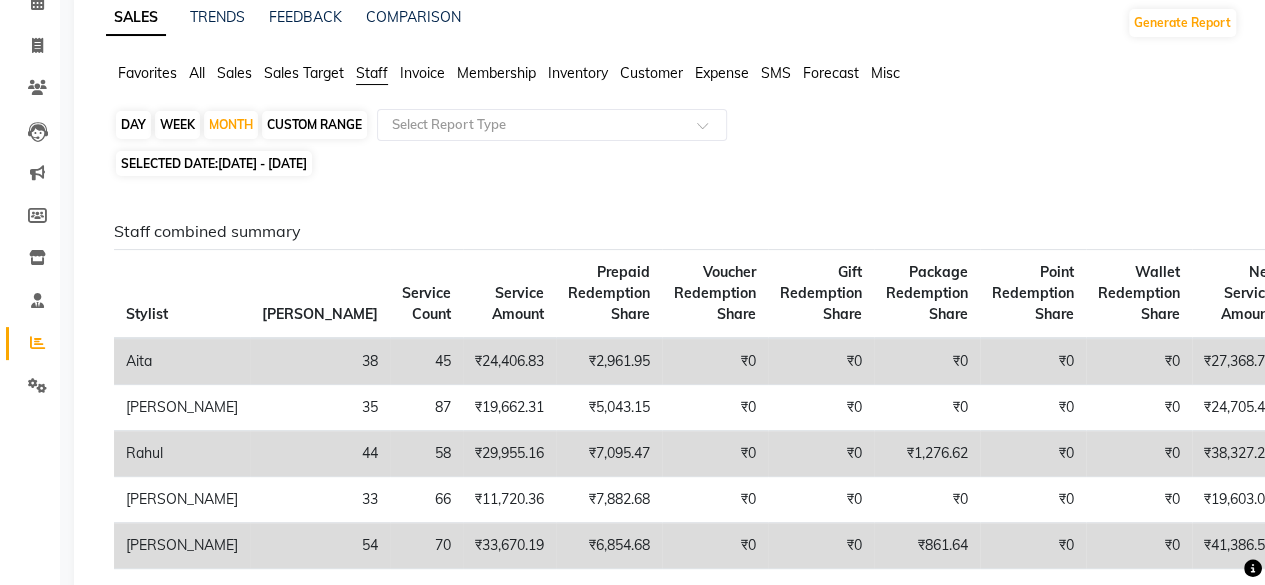 scroll, scrollTop: 0, scrollLeft: 0, axis: both 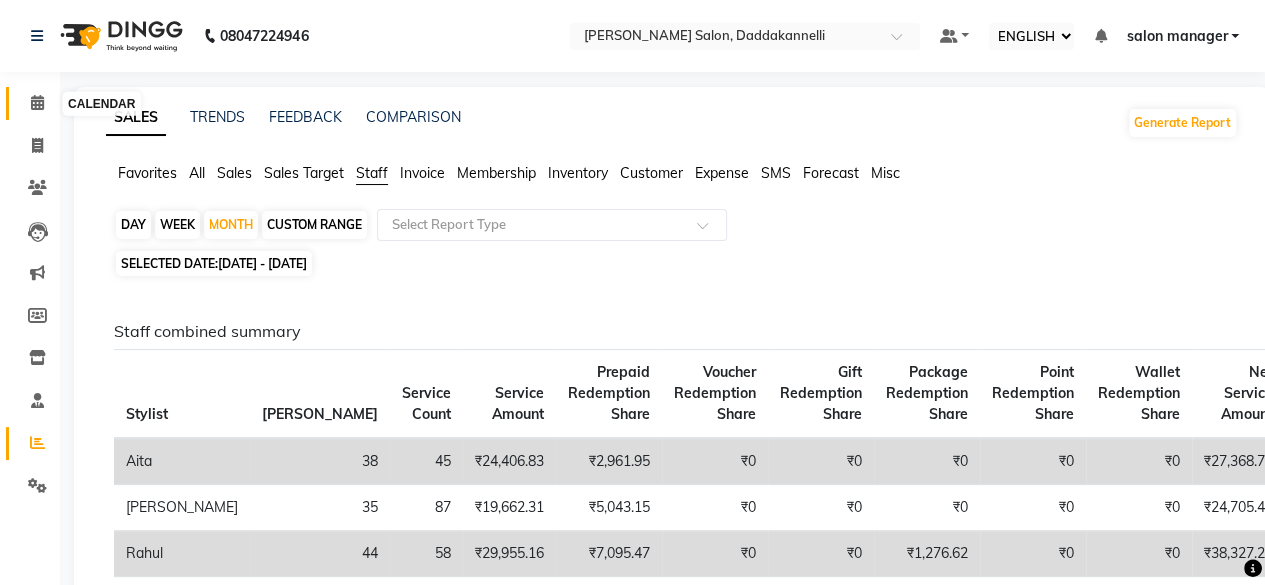click 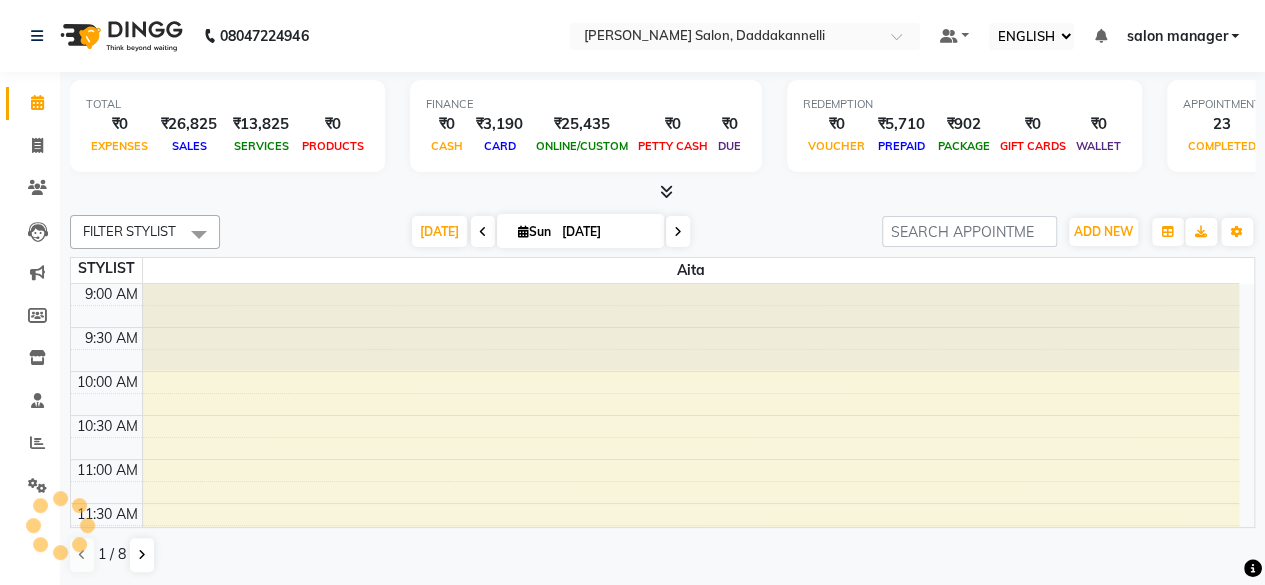 scroll, scrollTop: 0, scrollLeft: 0, axis: both 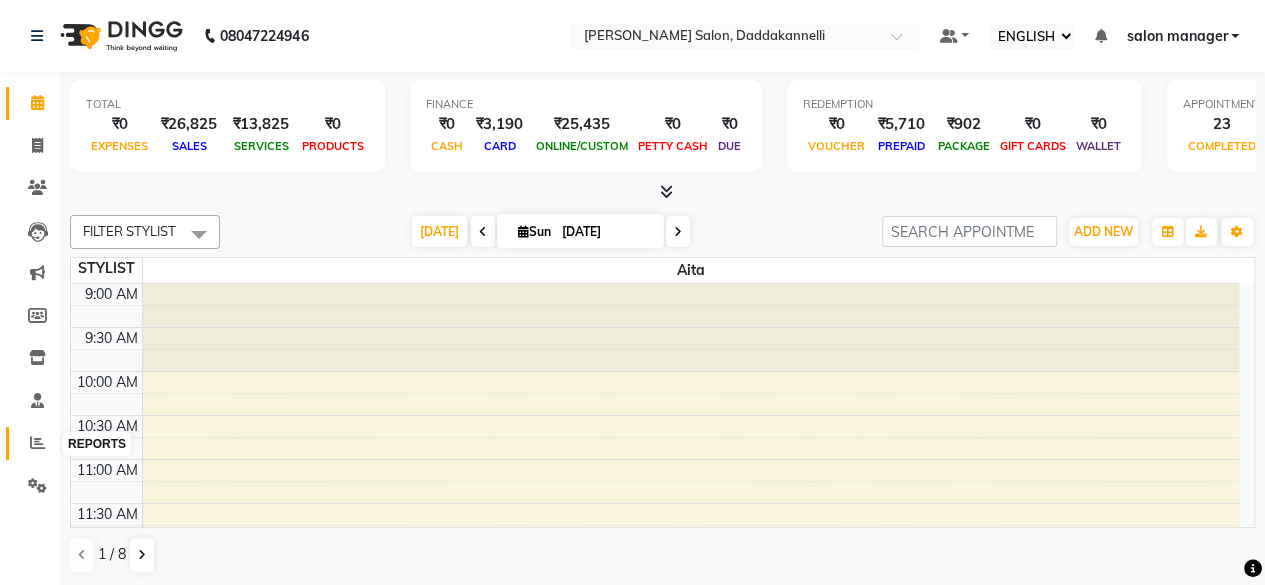 click 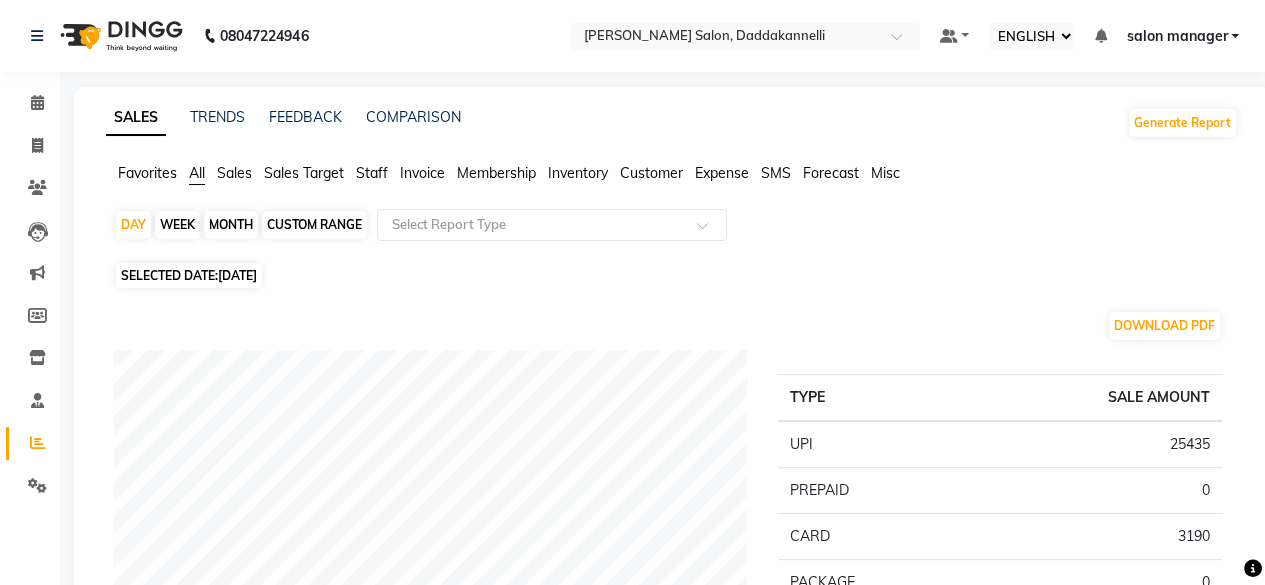click on "Favorites All Sales Sales Target Staff Invoice Membership Inventory Customer Expense SMS Forecast Misc" 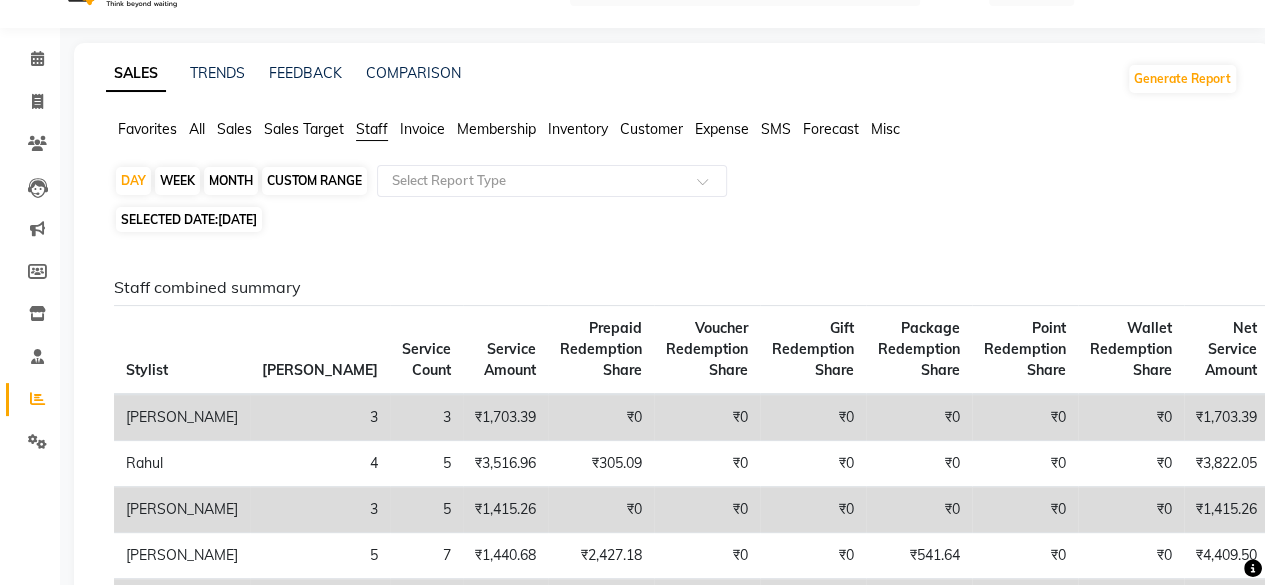 scroll, scrollTop: 0, scrollLeft: 0, axis: both 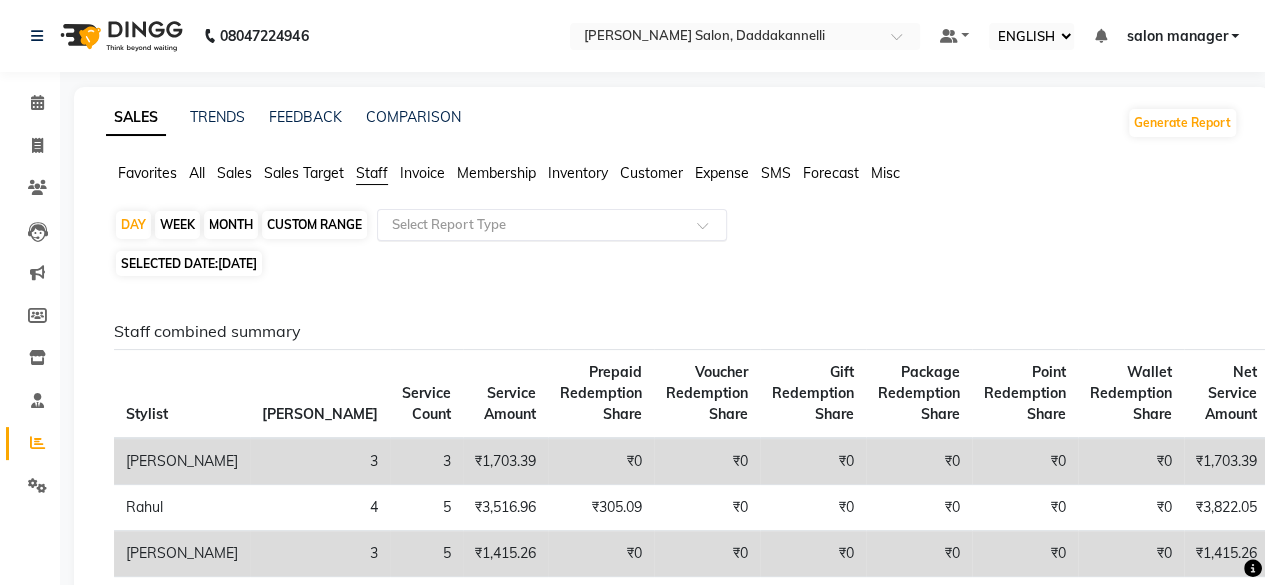 click 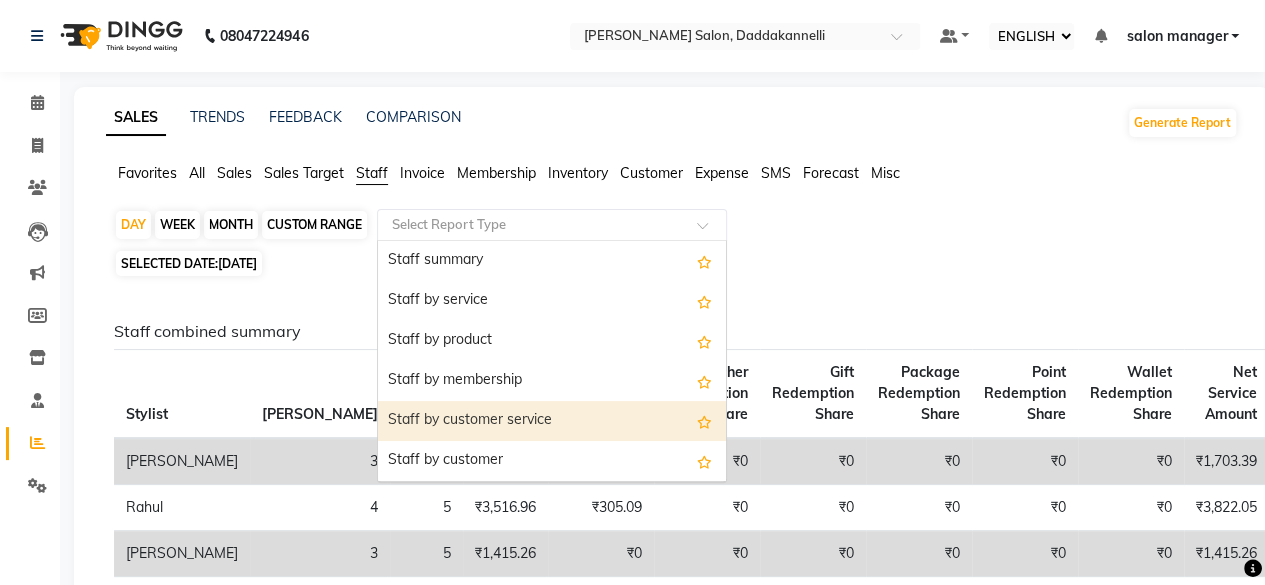 click on "Staff by customer service" at bounding box center (552, 421) 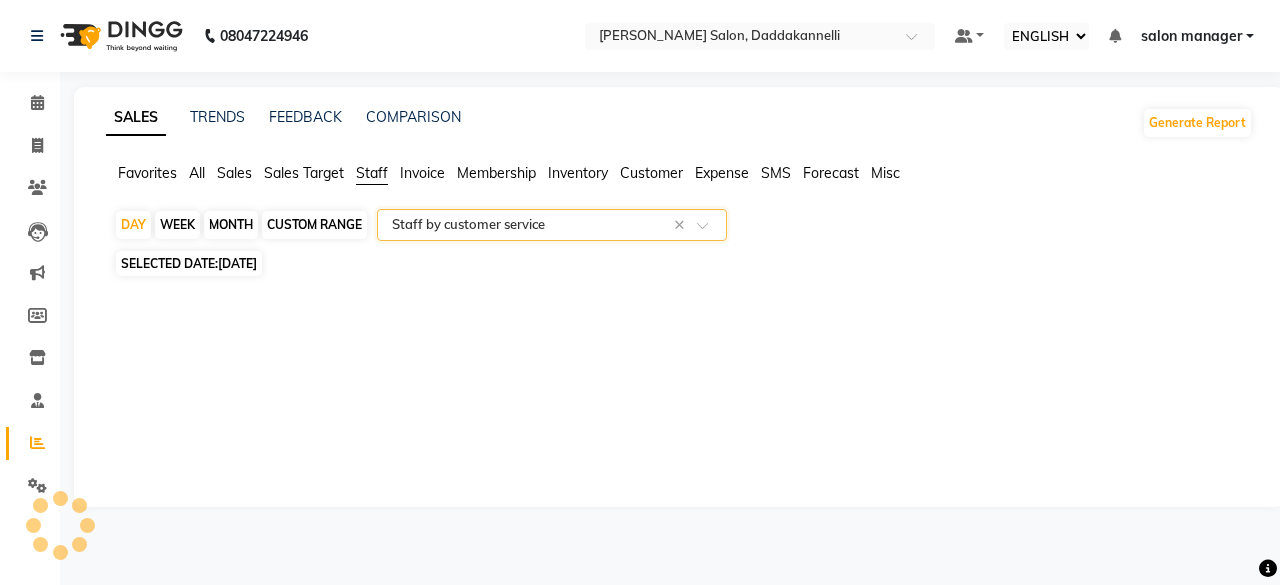 select on "full_report" 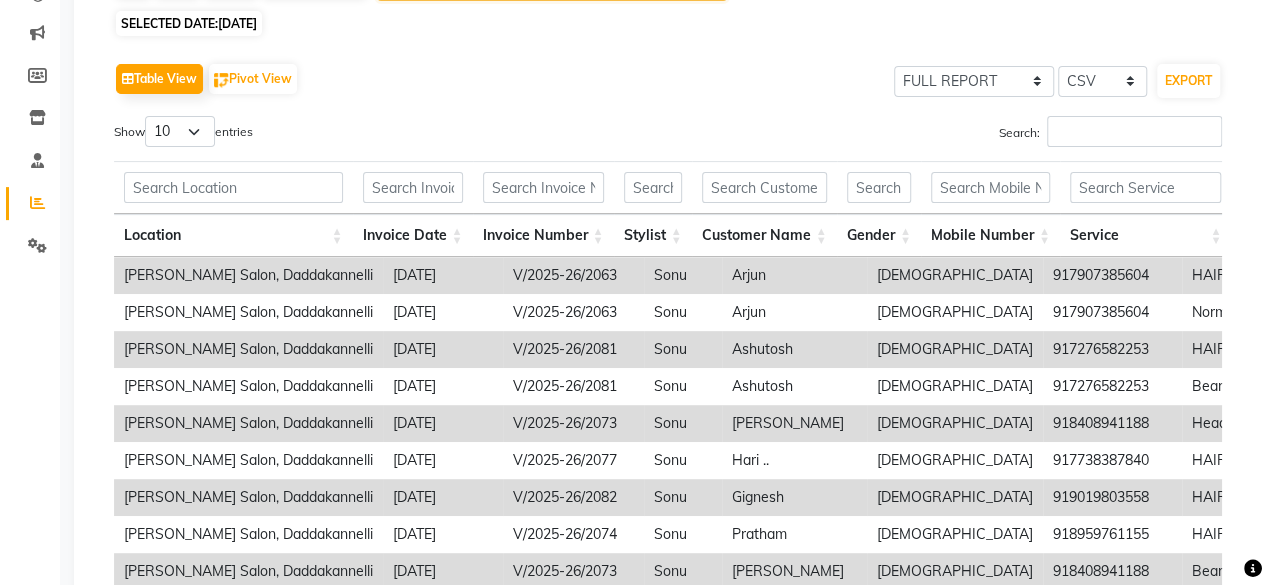 scroll, scrollTop: 200, scrollLeft: 0, axis: vertical 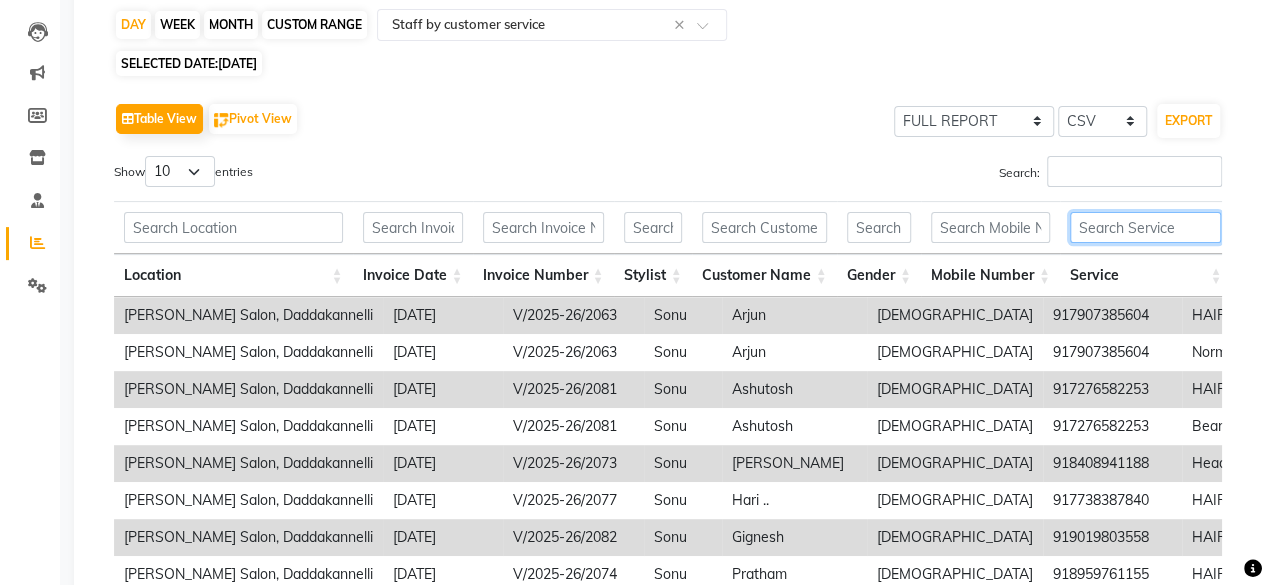 click at bounding box center [1145, 227] 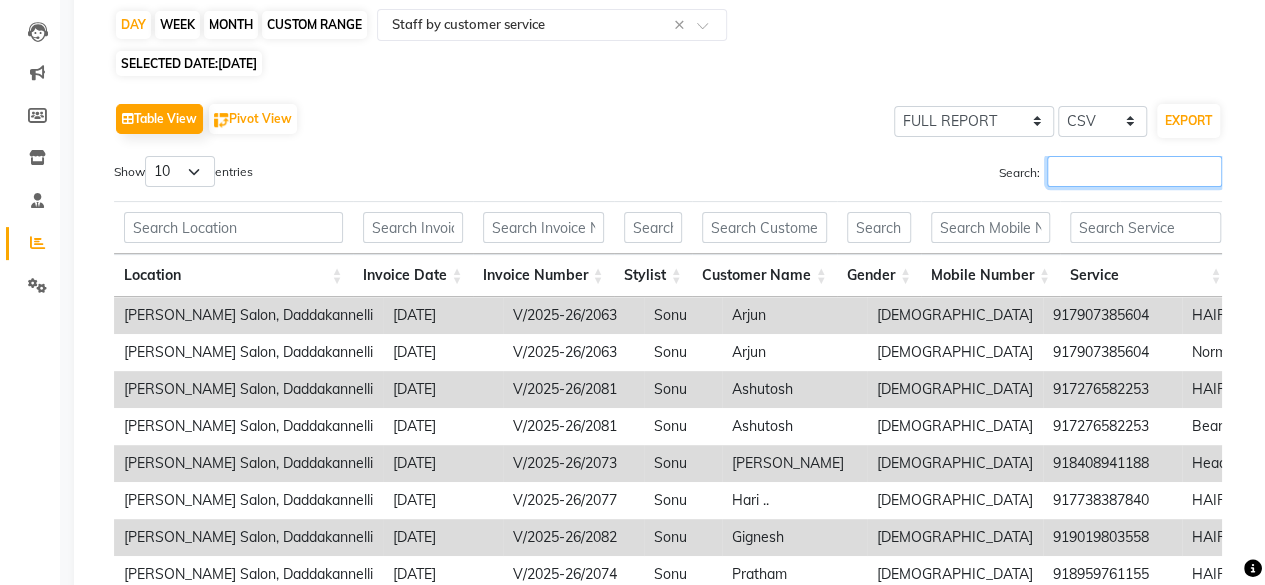 click on "Search:" at bounding box center [1134, 171] 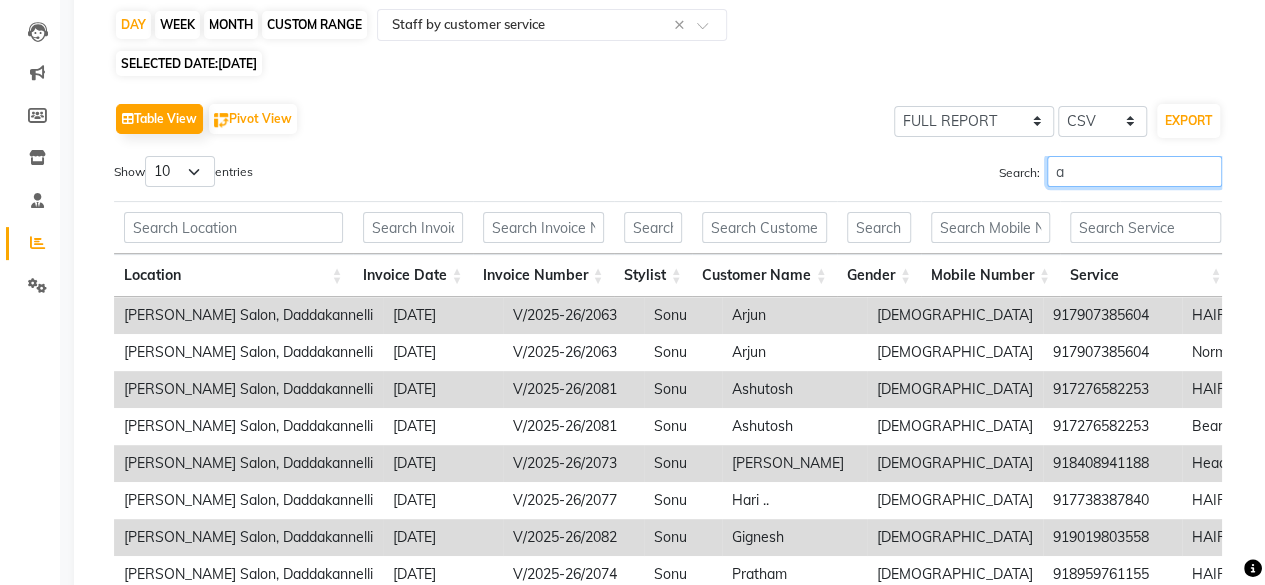 type on "a" 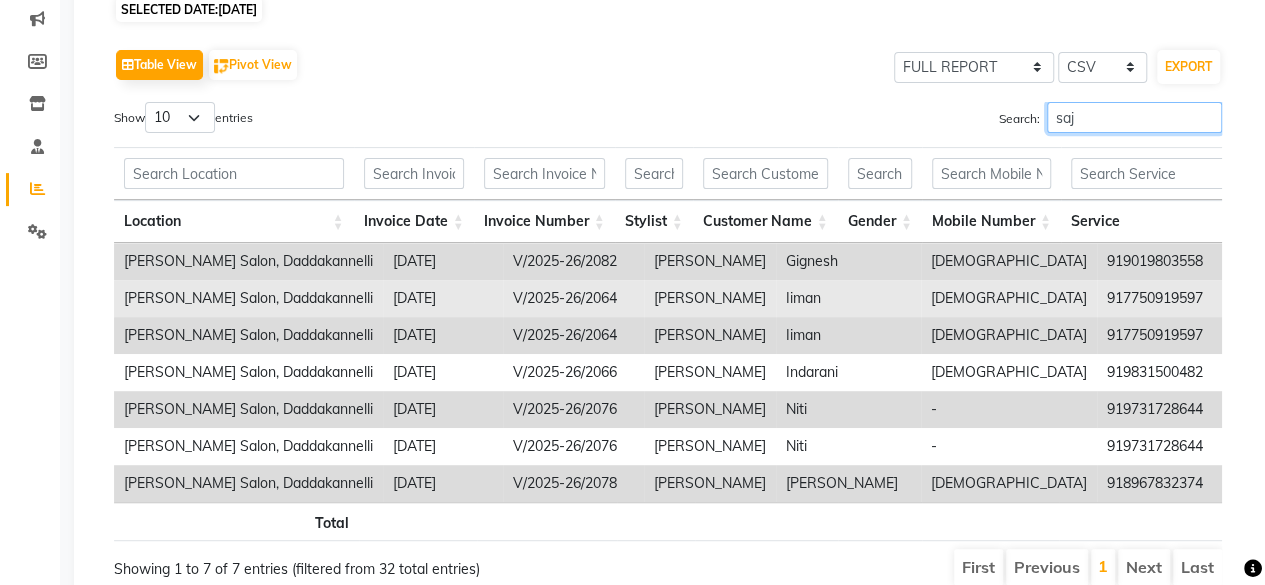 scroll, scrollTop: 300, scrollLeft: 0, axis: vertical 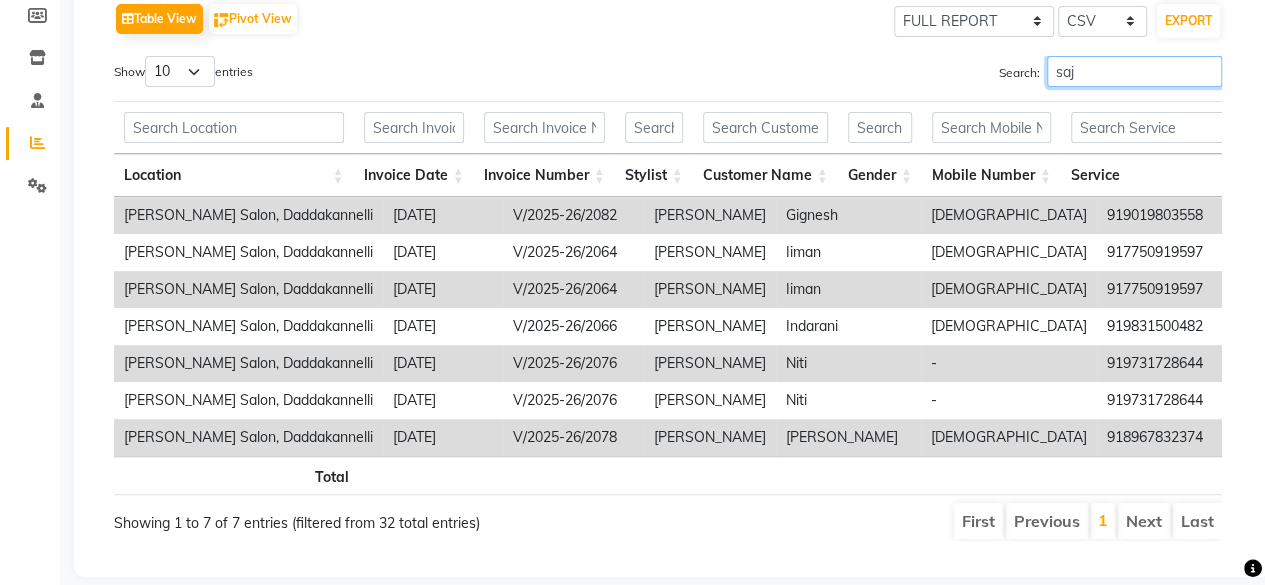 type on "saj" 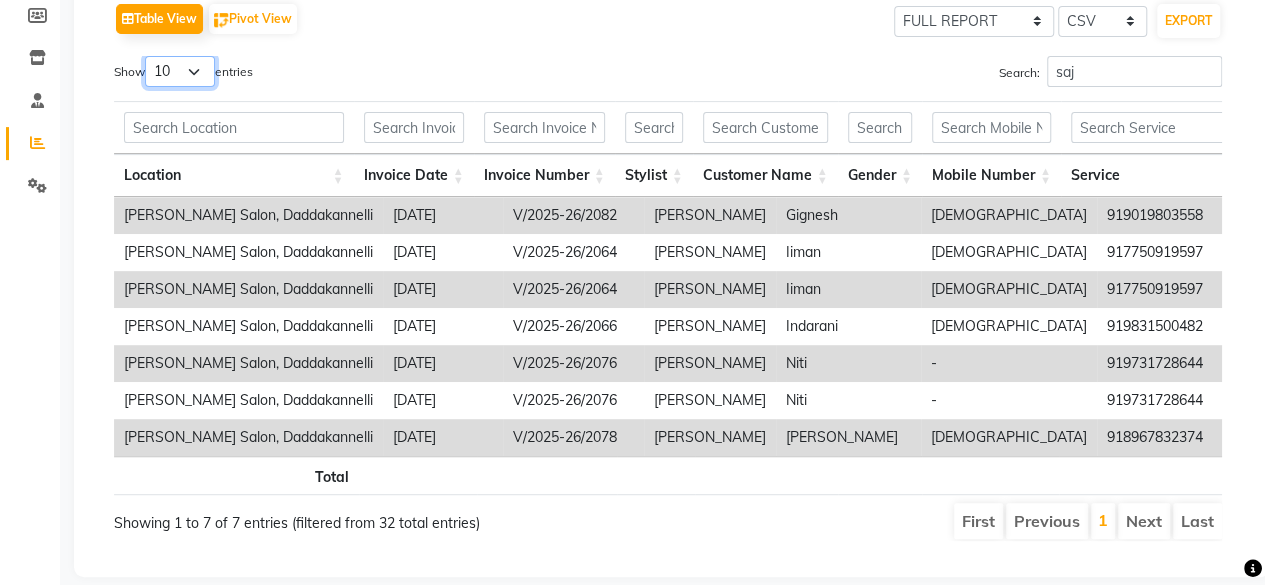 click on "10 25 50 100" at bounding box center (180, 71) 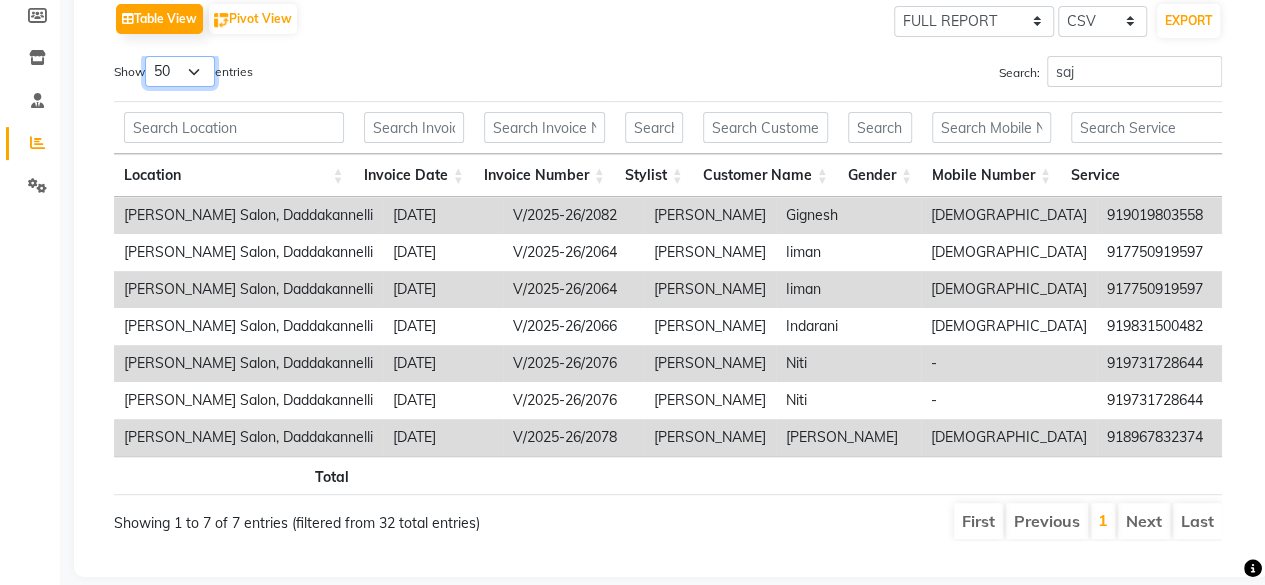 click on "10 25 50 100" at bounding box center (180, 71) 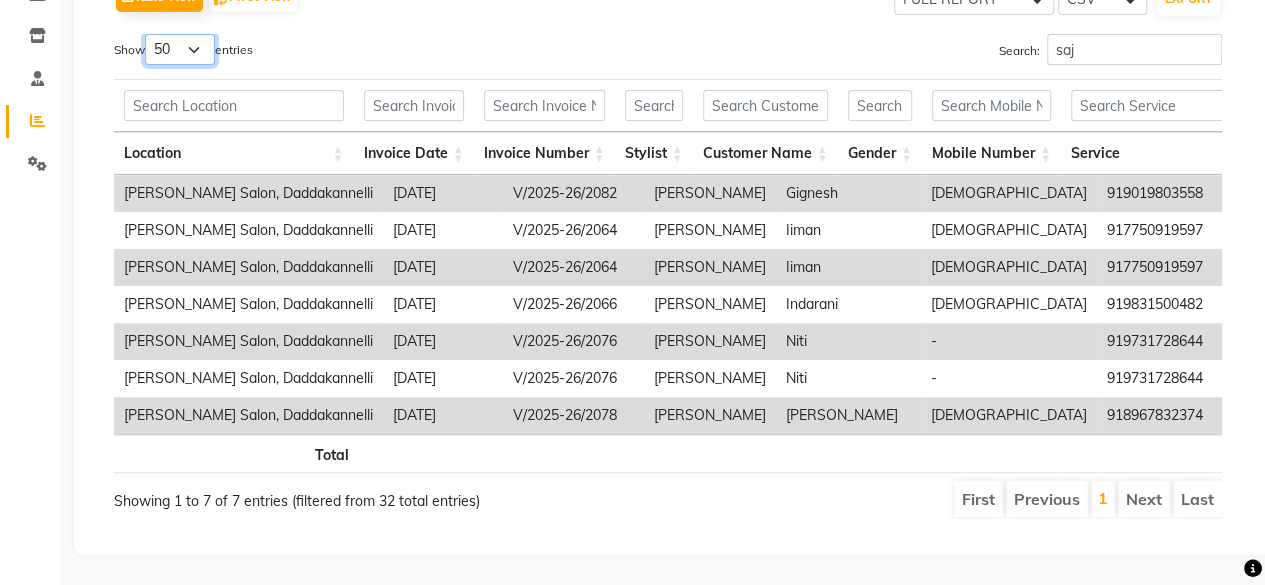 scroll, scrollTop: 349, scrollLeft: 0, axis: vertical 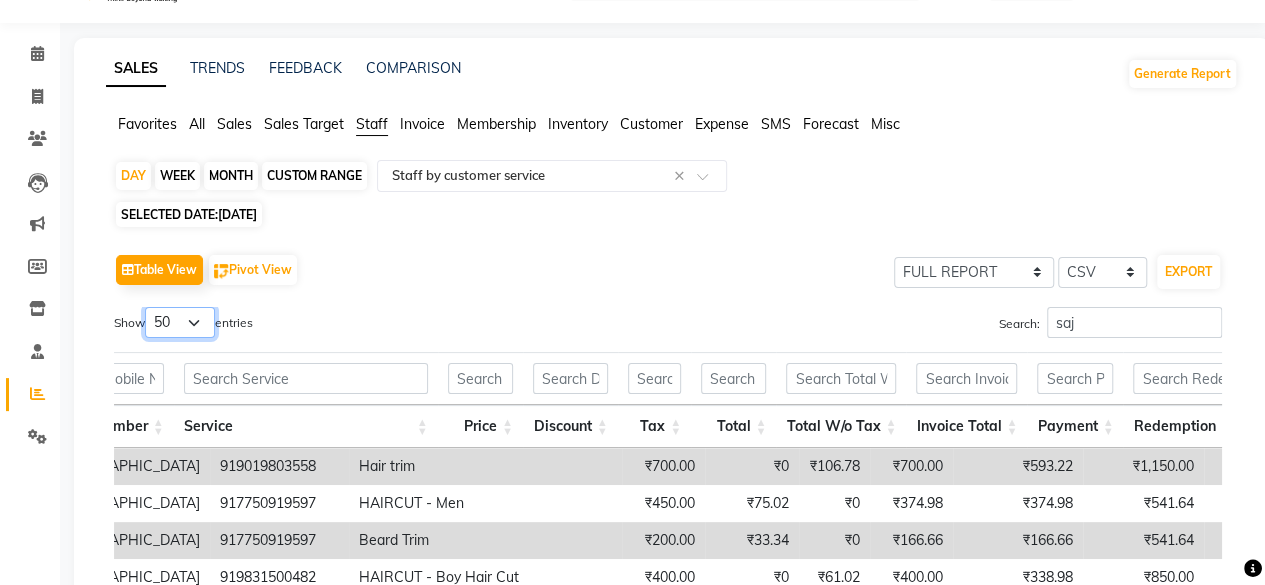 click on "10 25 50 100" at bounding box center (180, 322) 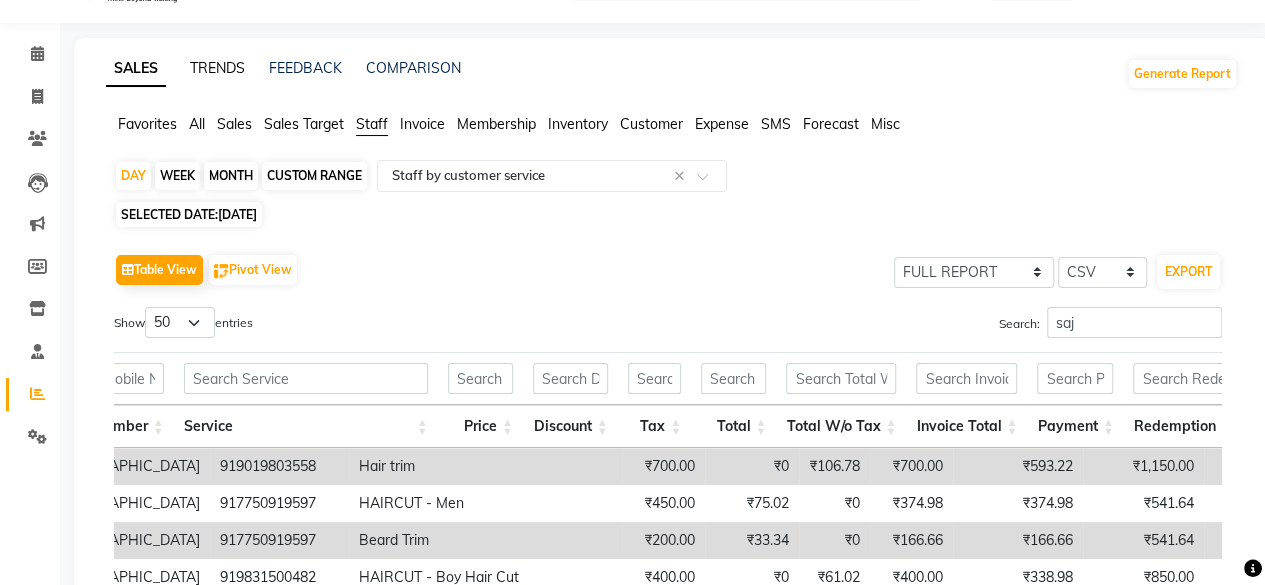 click on "TRENDS" 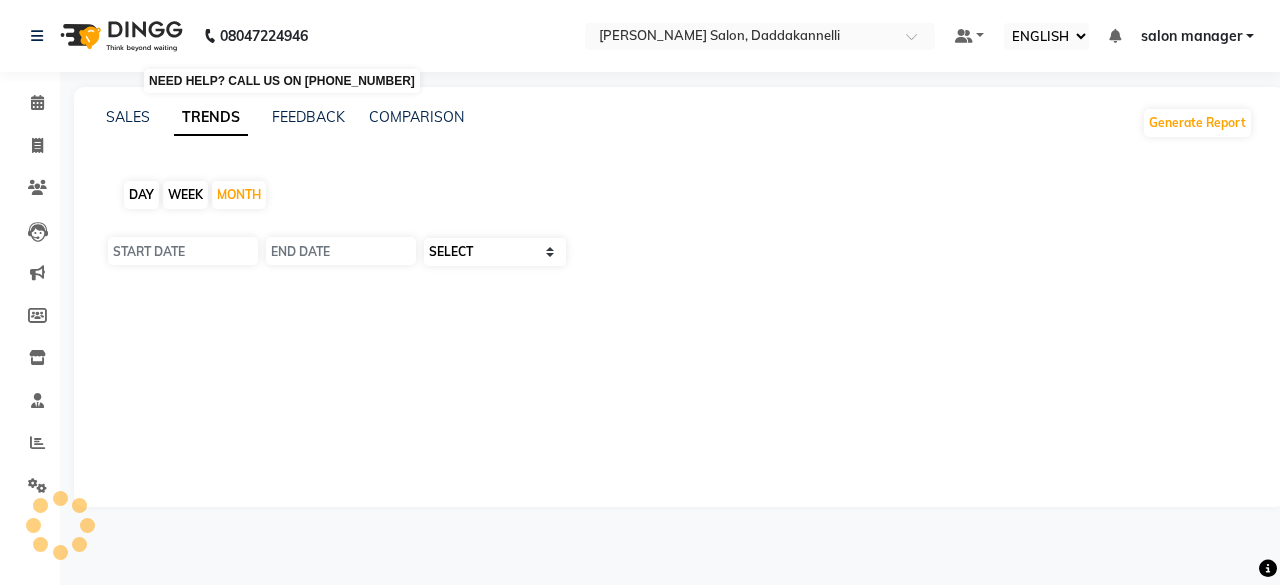 type on "01-07-2025" 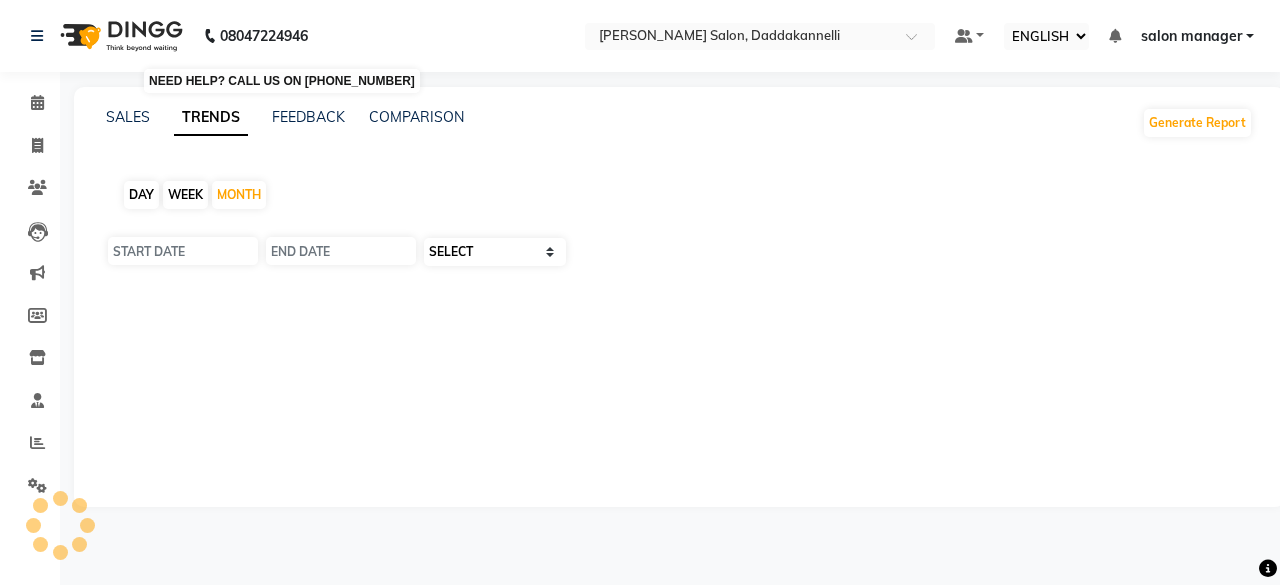 type on "[DATE]" 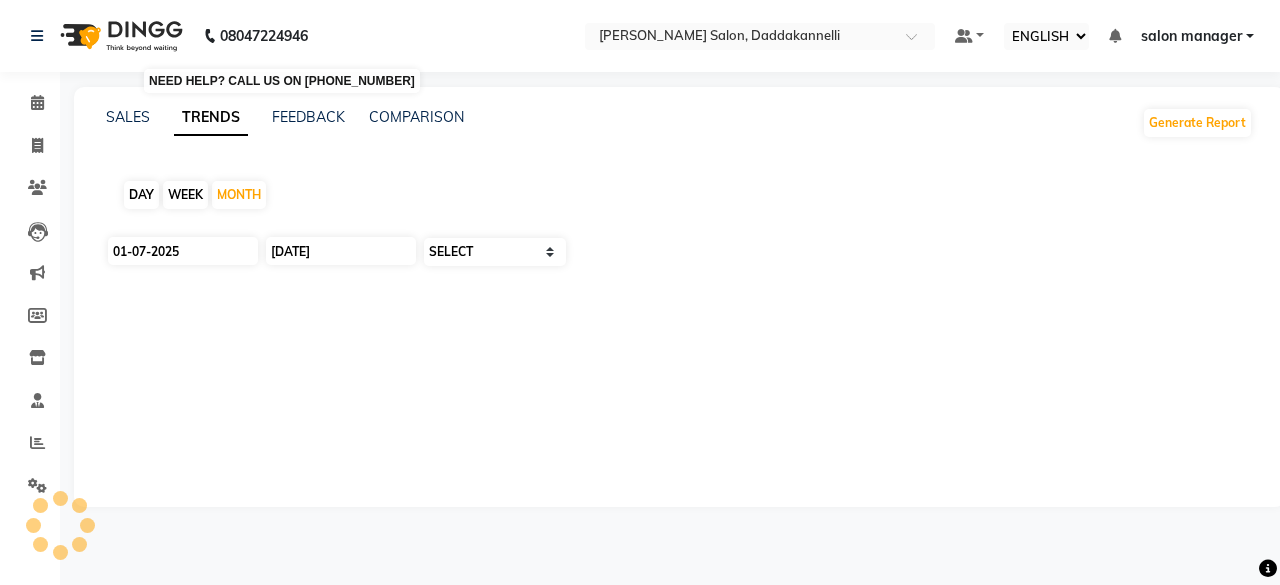 select on "by_client" 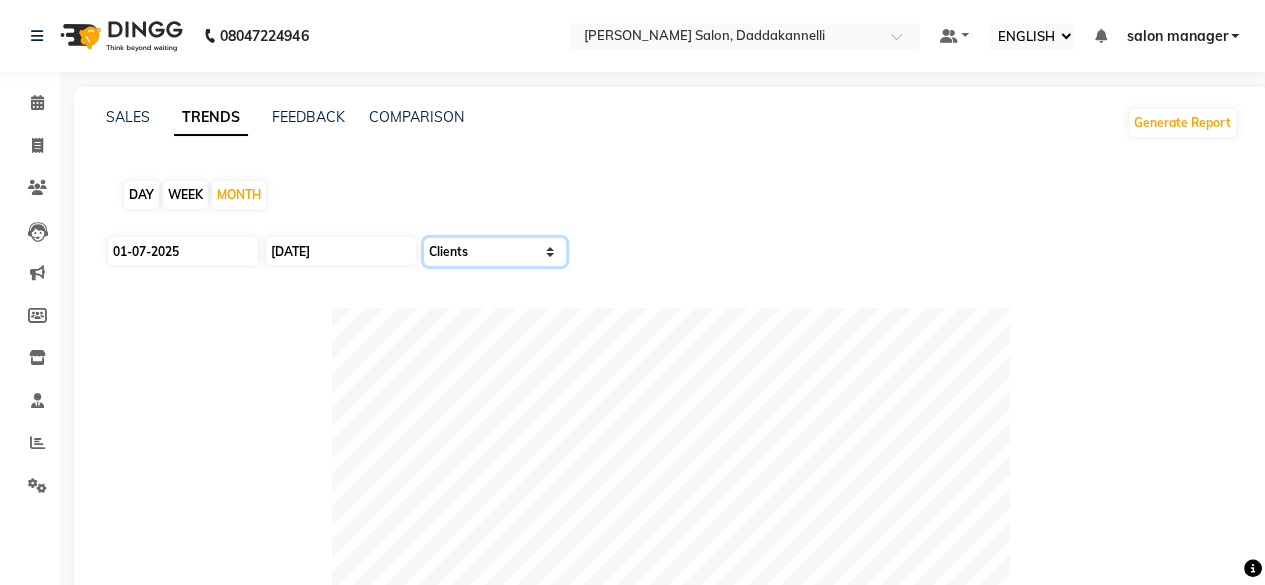 click on "SELECT Sales Clients" 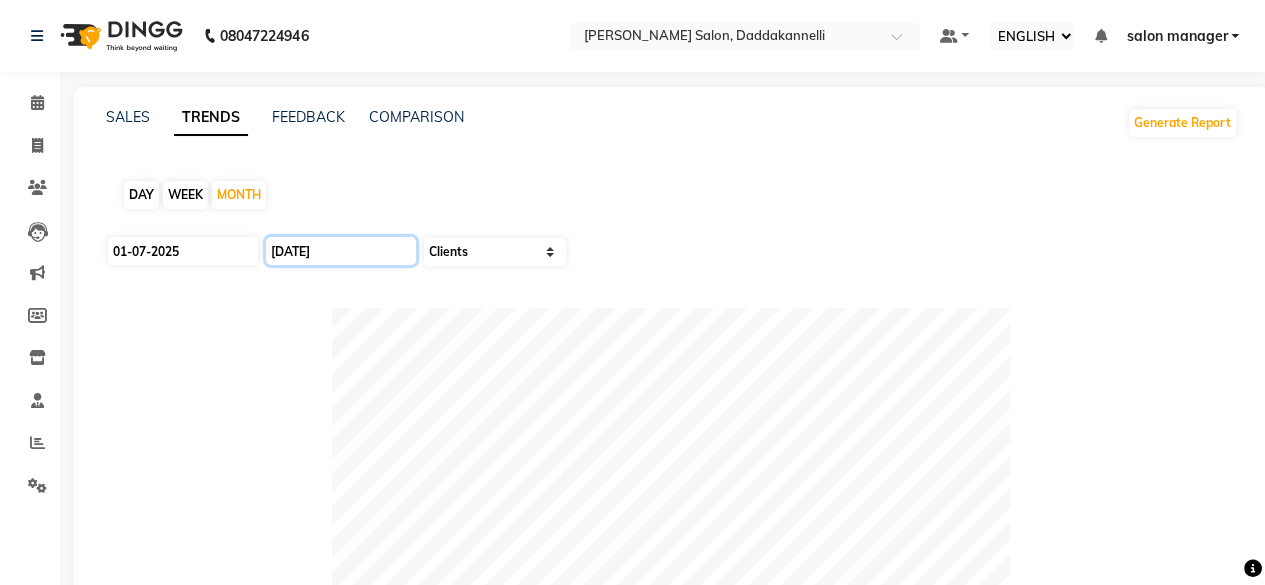 click on "[DATE]" 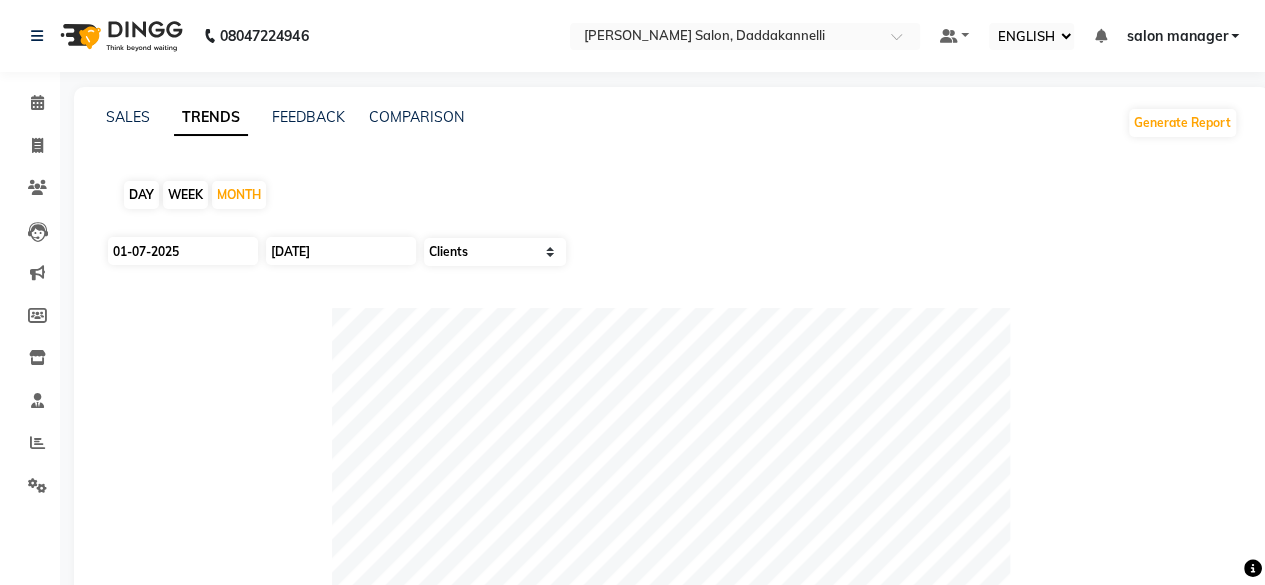select on "7" 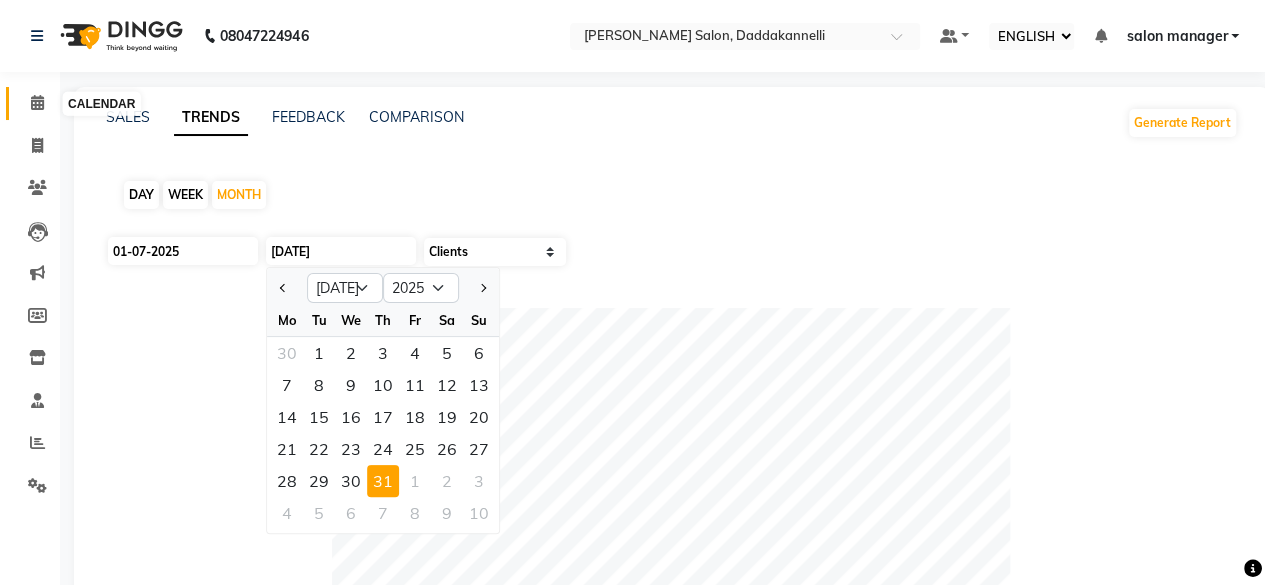 click 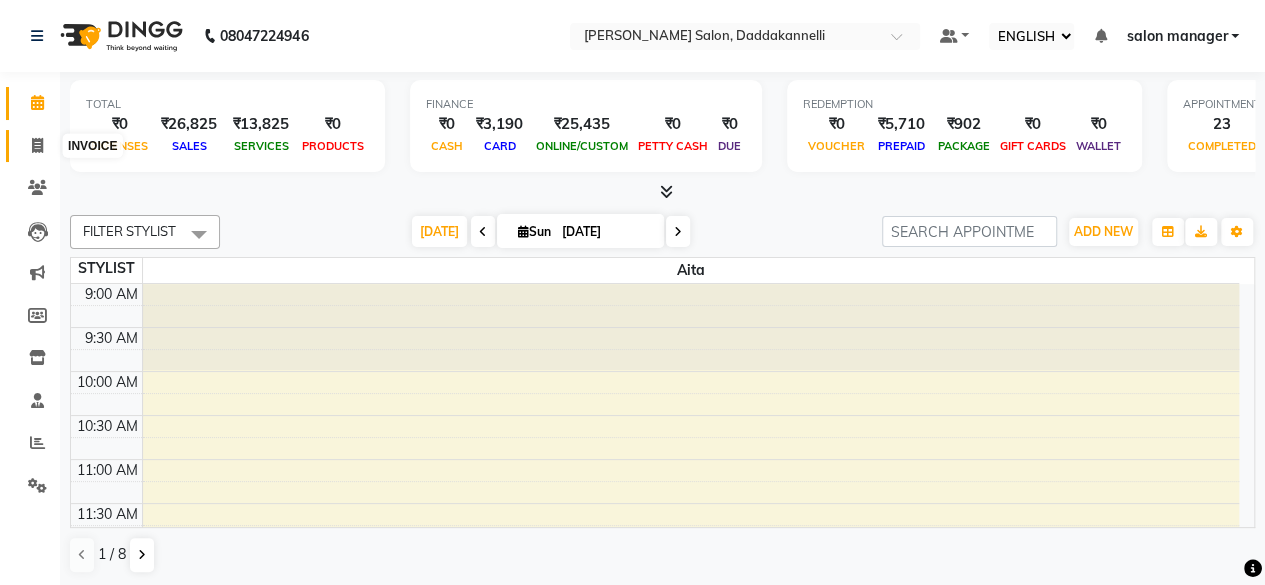 click 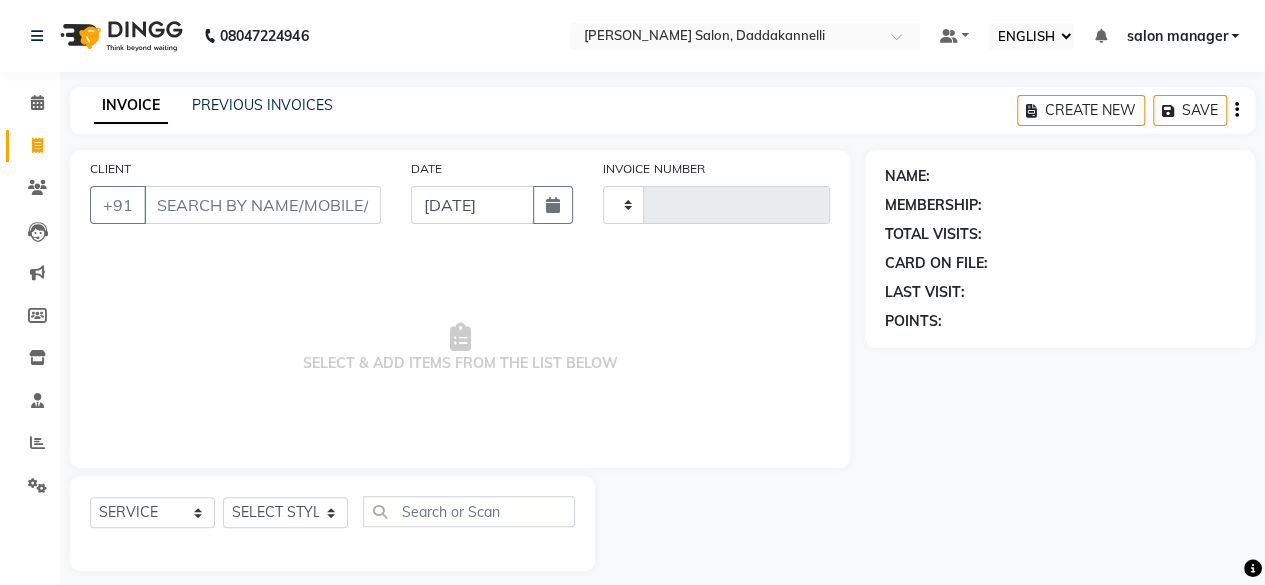 type on "2084" 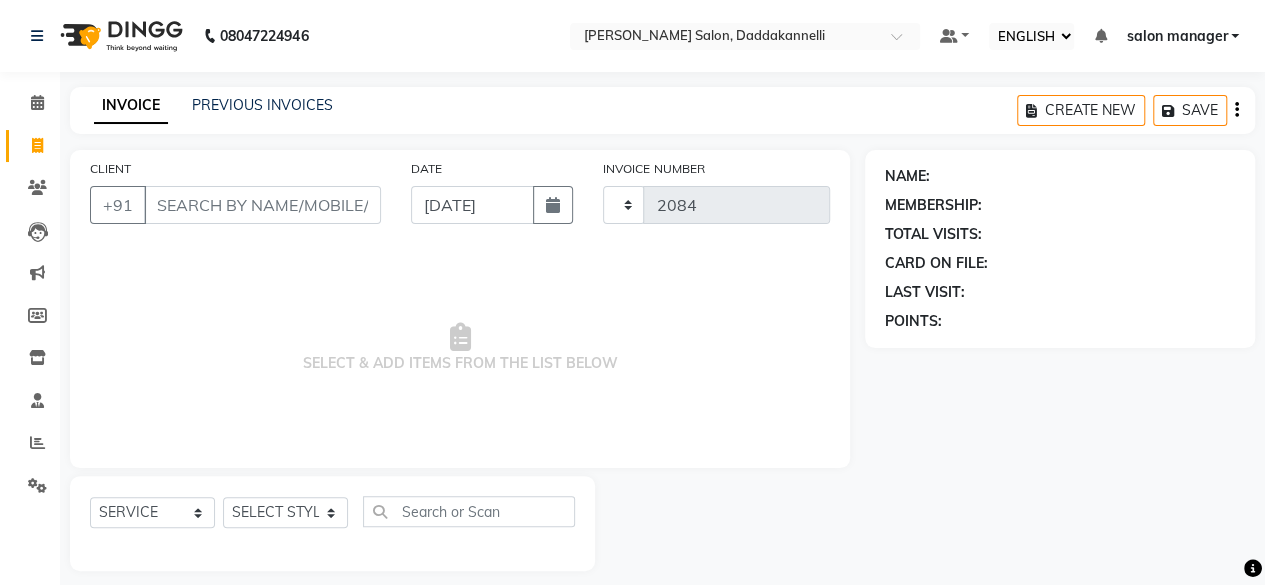 select on "6354" 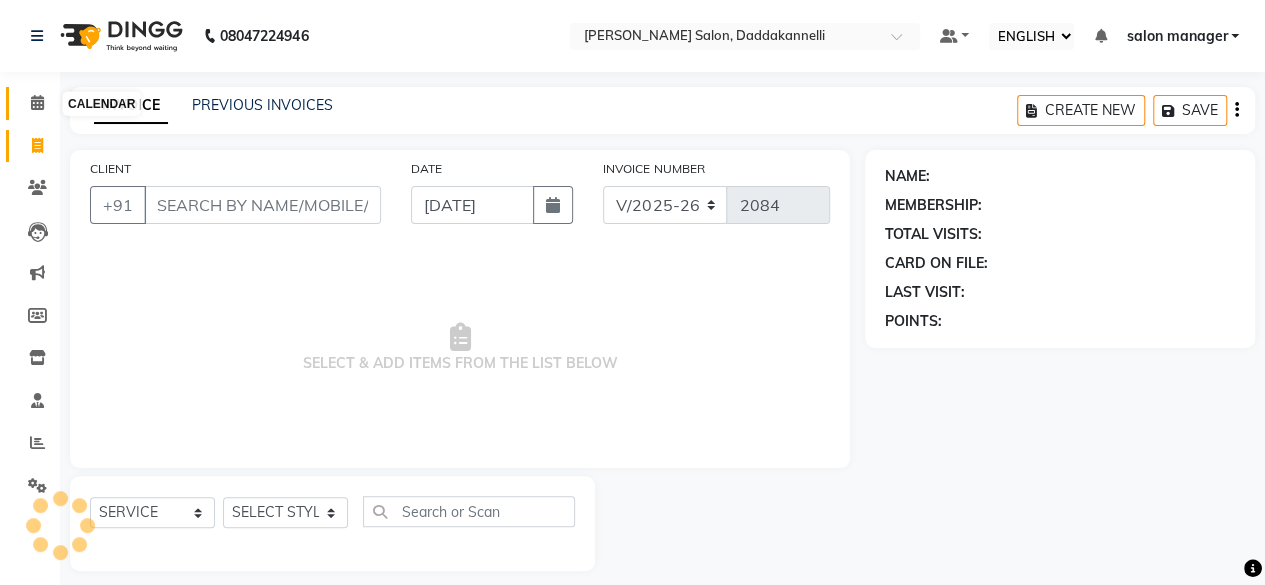 click 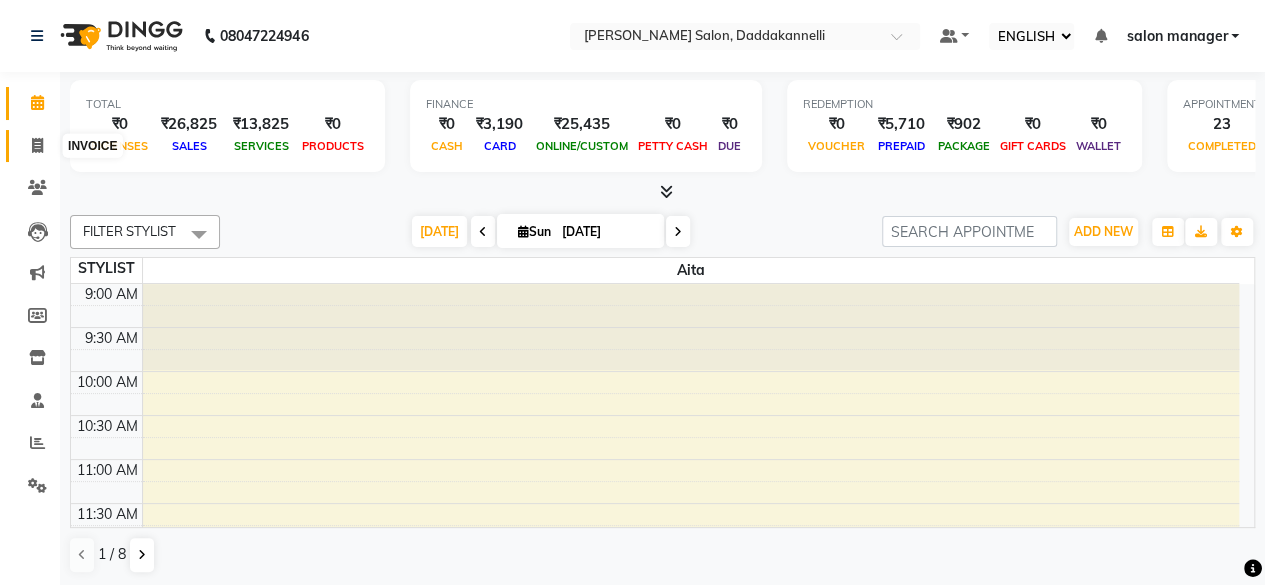 click 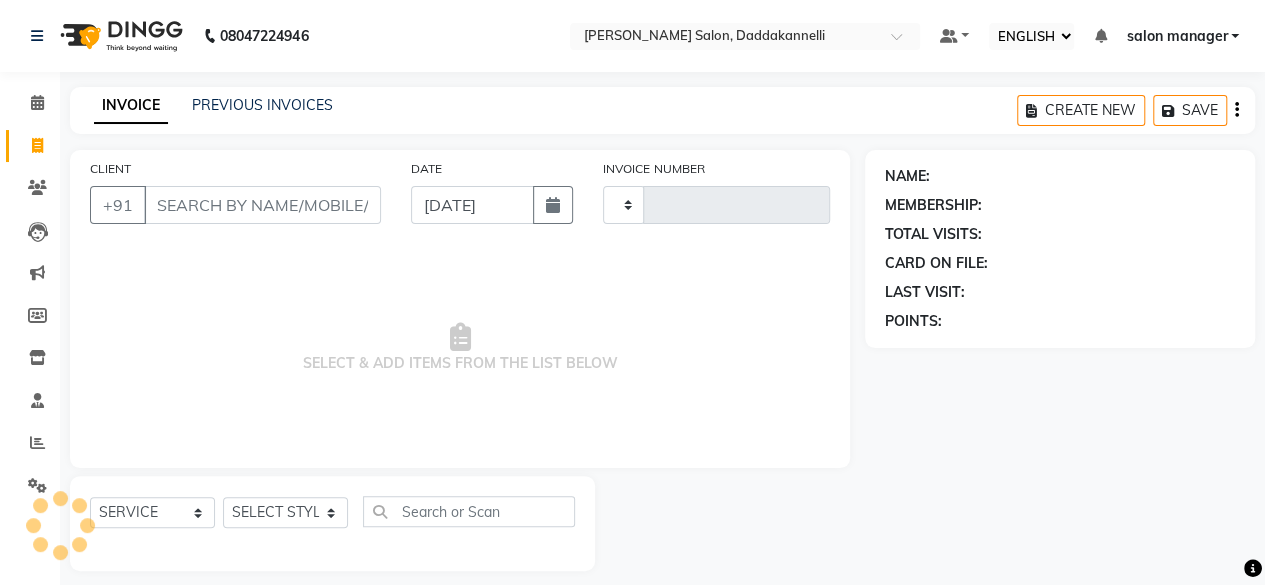 type on "2084" 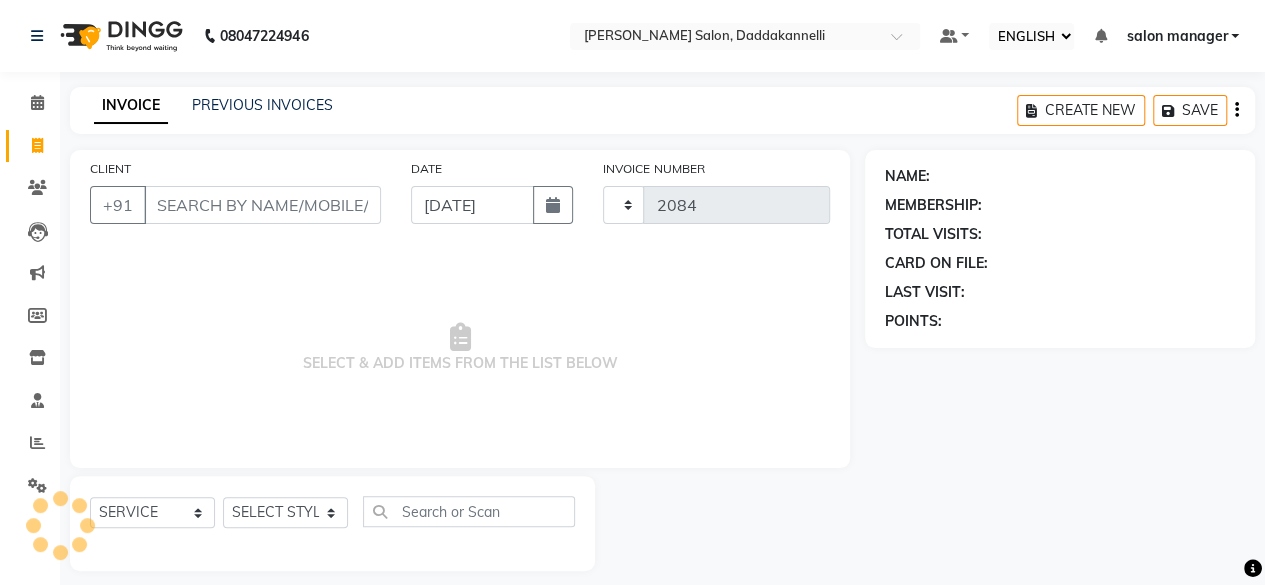 select on "6354" 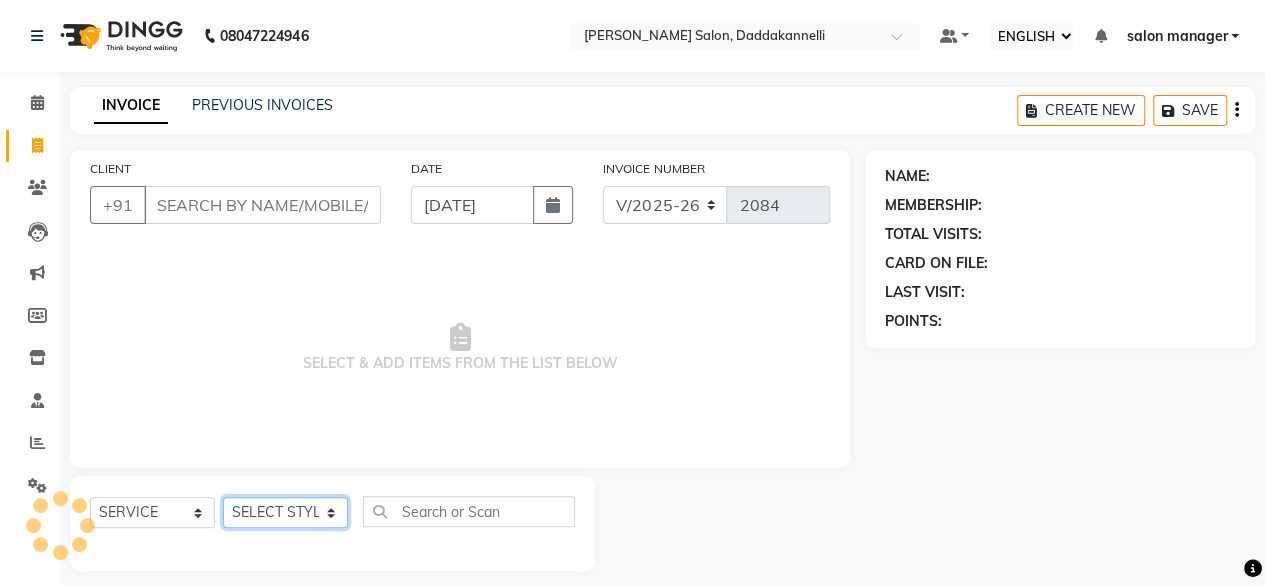 click on "SELECT STYLIST" 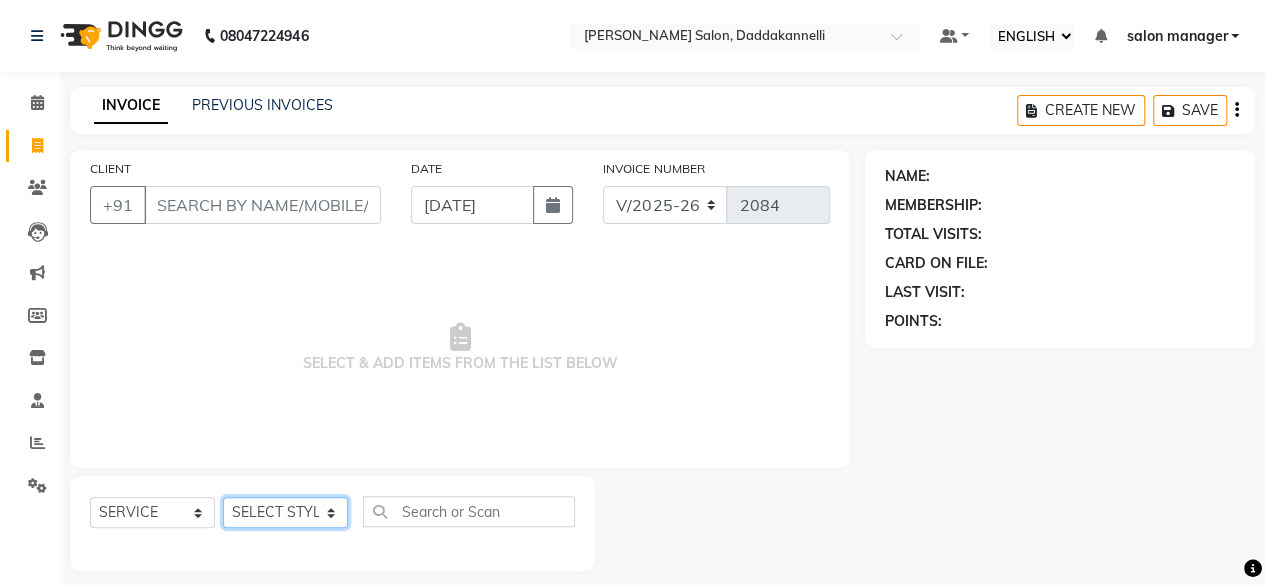 select on "66066" 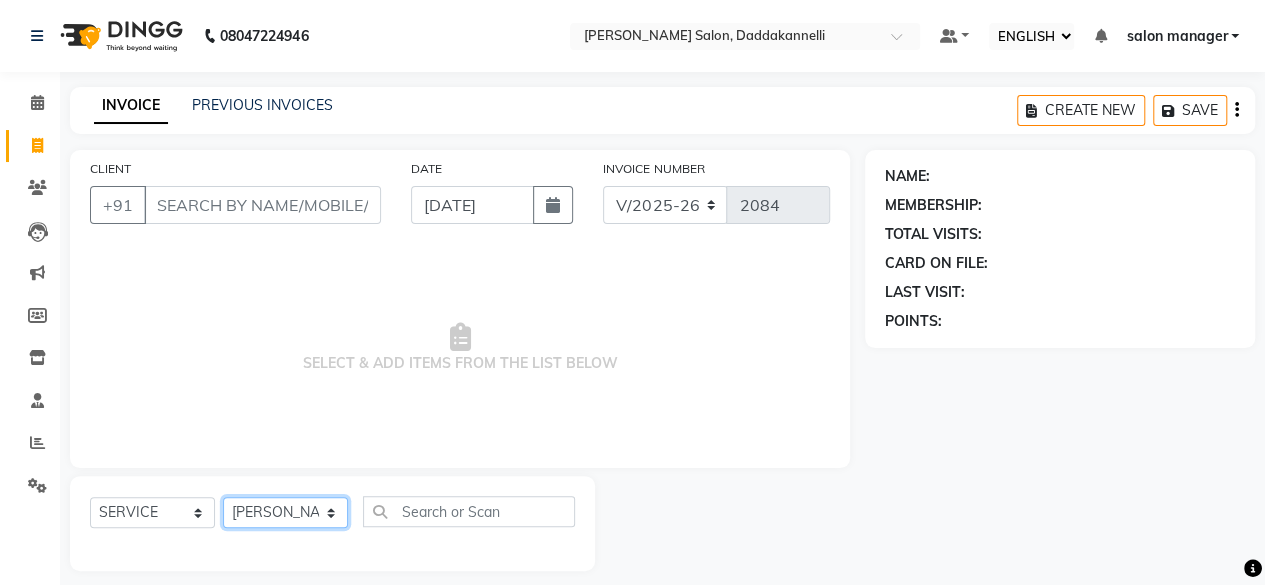 click on "SELECT STYLIST aita DINGG SUPPORT [PERSON_NAME] Rahul [PERSON_NAME] [PERSON_NAME] salon manager [PERSON_NAME]" 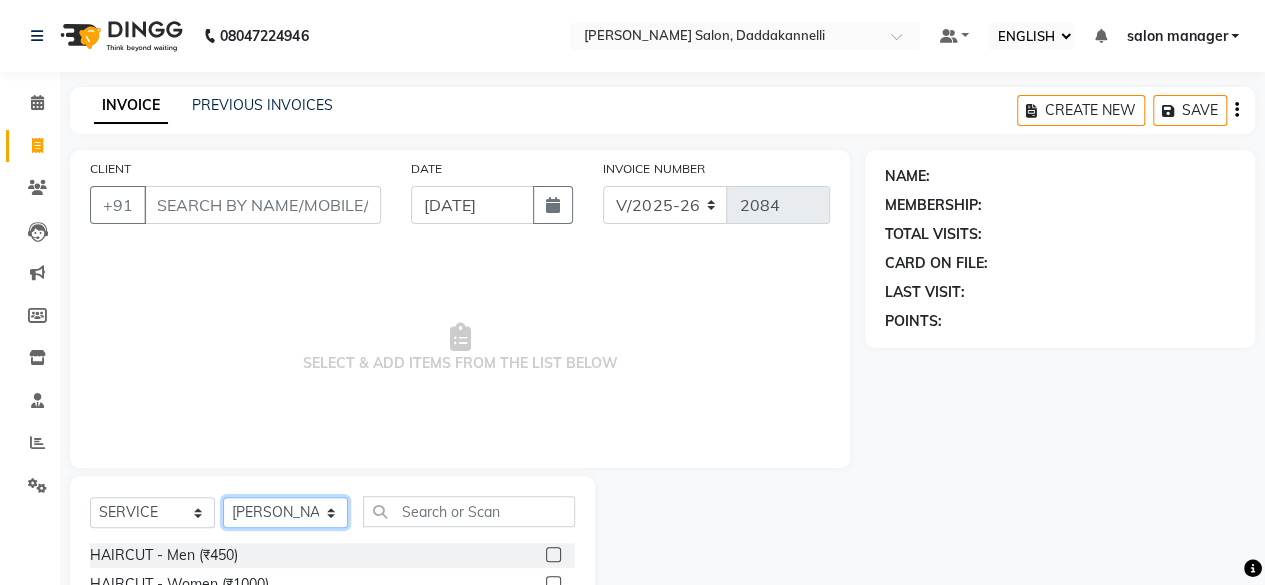 scroll, scrollTop: 215, scrollLeft: 0, axis: vertical 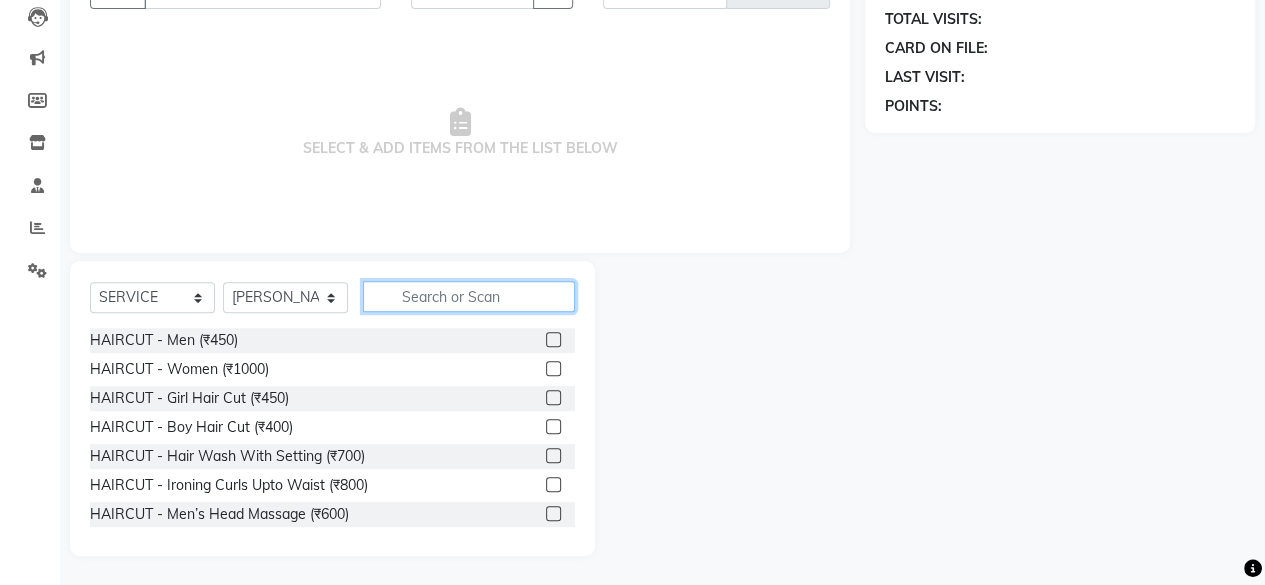 click 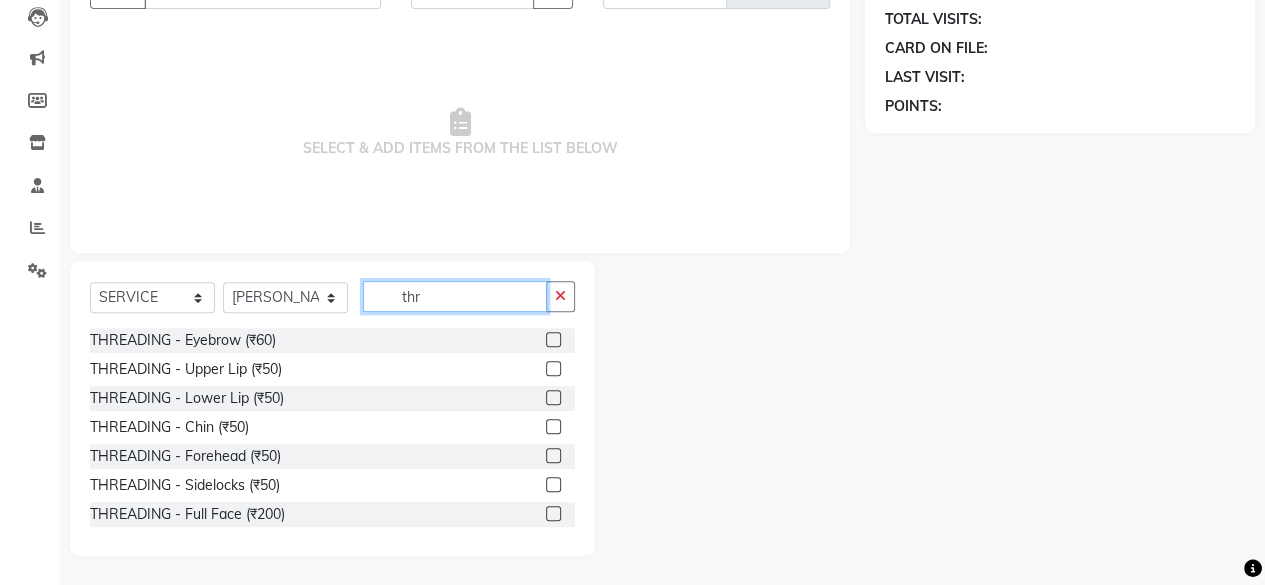 type on "thr" 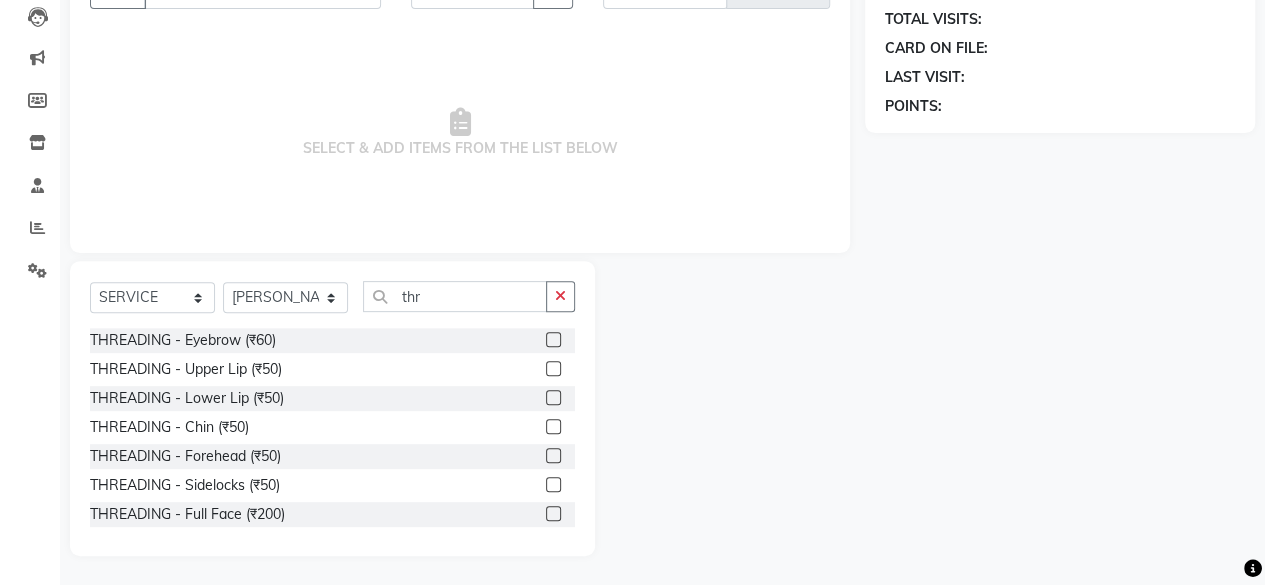 click 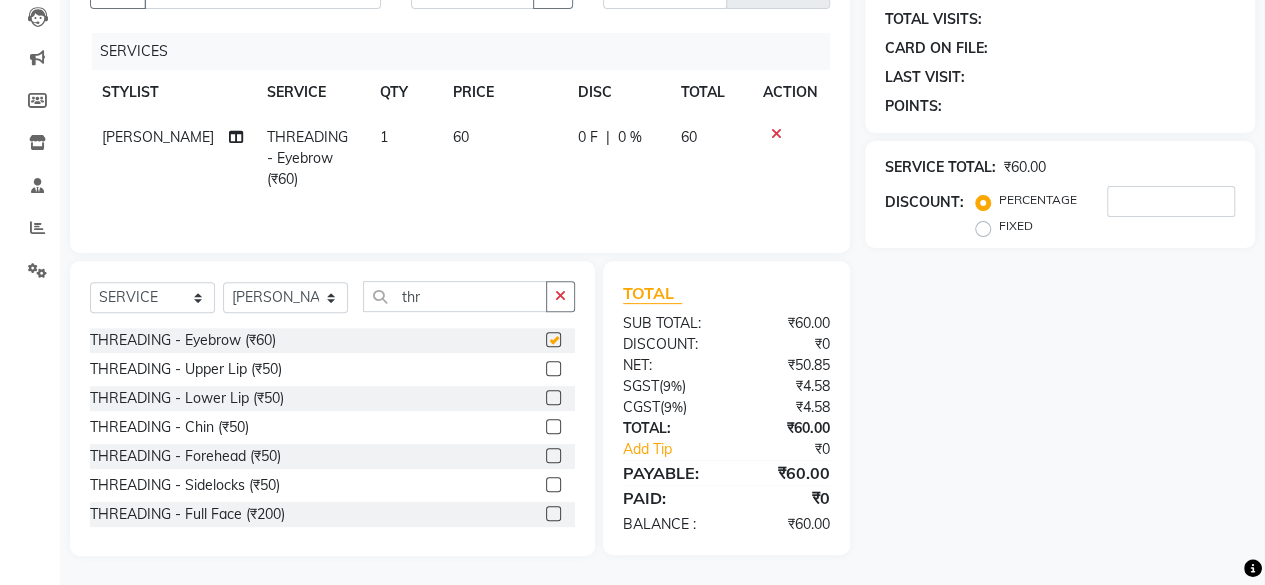 checkbox on "false" 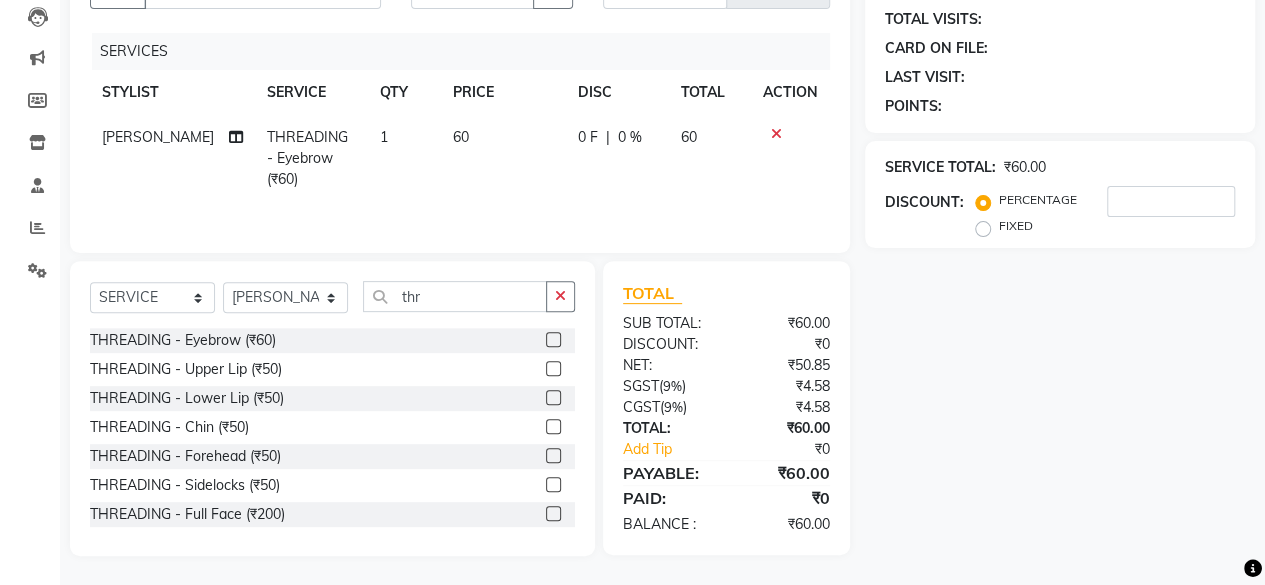 click 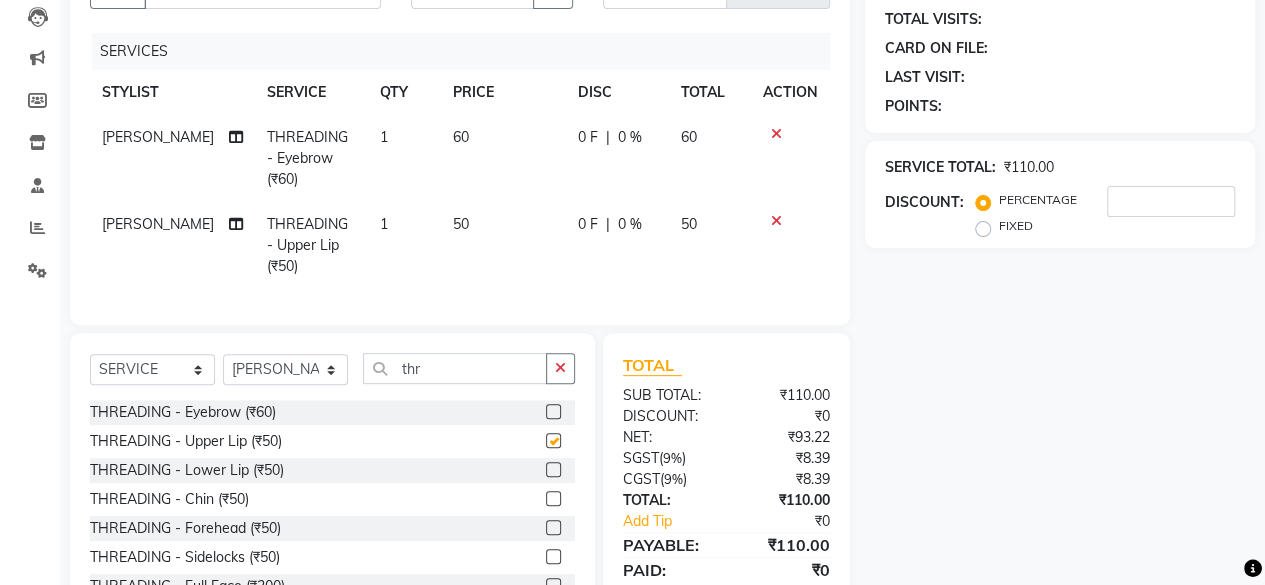 checkbox on "false" 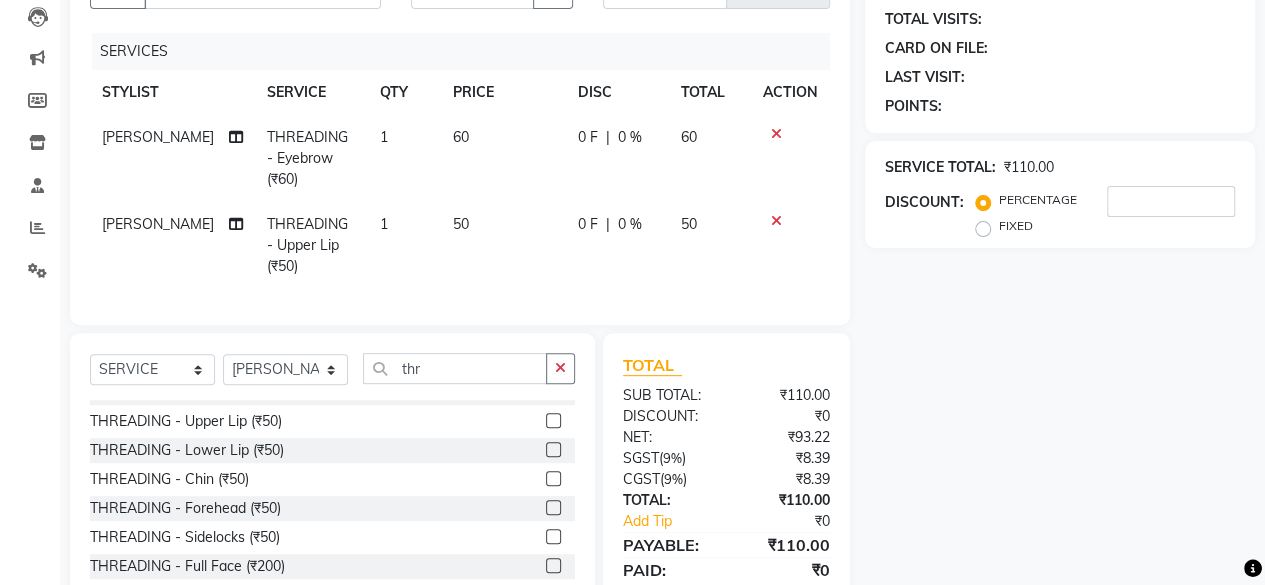 scroll, scrollTop: 32, scrollLeft: 0, axis: vertical 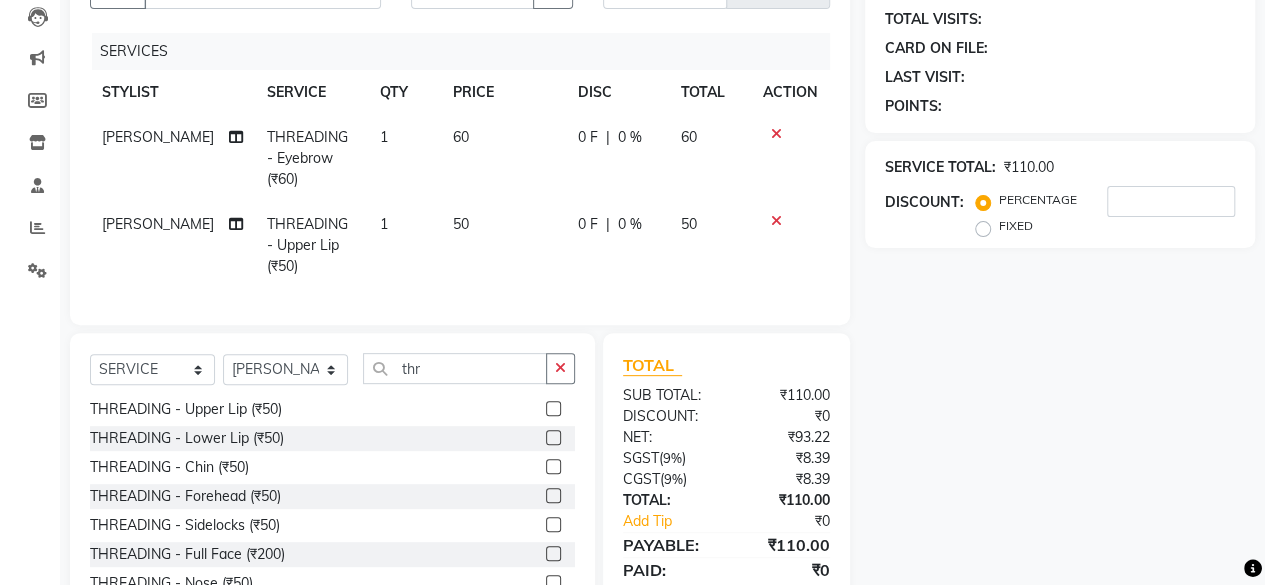 click 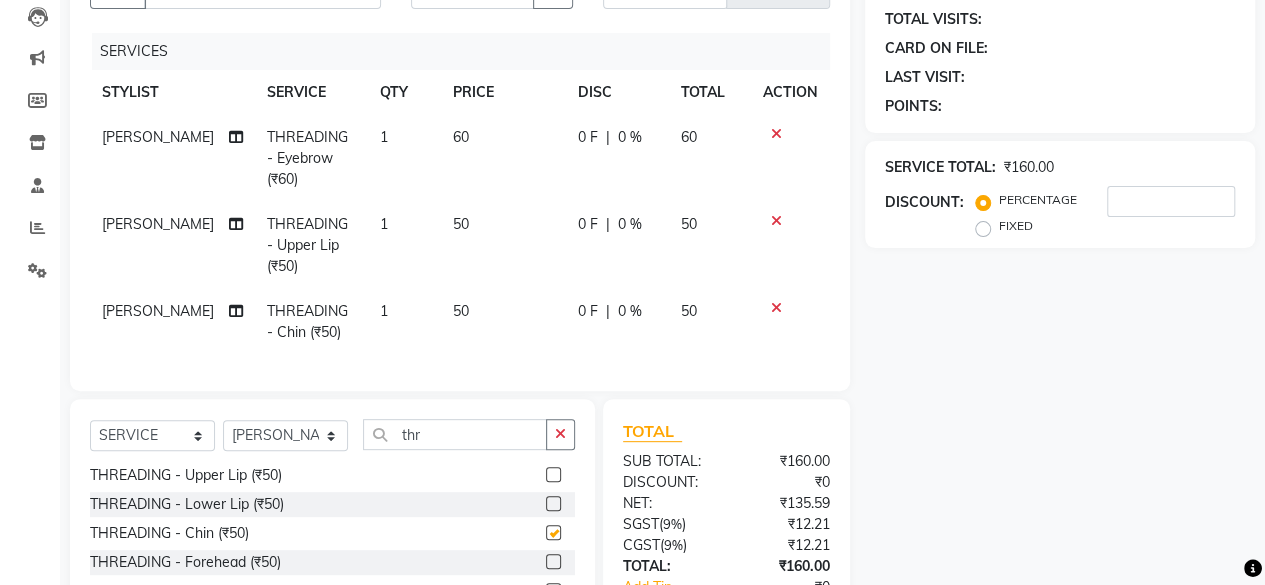 checkbox on "false" 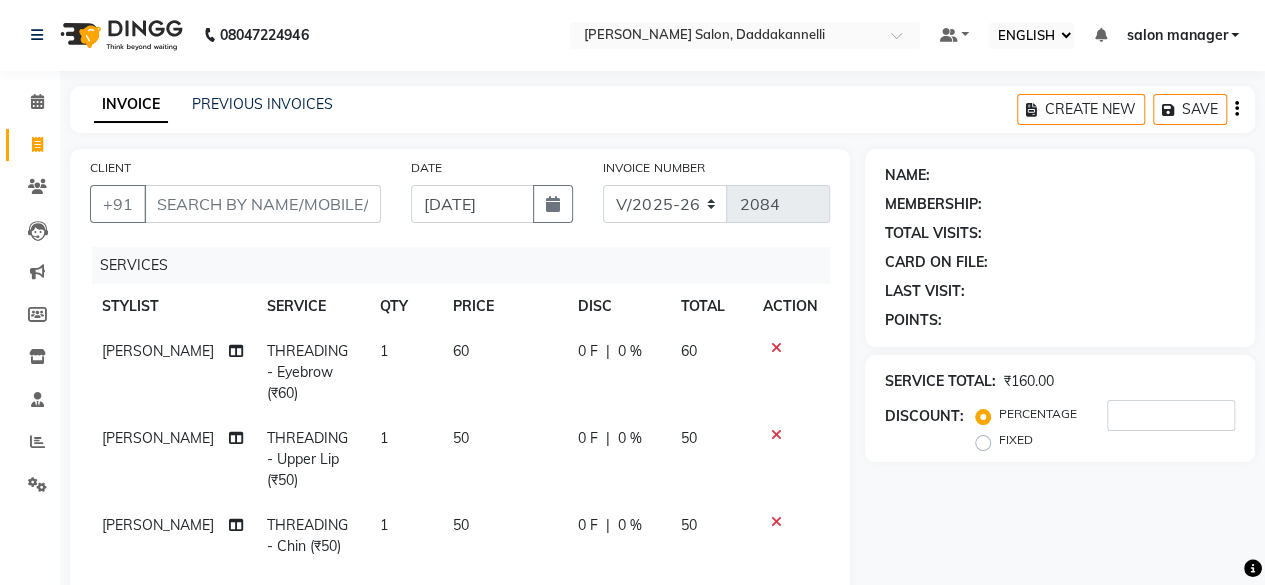 scroll, scrollTop: 0, scrollLeft: 0, axis: both 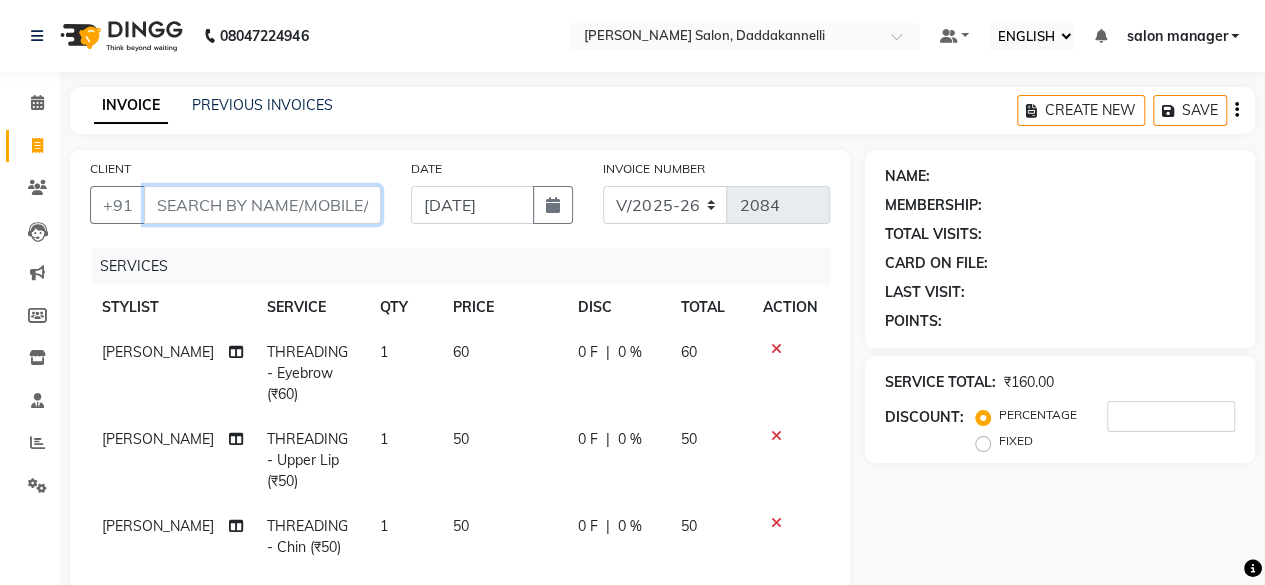 click on "CLIENT" at bounding box center [262, 205] 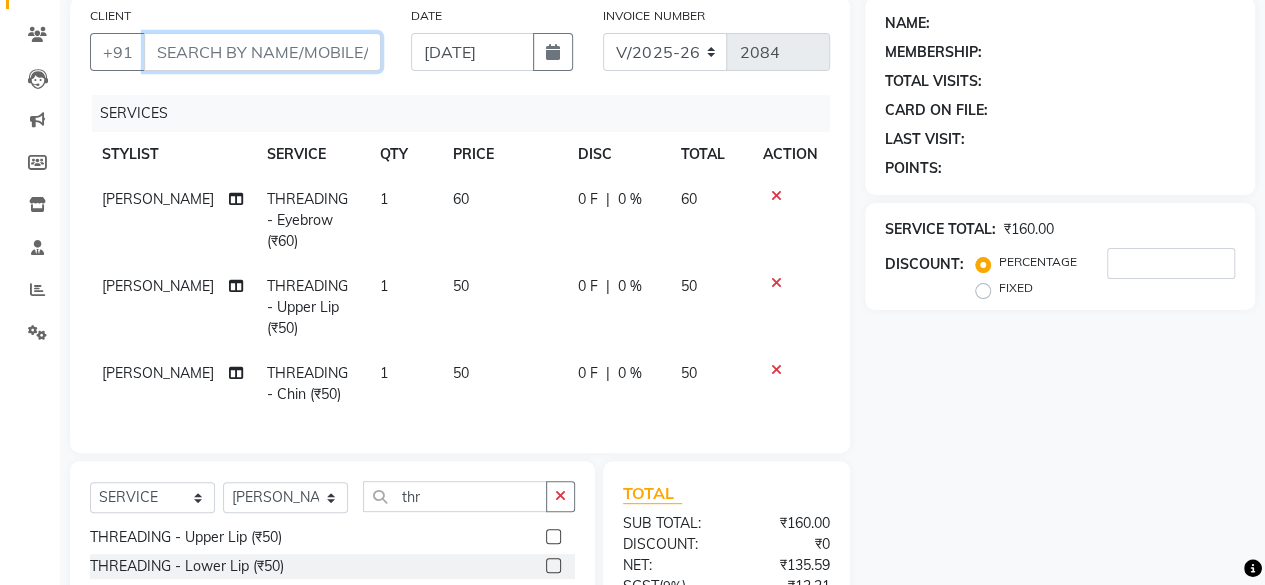 scroll, scrollTop: 200, scrollLeft: 0, axis: vertical 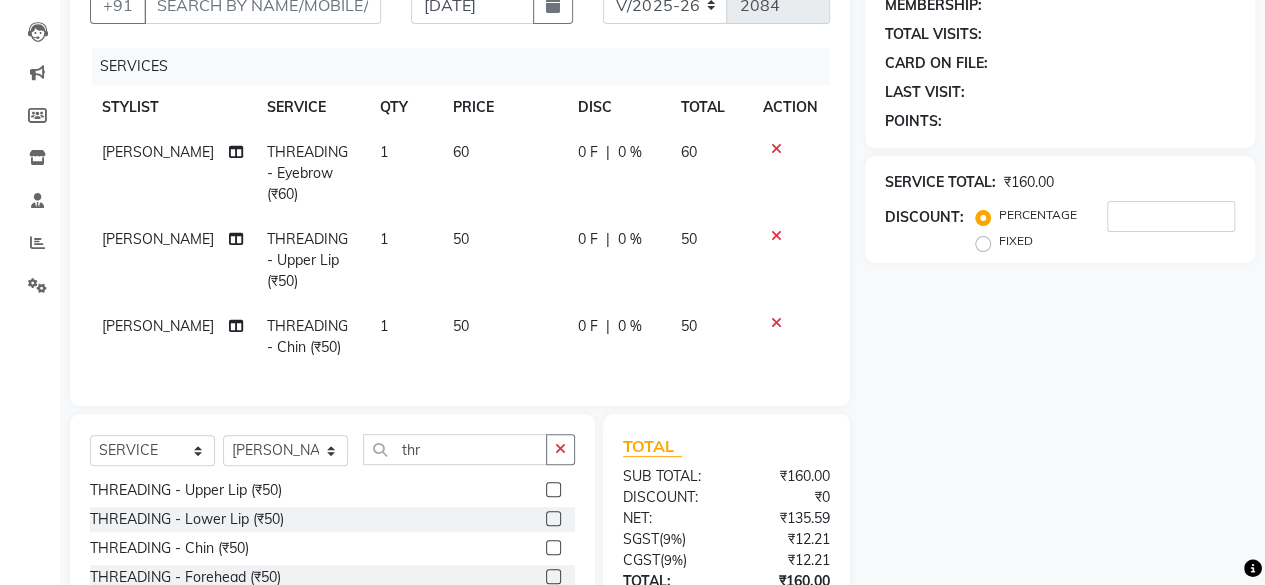 click 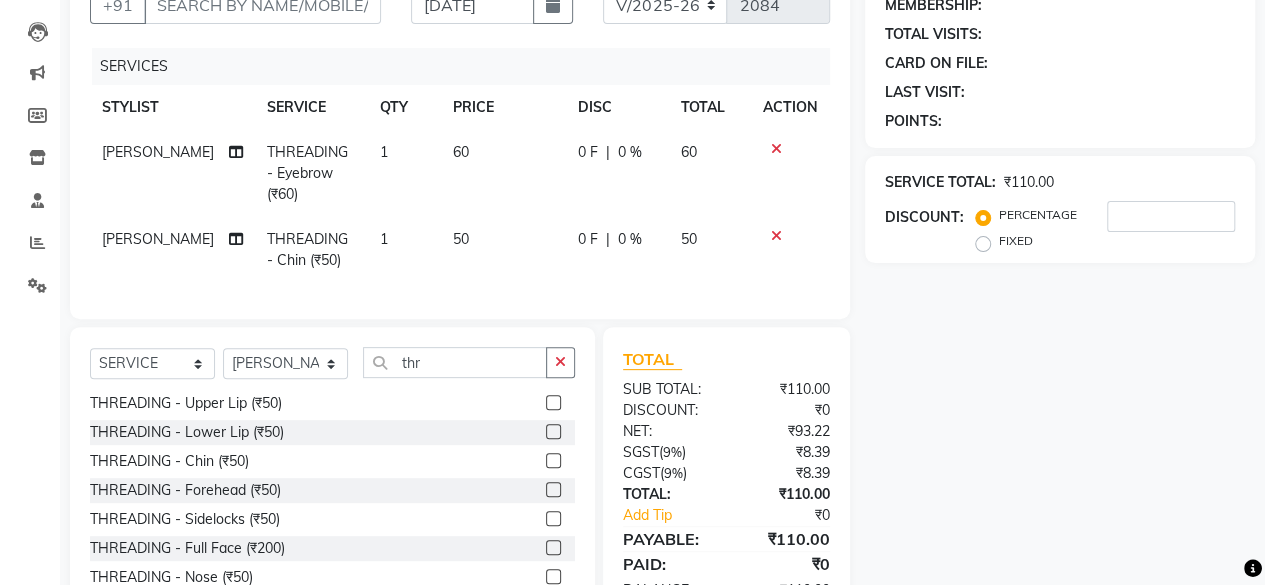 click 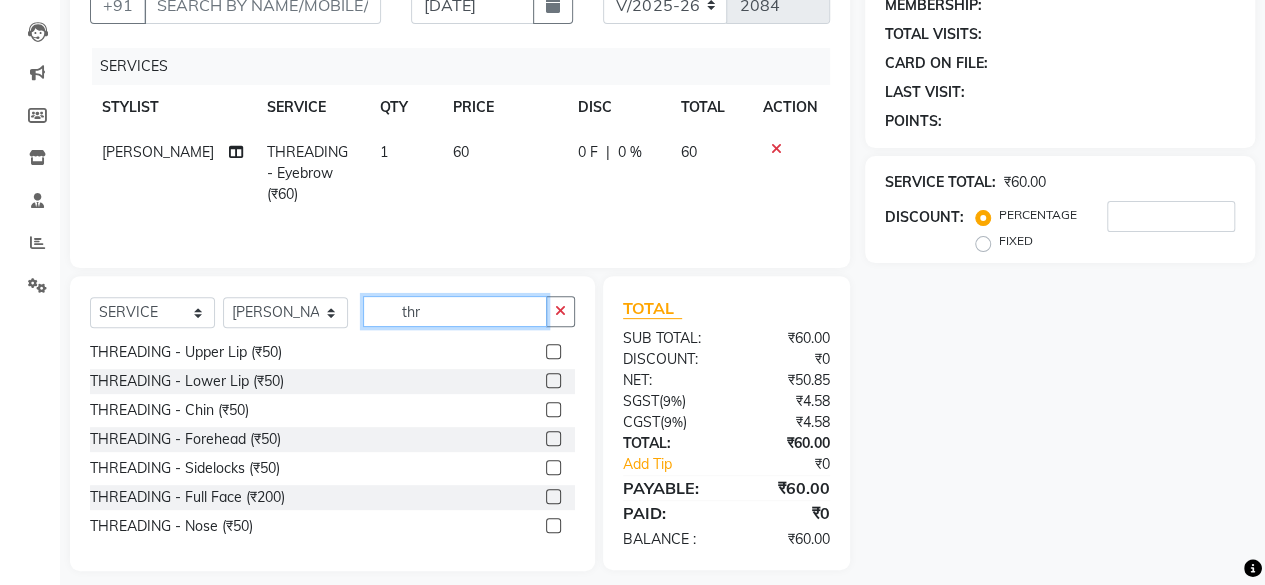 click on "thr" 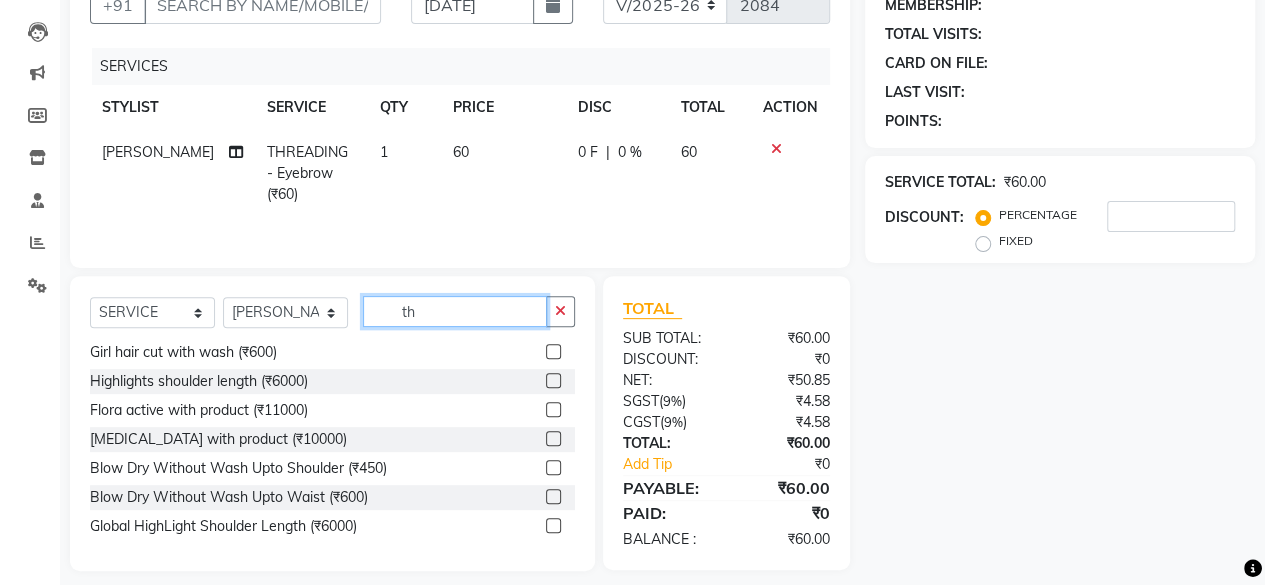 type on "t" 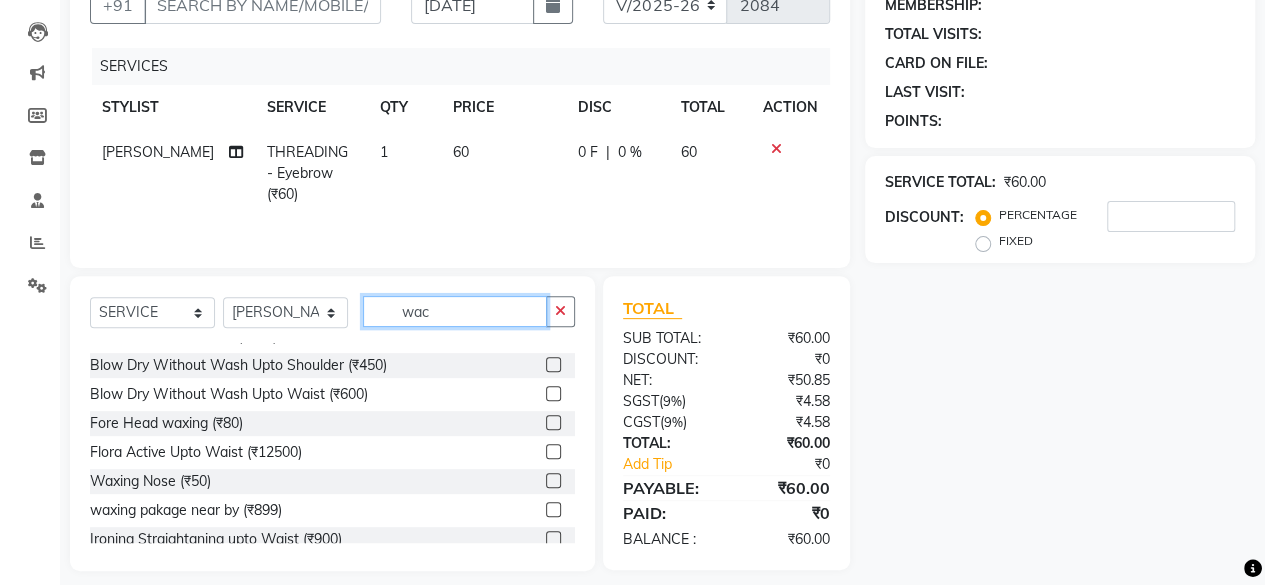 scroll, scrollTop: 0, scrollLeft: 0, axis: both 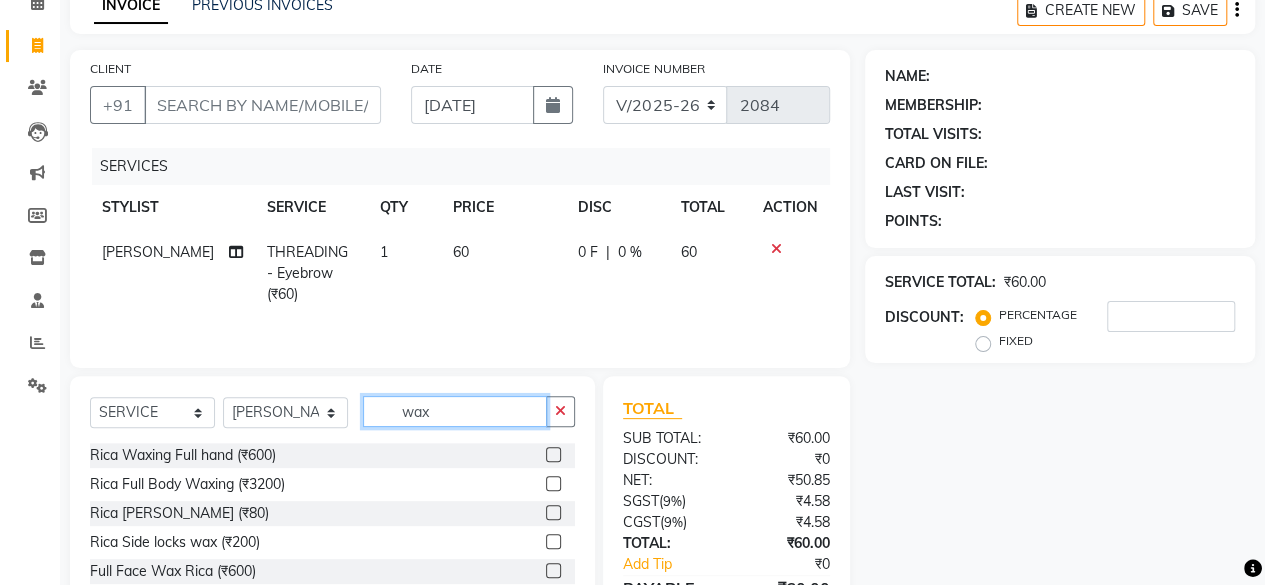 type on "wax" 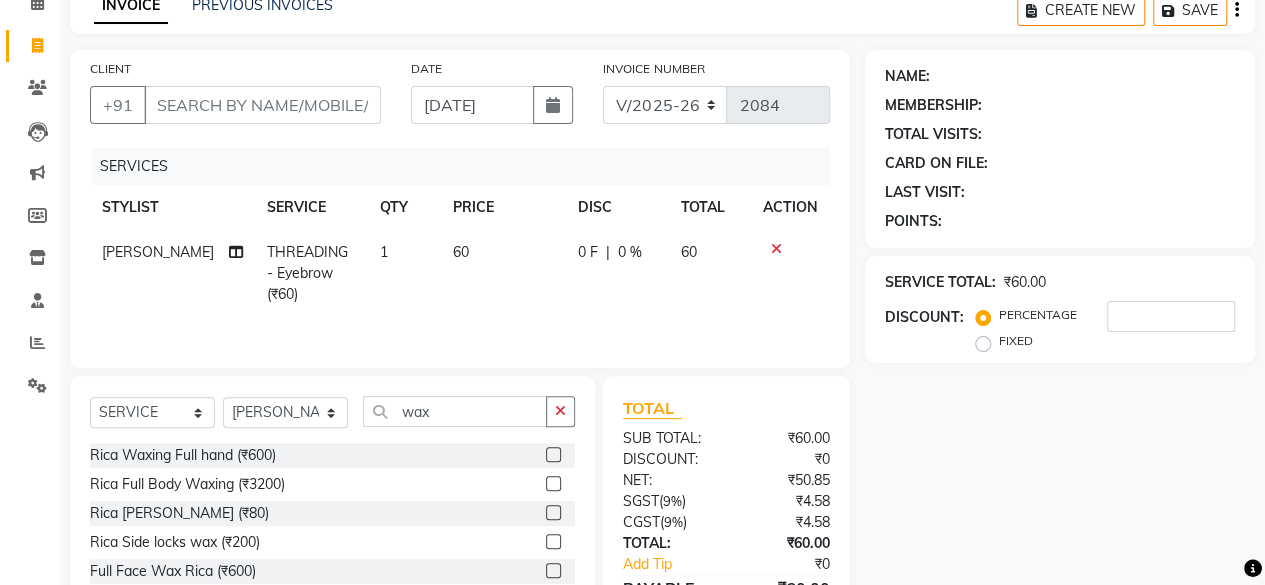 click 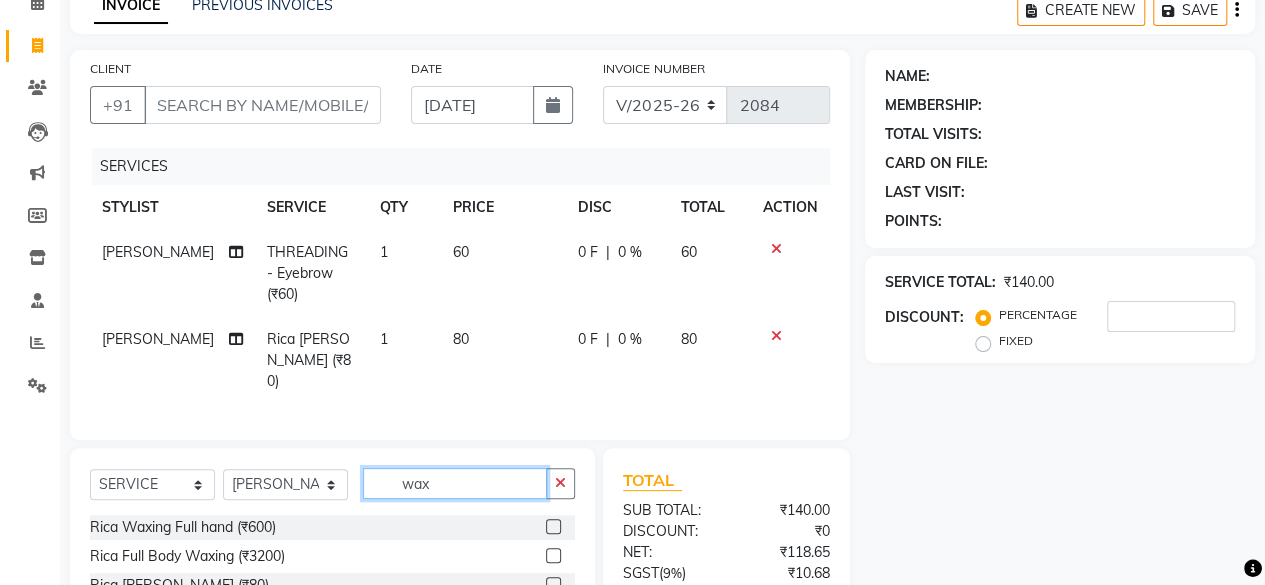 checkbox on "false" 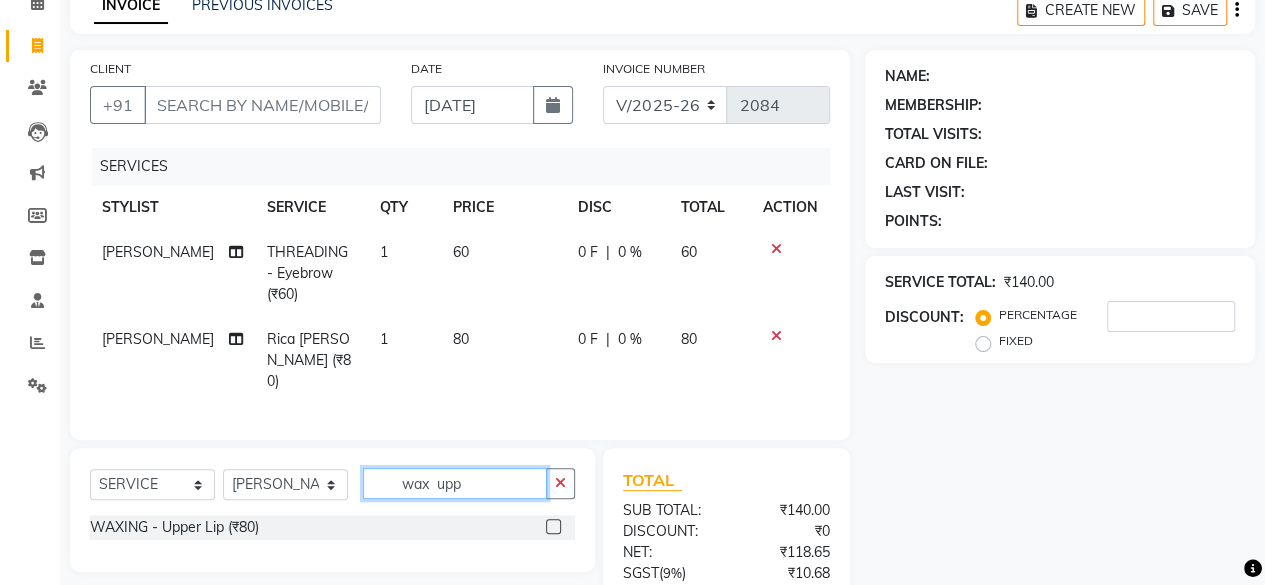 type on "wax  upp" 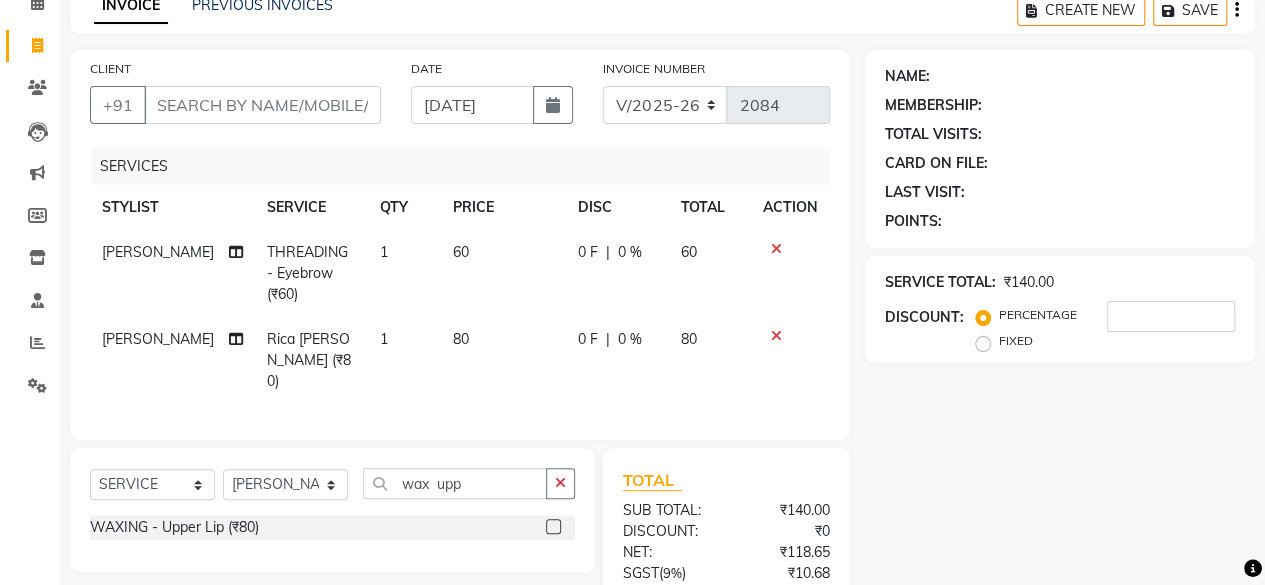 click 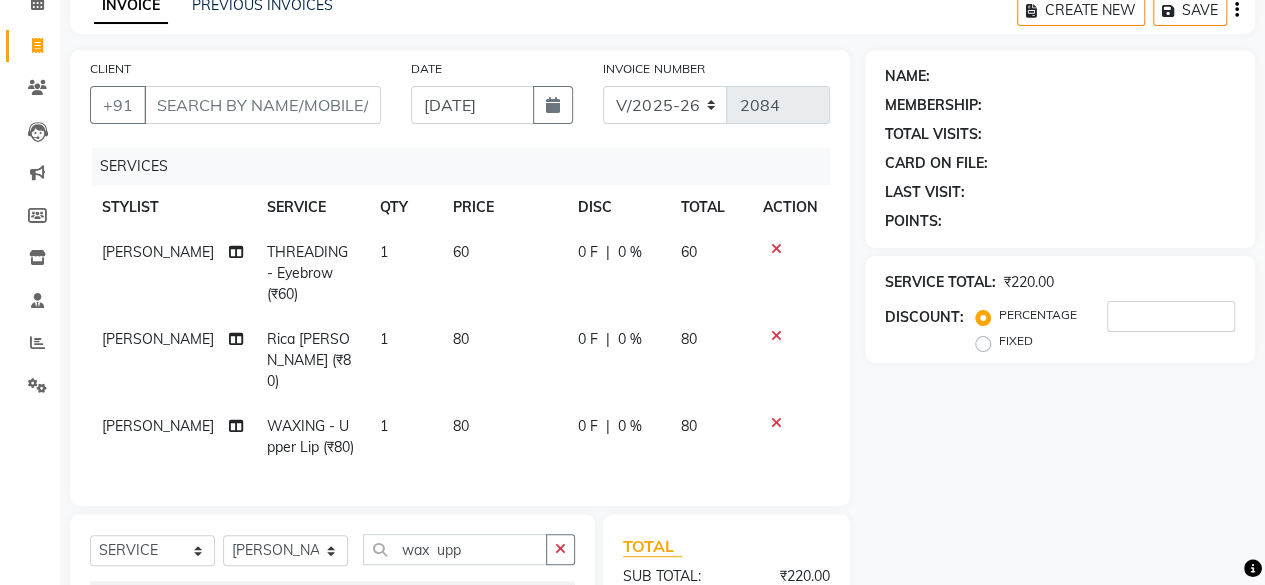 checkbox on "false" 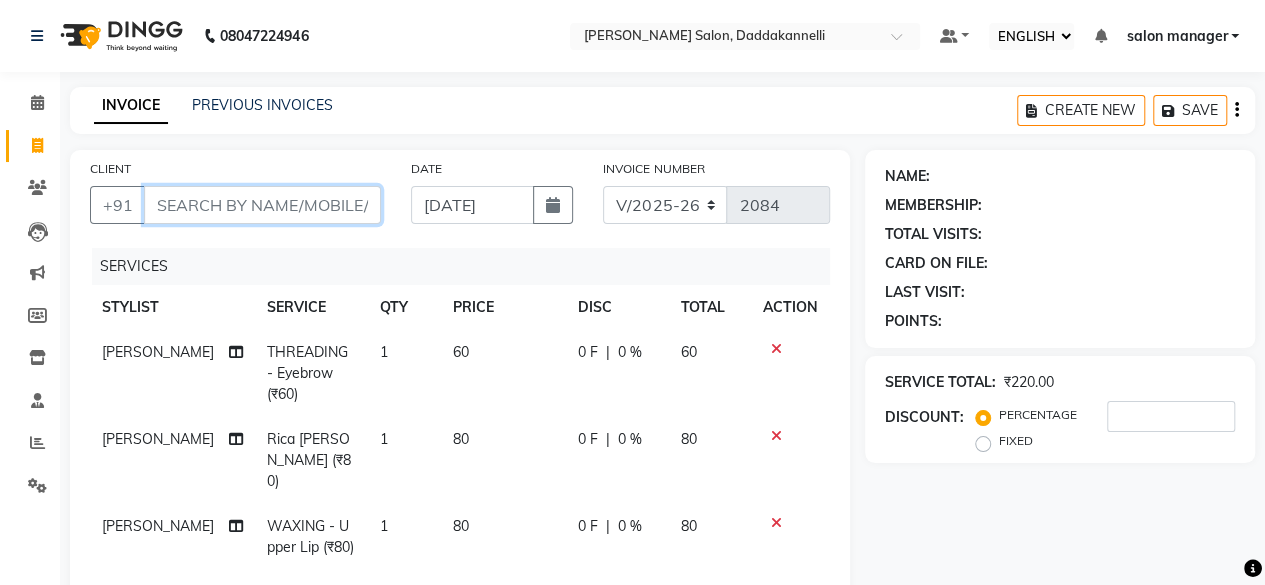 click on "CLIENT" at bounding box center [262, 205] 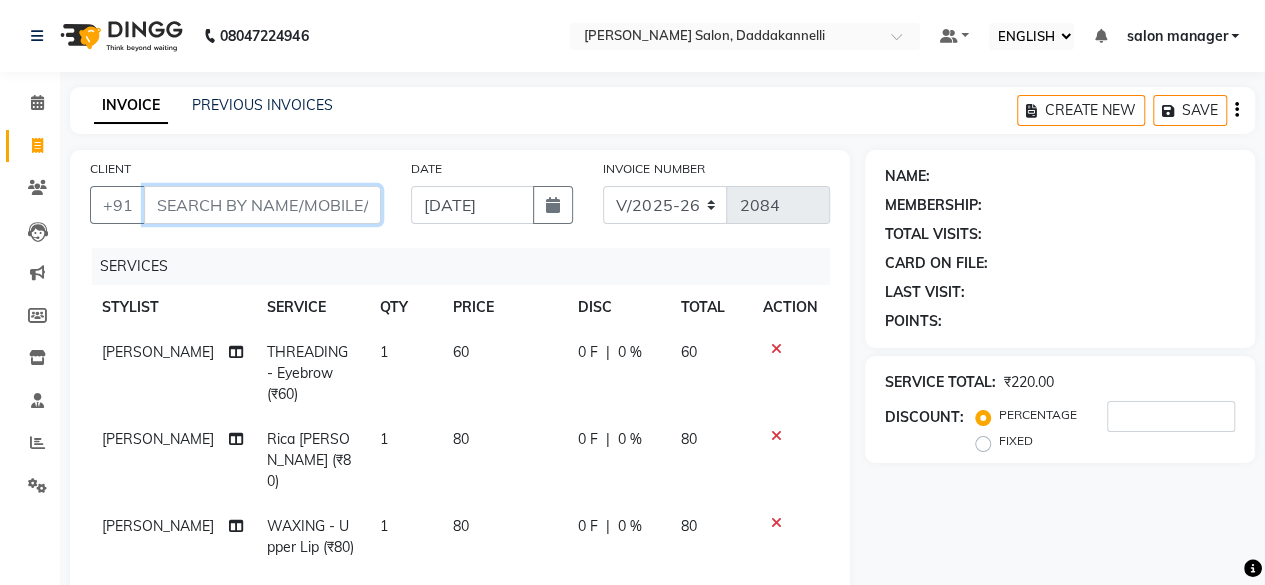 type on "6" 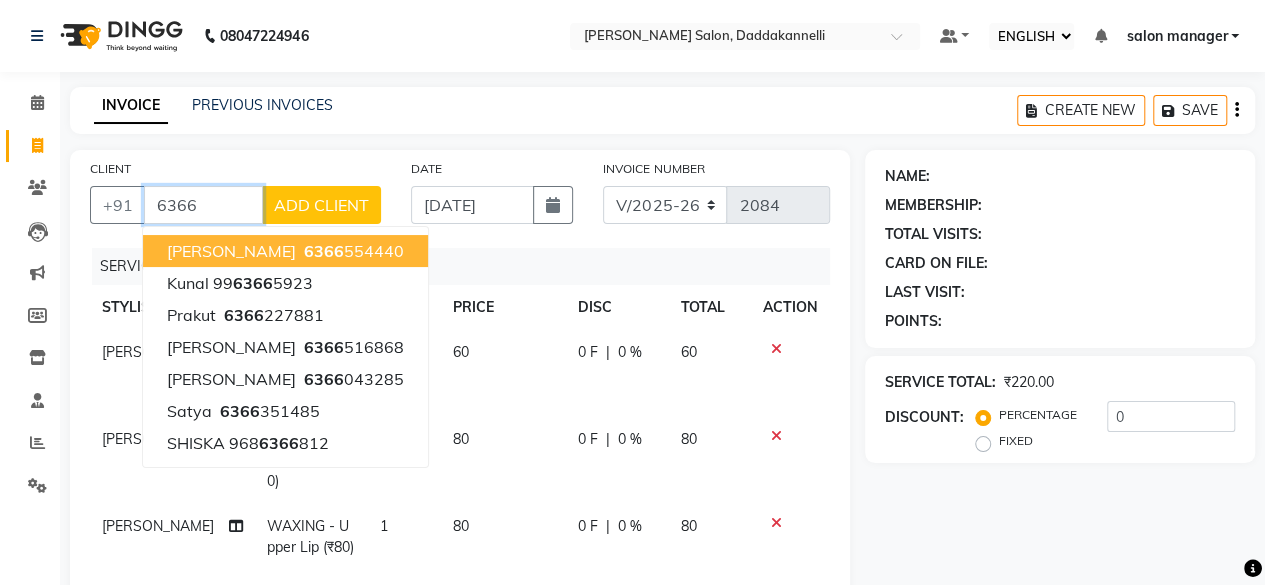 click on "[PERSON_NAME]   6366 554440" at bounding box center [285, 251] 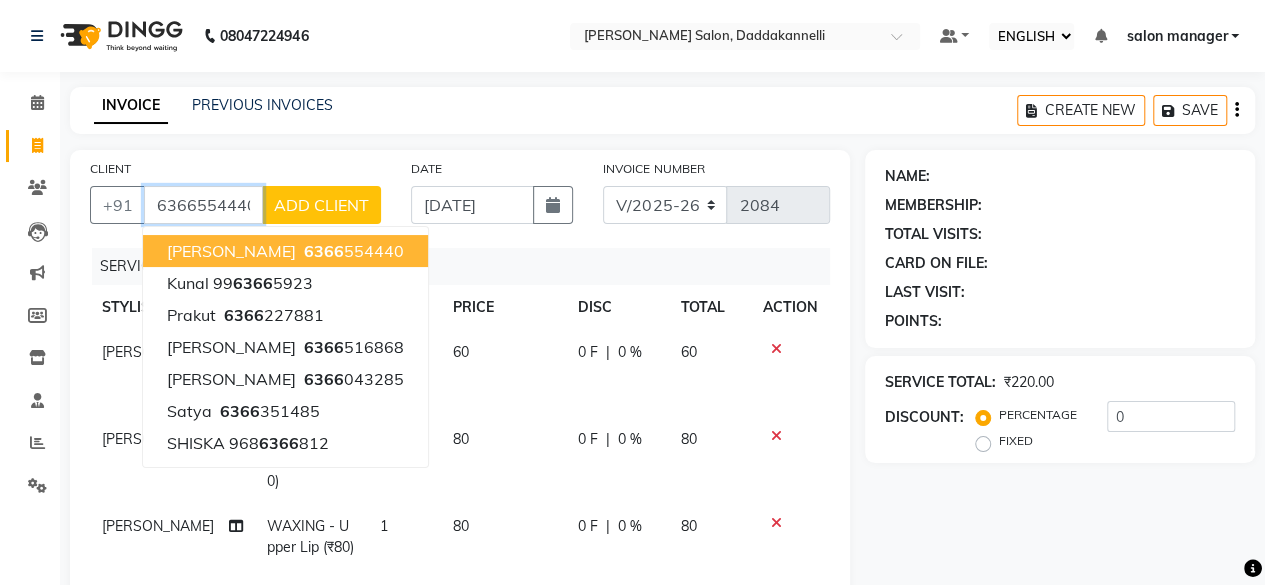 type on "6366554440" 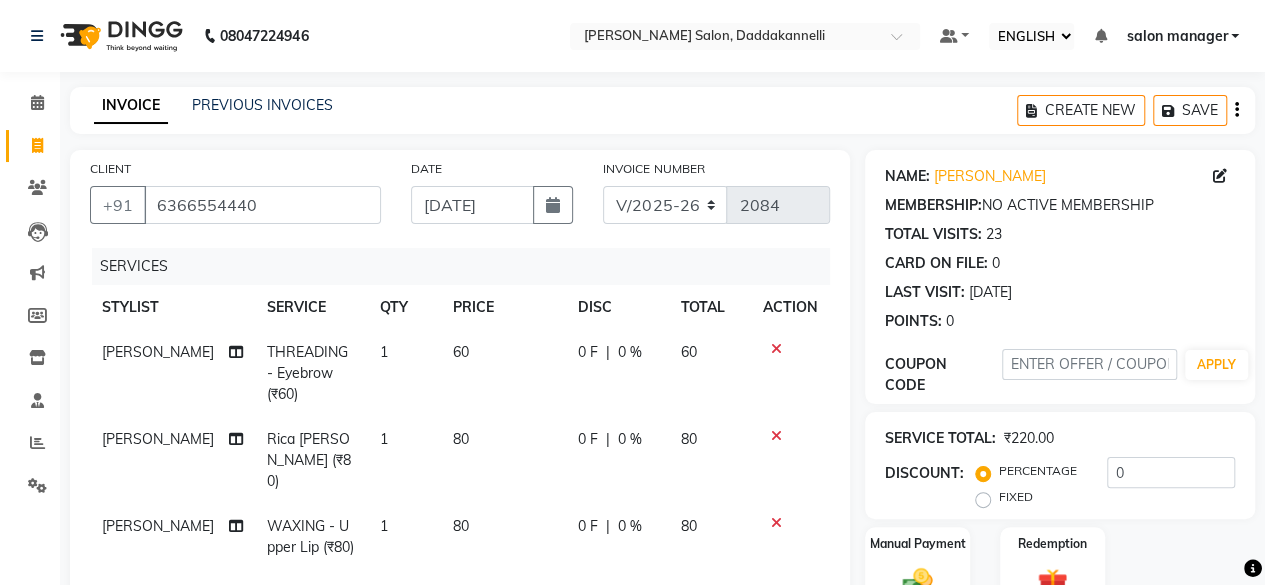 scroll, scrollTop: 300, scrollLeft: 0, axis: vertical 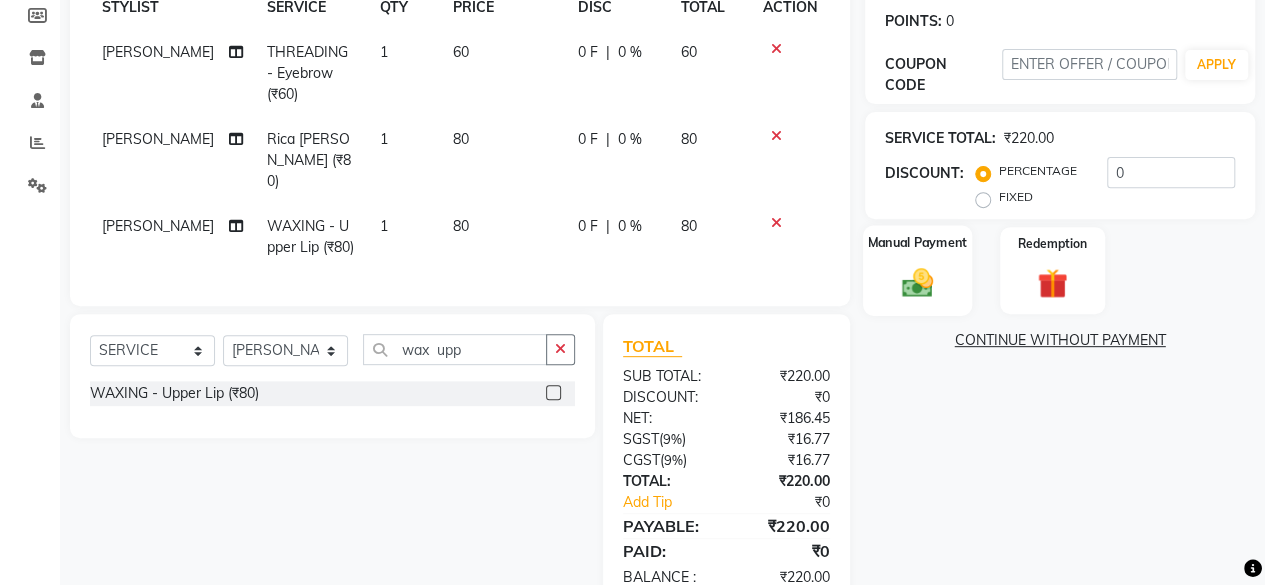 drag, startPoint x: 902, startPoint y: 275, endPoint x: 1002, endPoint y: 285, distance: 100.49876 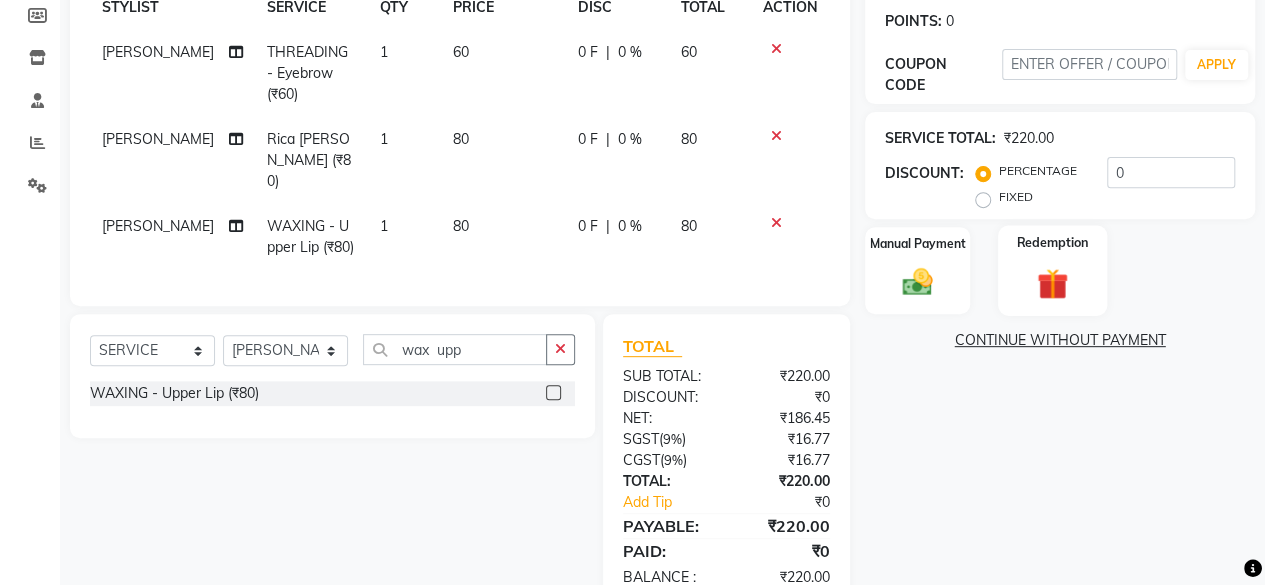click 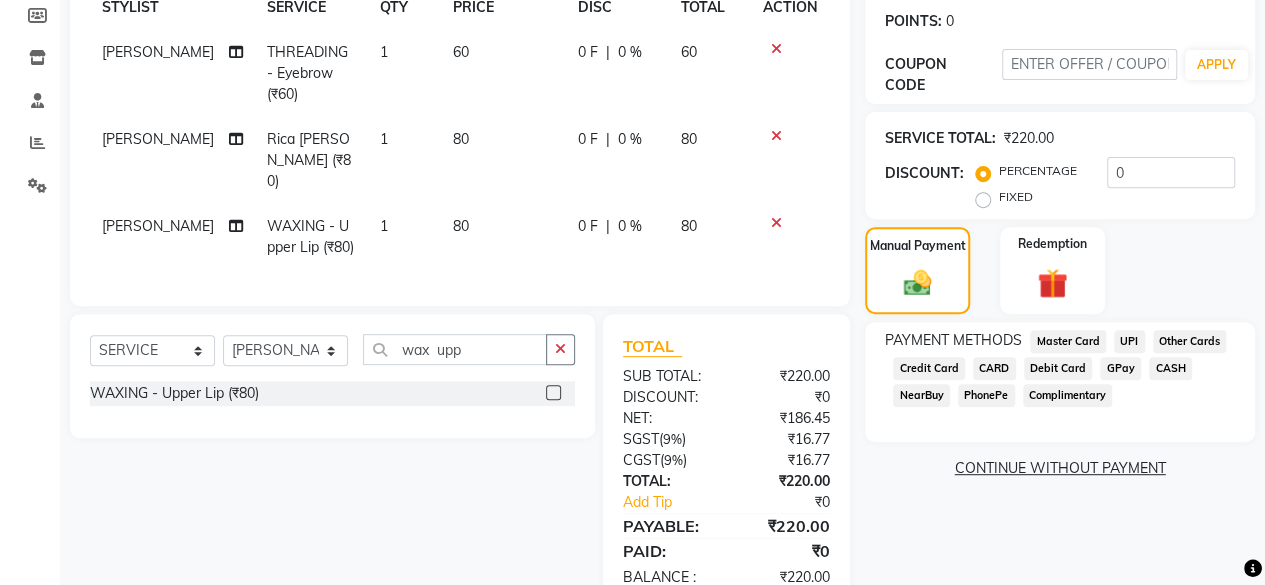 click on "UPI" 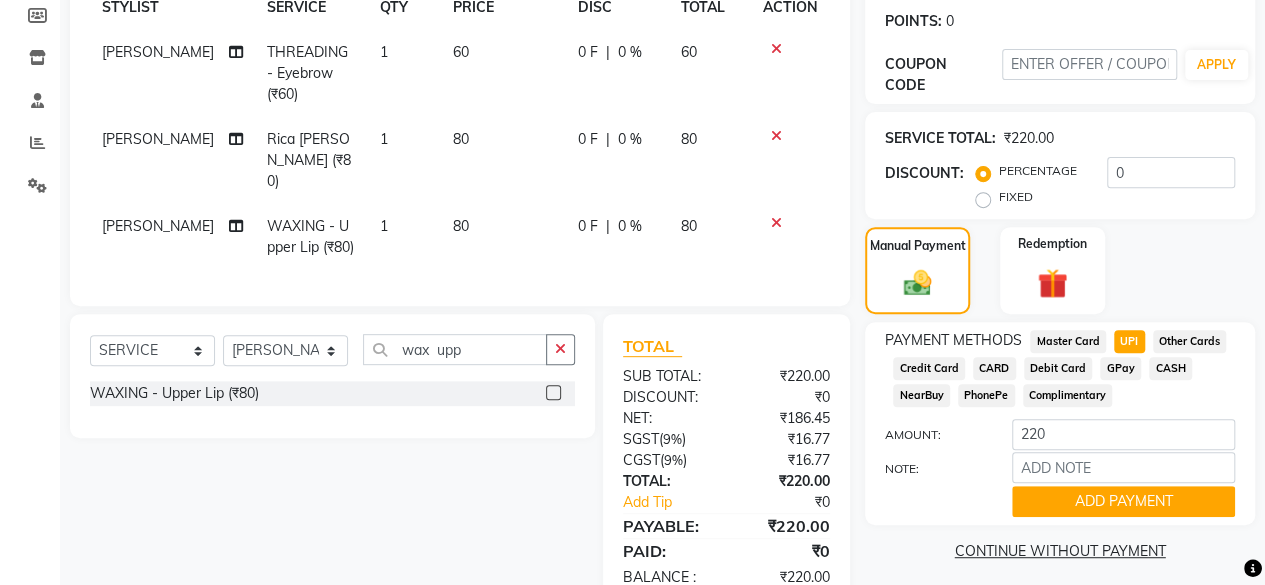 scroll, scrollTop: 346, scrollLeft: 0, axis: vertical 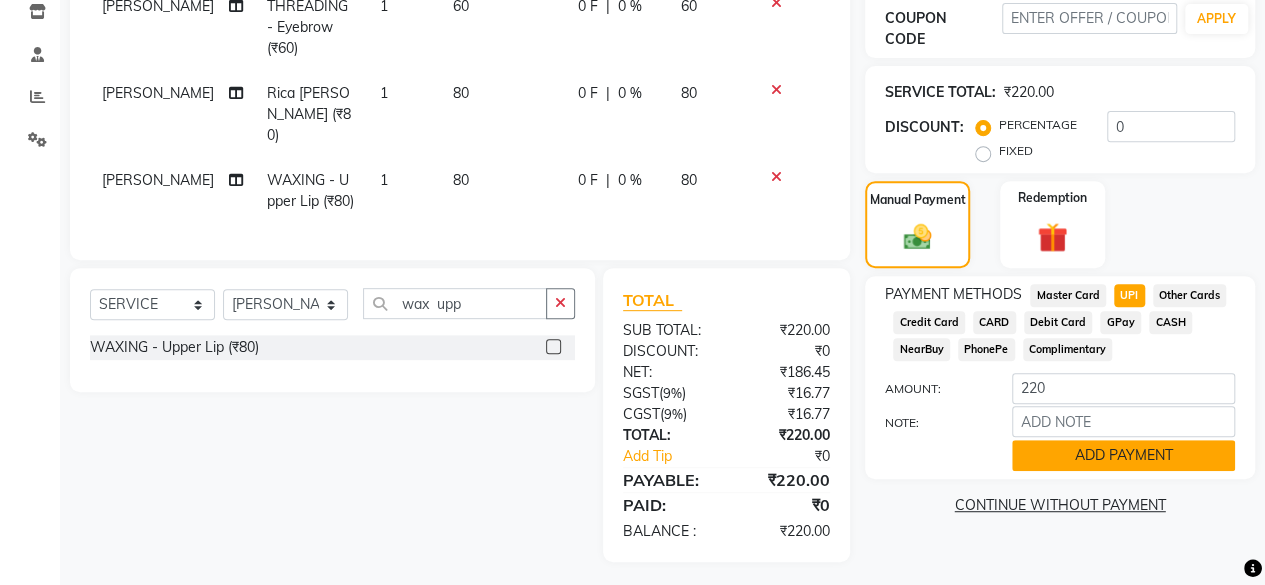 click on "ADD PAYMENT" 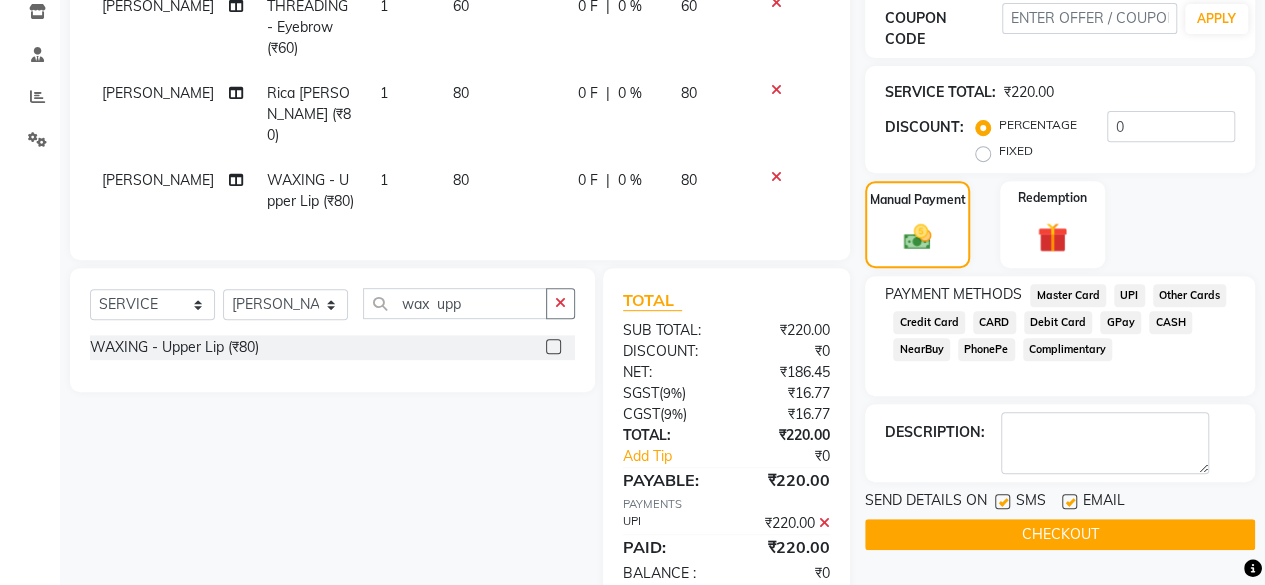 scroll, scrollTop: 387, scrollLeft: 0, axis: vertical 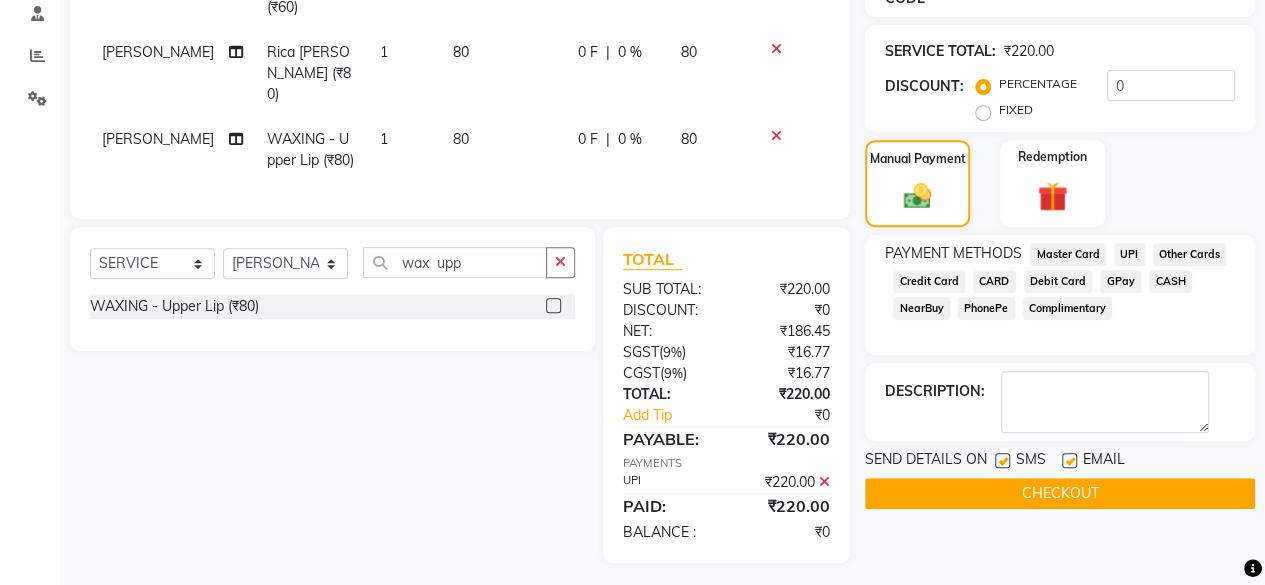 click on "CHECKOUT" 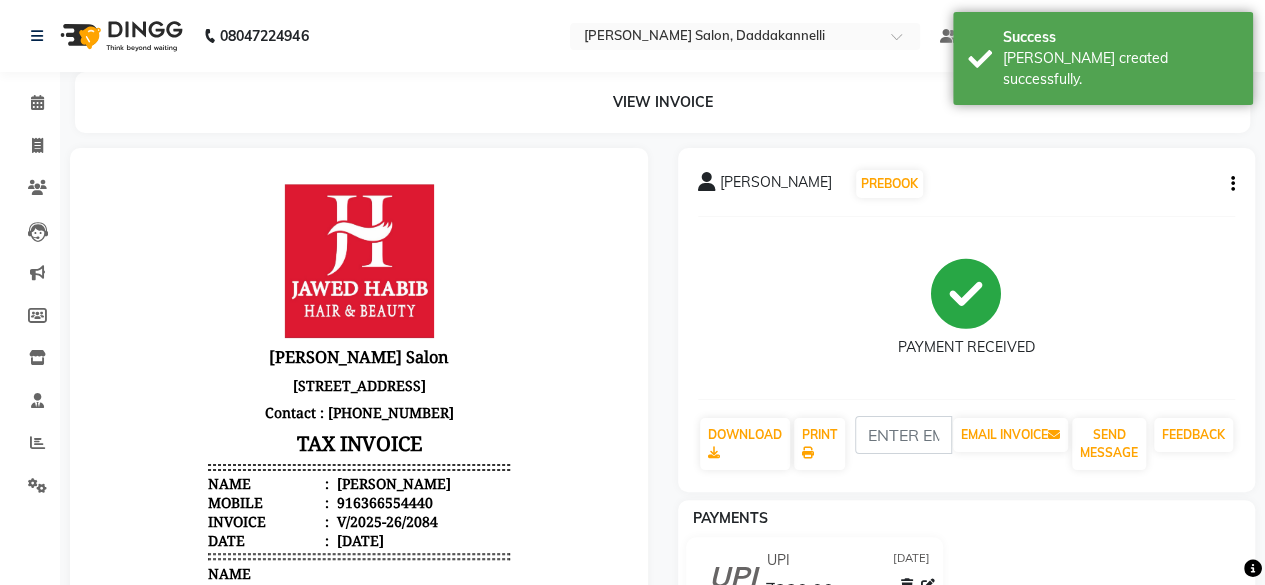 scroll, scrollTop: 0, scrollLeft: 0, axis: both 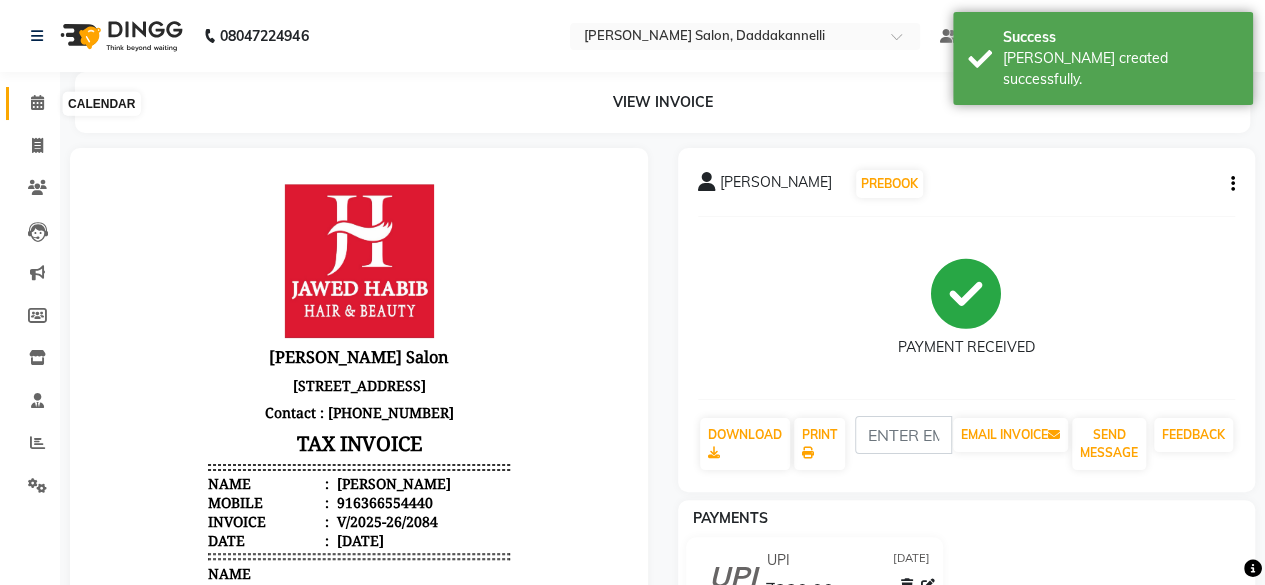 click 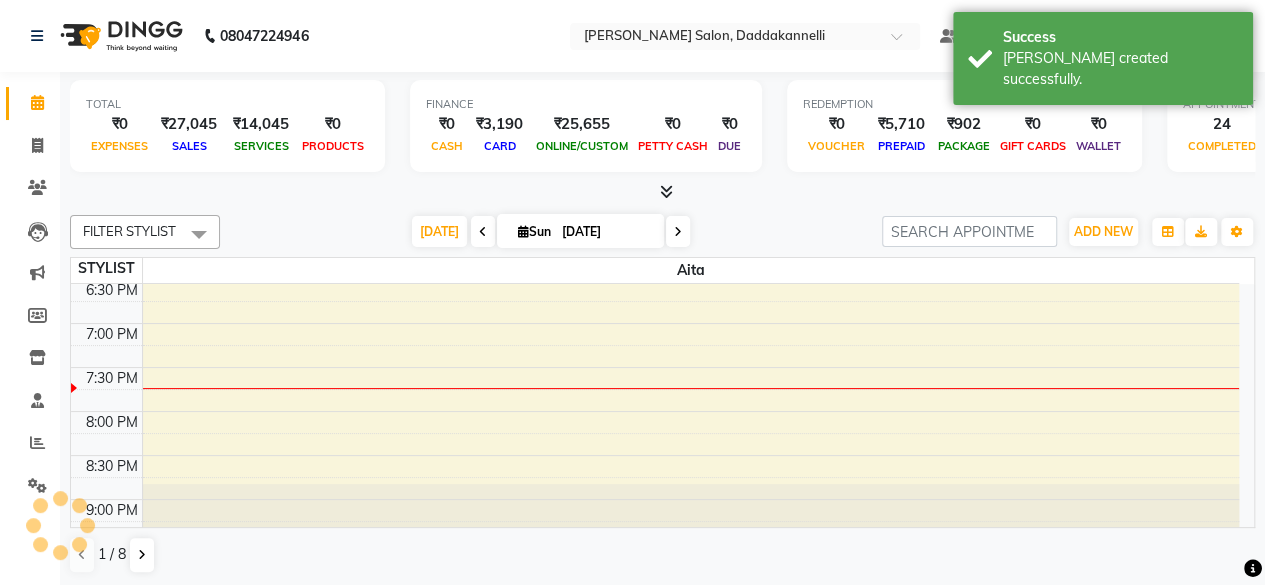 scroll, scrollTop: 0, scrollLeft: 0, axis: both 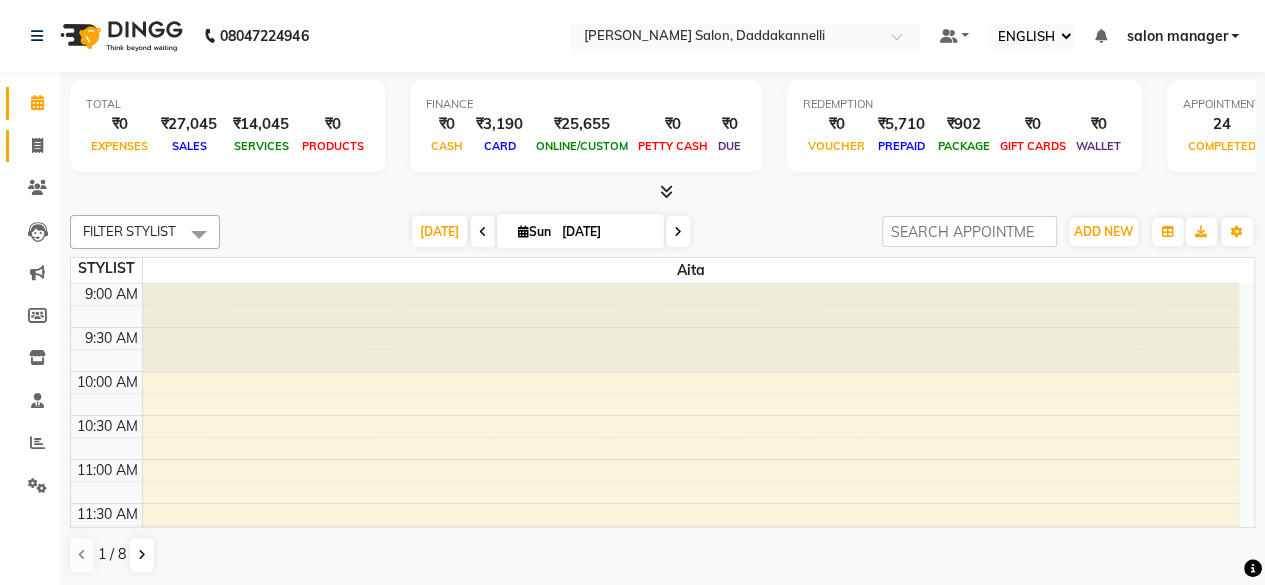 click 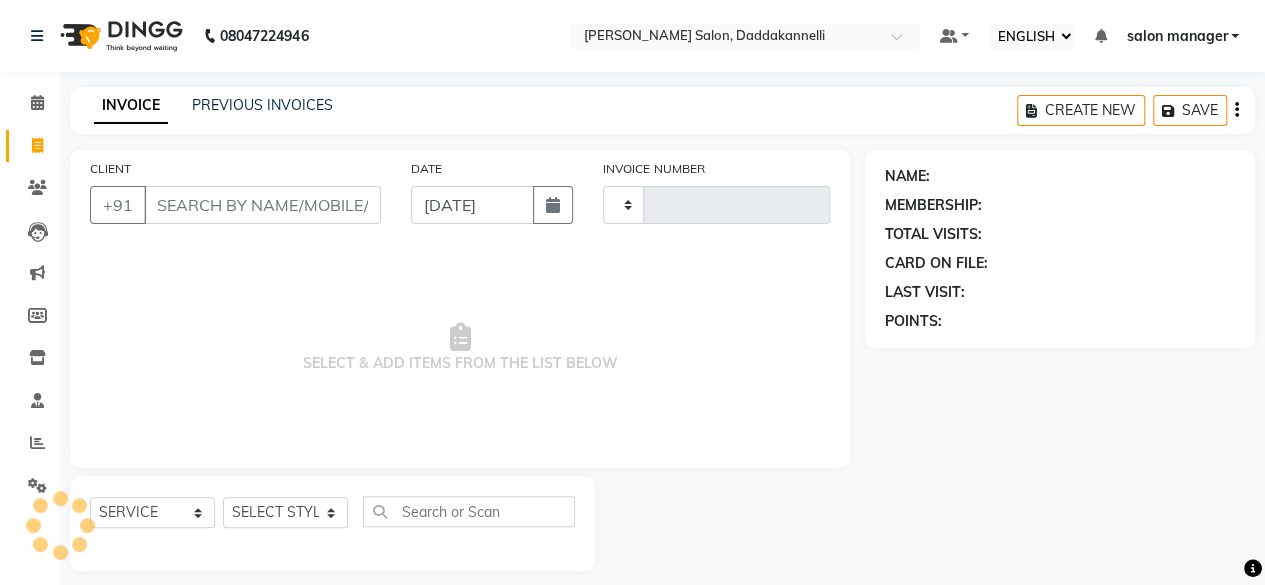 type on "2085" 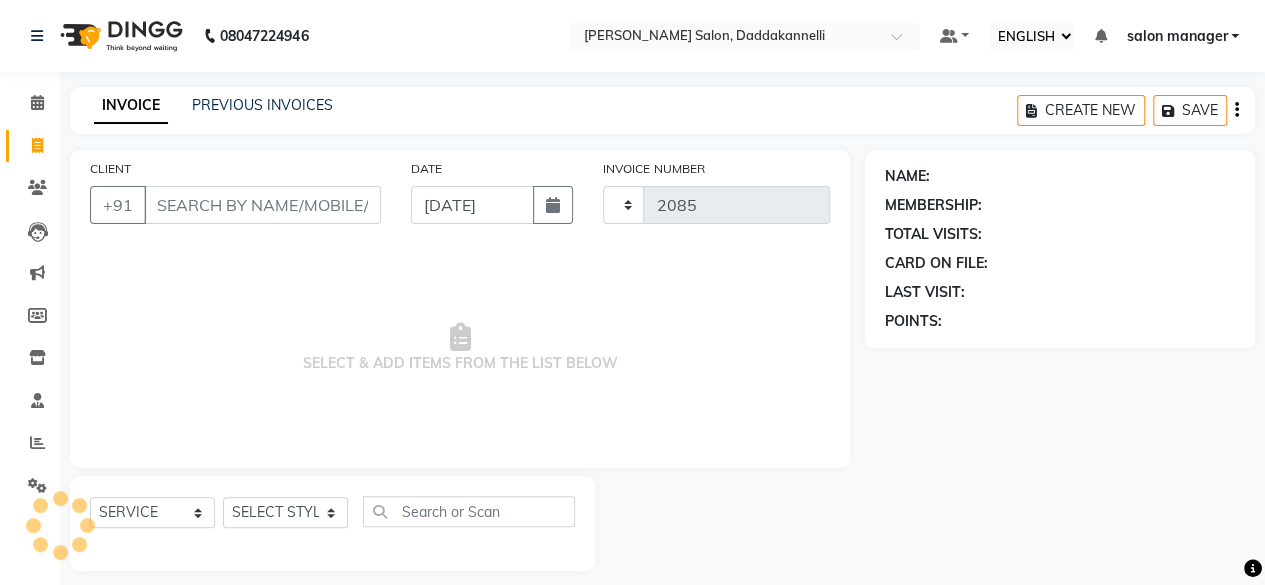 select on "6354" 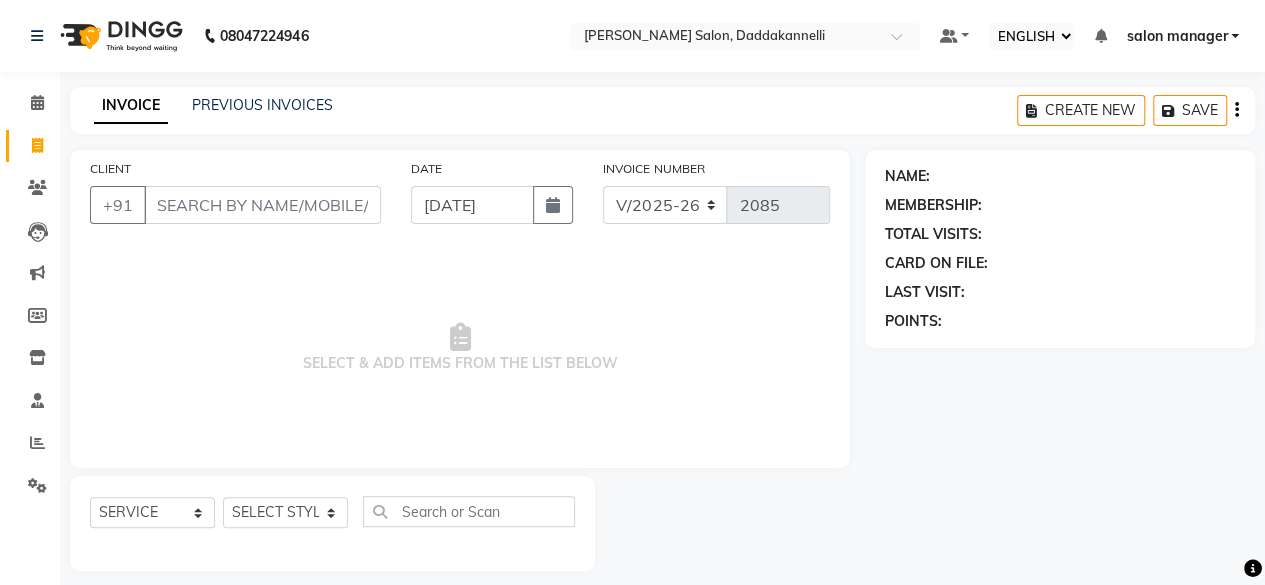 click on "CLIENT" at bounding box center (262, 205) 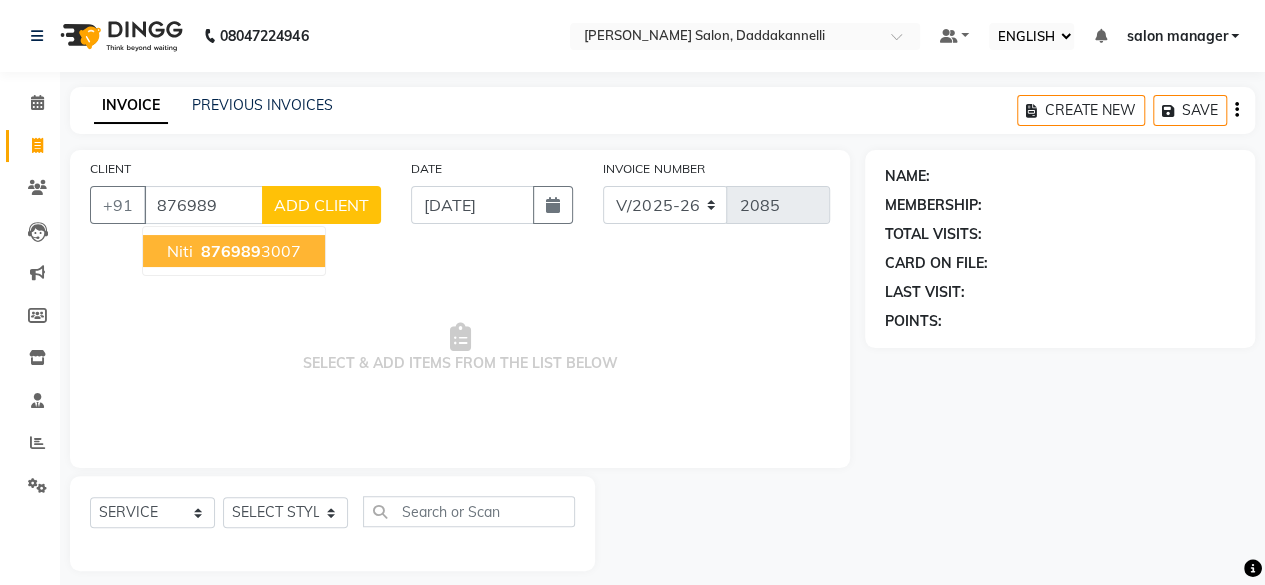 drag, startPoint x: 218, startPoint y: 251, endPoint x: 418, endPoint y: 245, distance: 200.08998 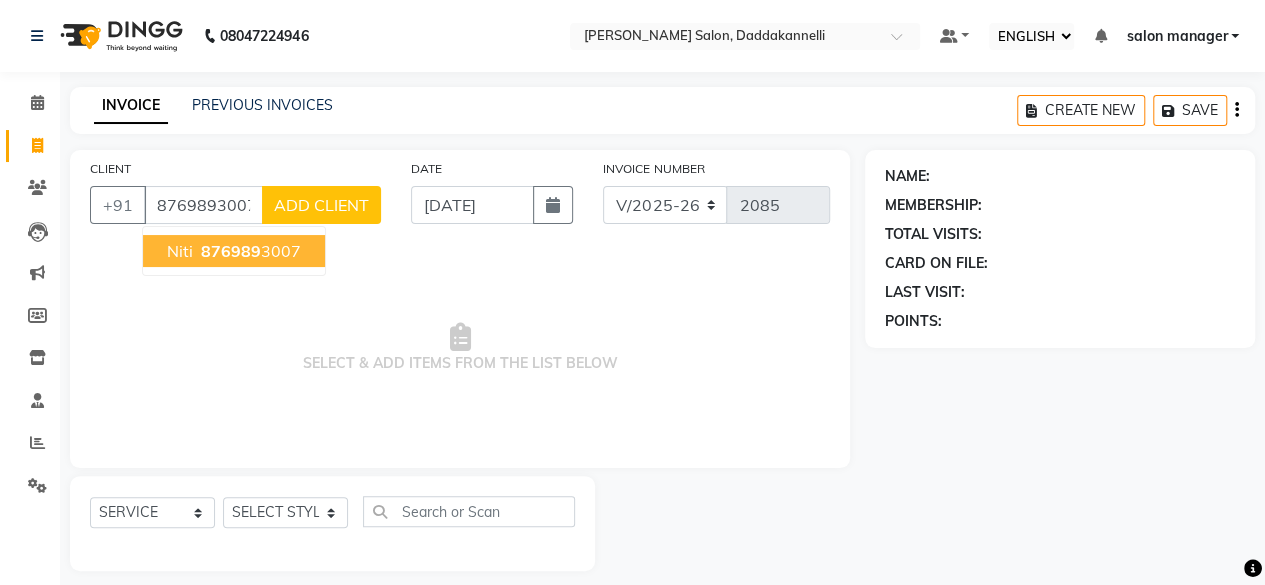 type on "8769893007" 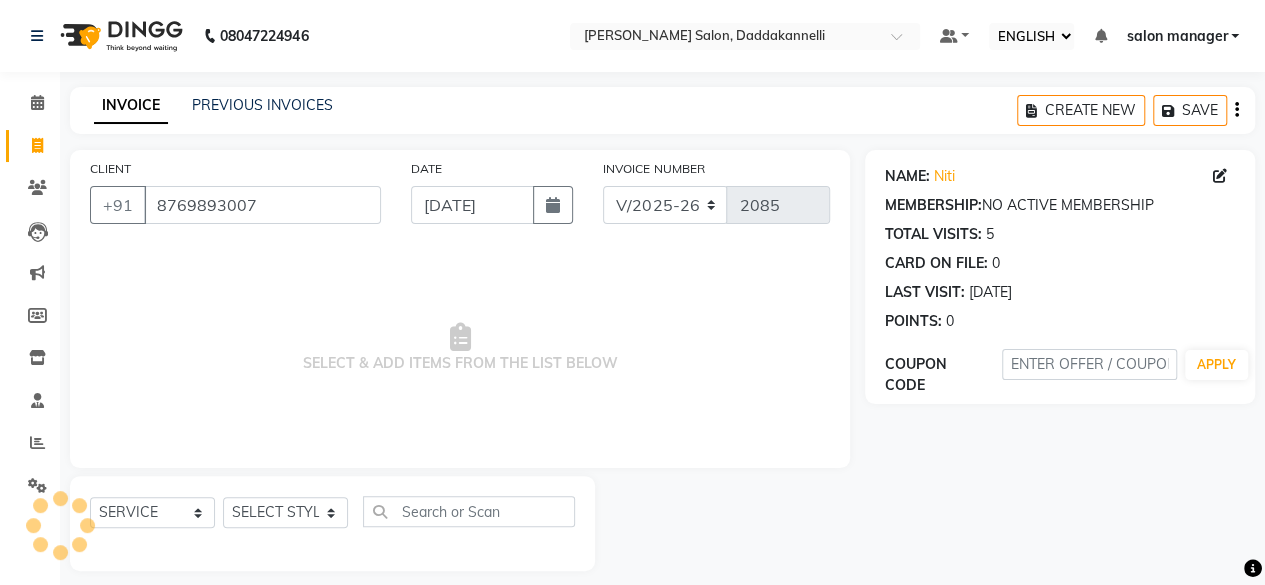 scroll, scrollTop: 15, scrollLeft: 0, axis: vertical 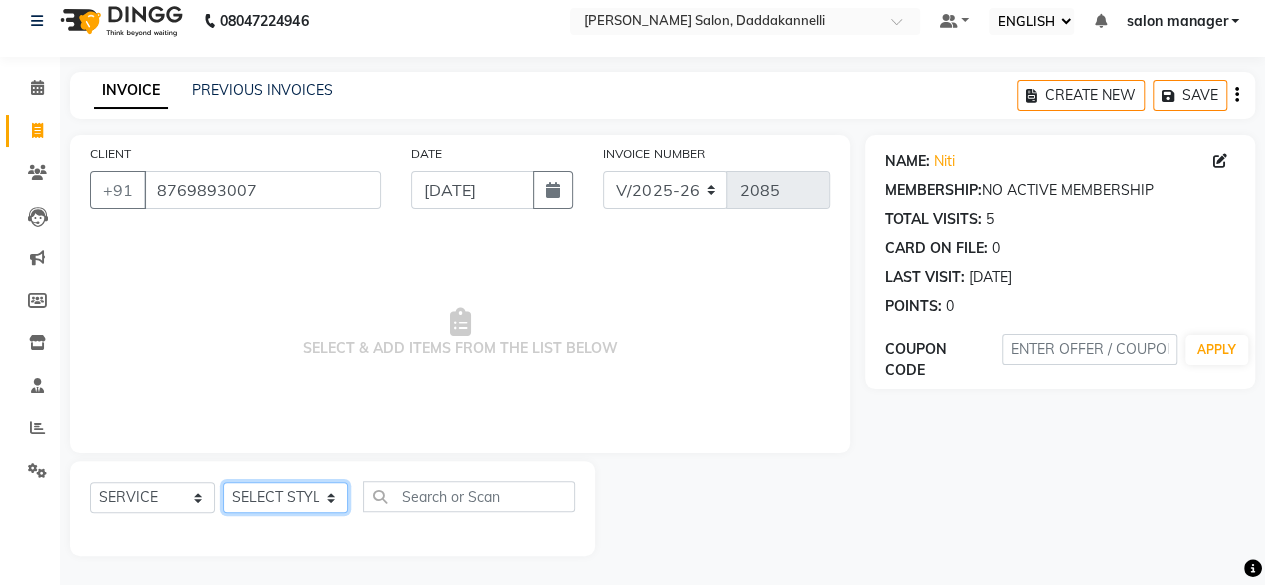 click on "SELECT STYLIST aita DINGG SUPPORT [PERSON_NAME] Rahul [PERSON_NAME] [PERSON_NAME] salon manager [PERSON_NAME]" 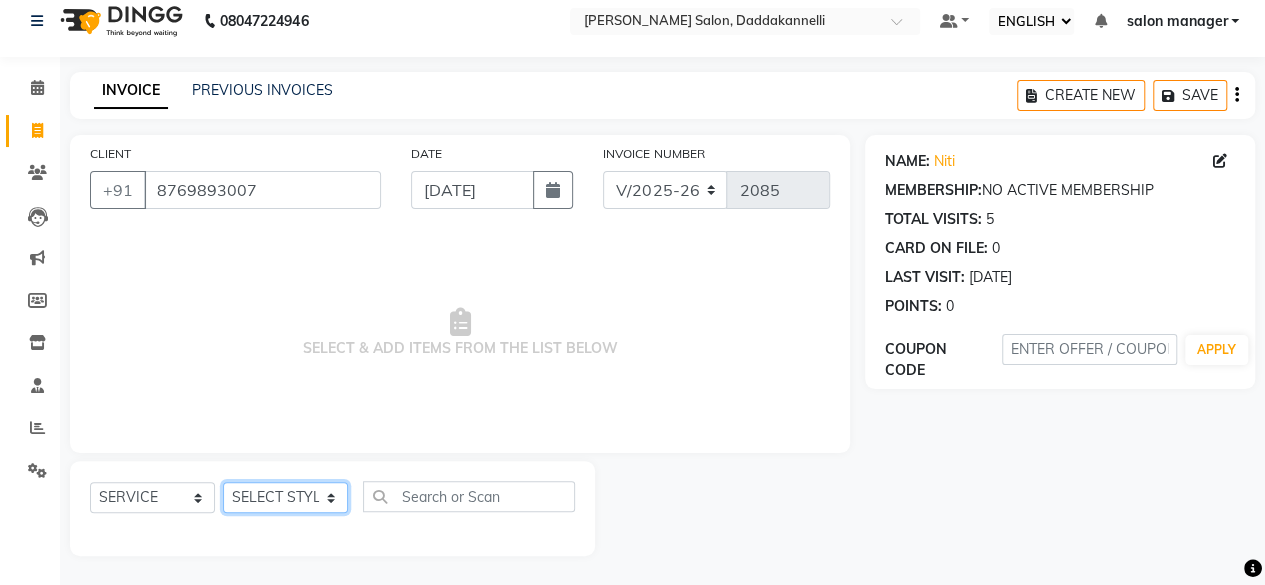 select on "66066" 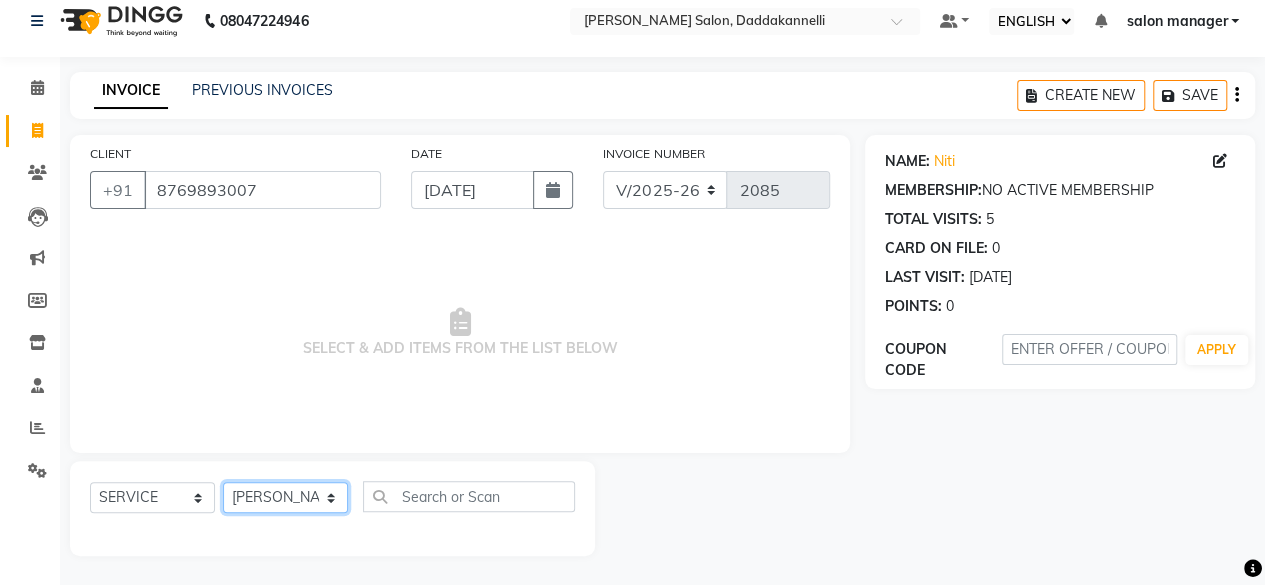 click on "SELECT STYLIST aita DINGG SUPPORT [PERSON_NAME] Rahul [PERSON_NAME] [PERSON_NAME] salon manager [PERSON_NAME]" 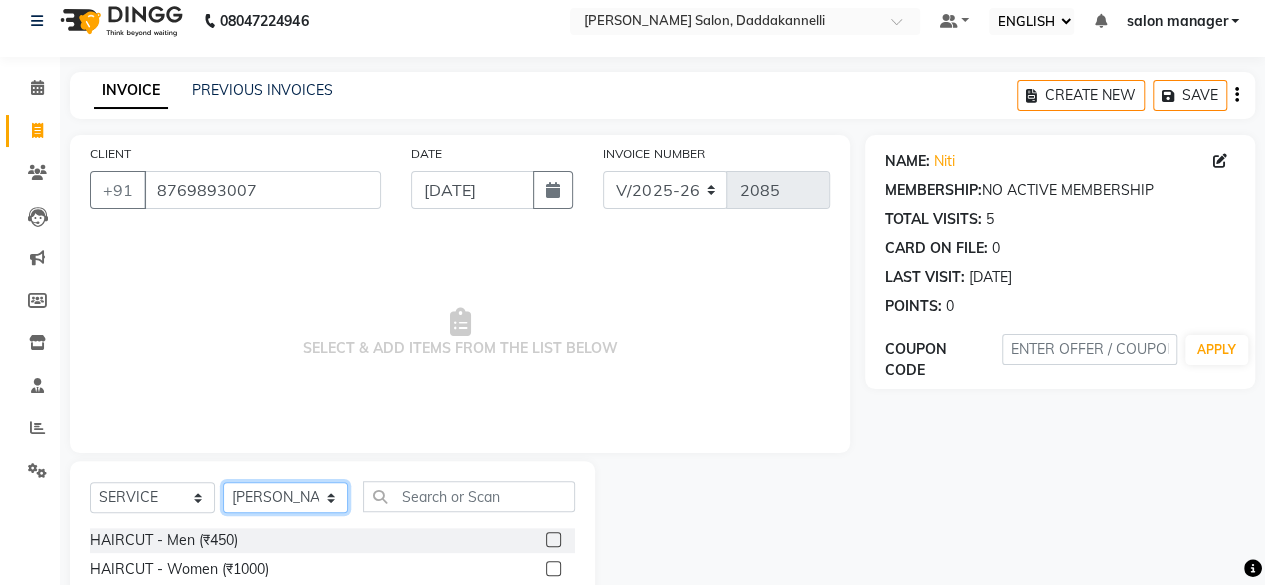 scroll, scrollTop: 215, scrollLeft: 0, axis: vertical 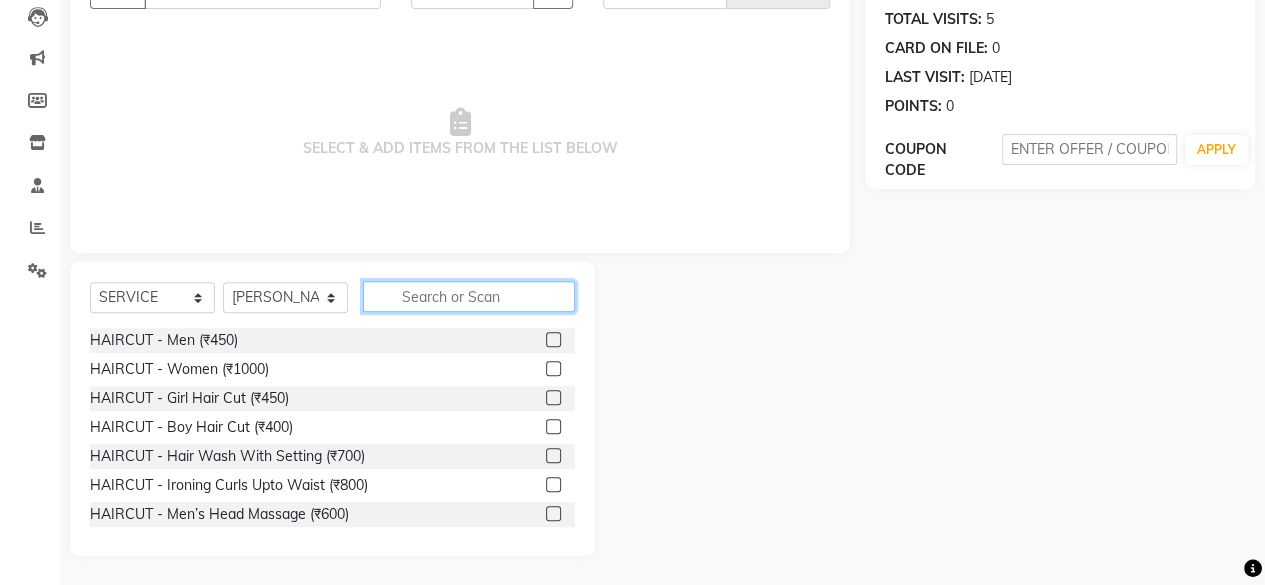 click 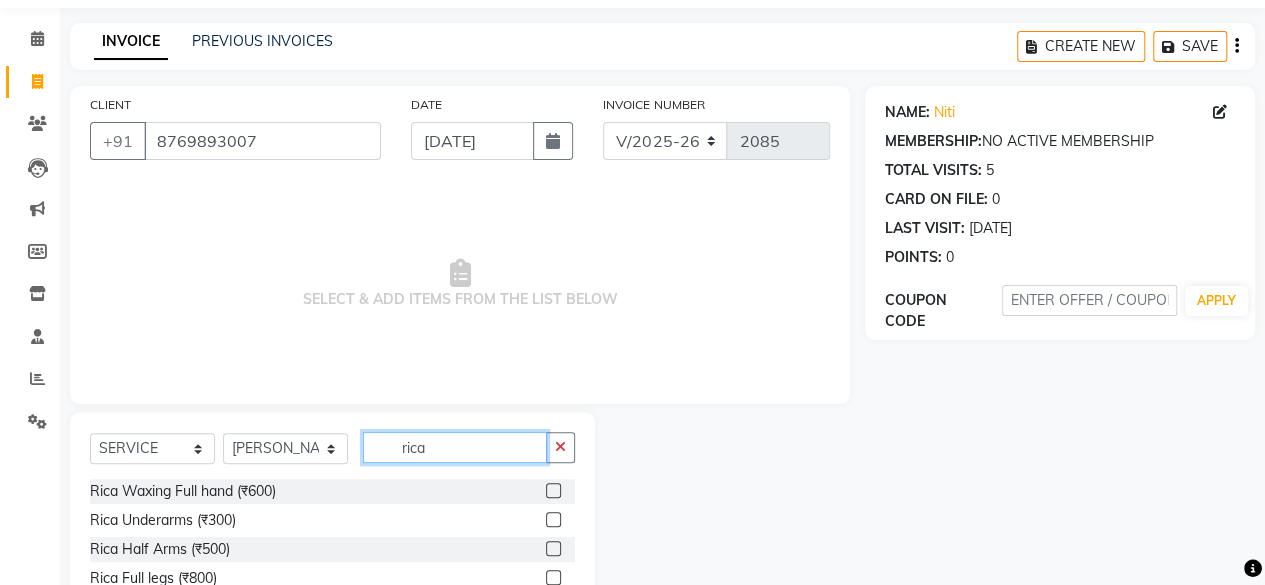 scroll, scrollTop: 0, scrollLeft: 0, axis: both 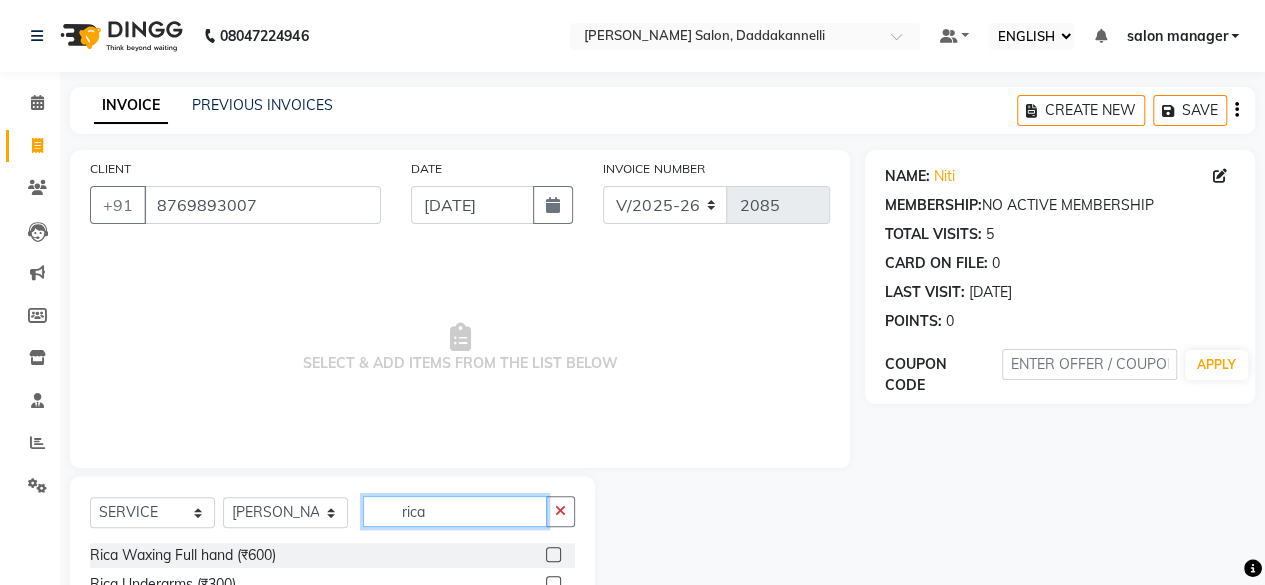 type on "rica" 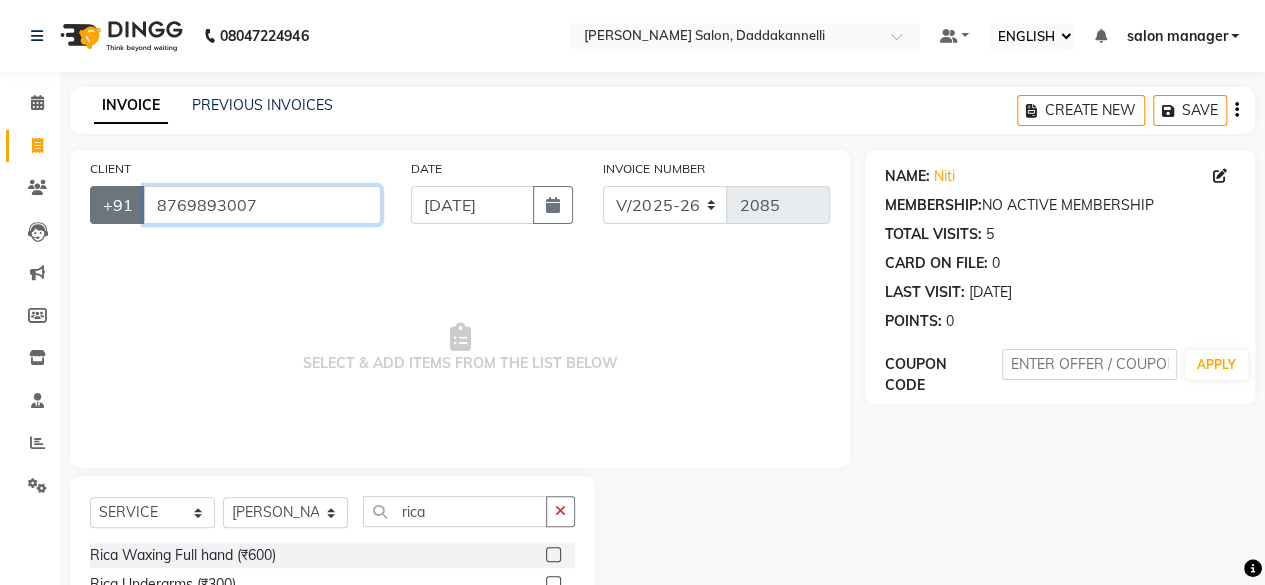 drag, startPoint x: 265, startPoint y: 203, endPoint x: 113, endPoint y: 205, distance: 152.01315 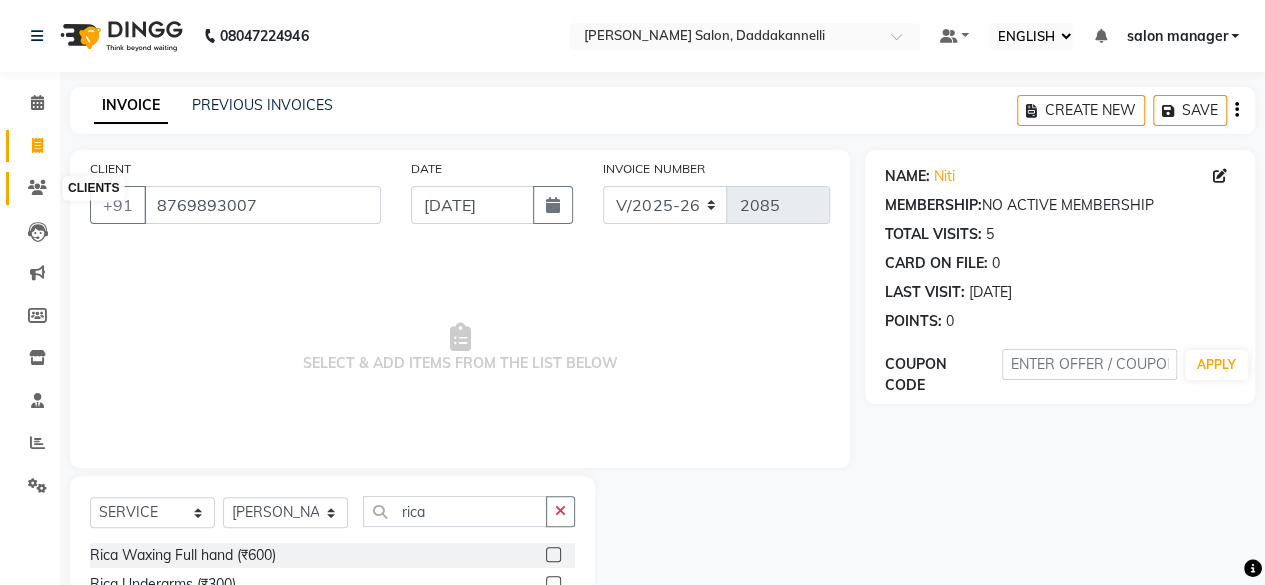 click 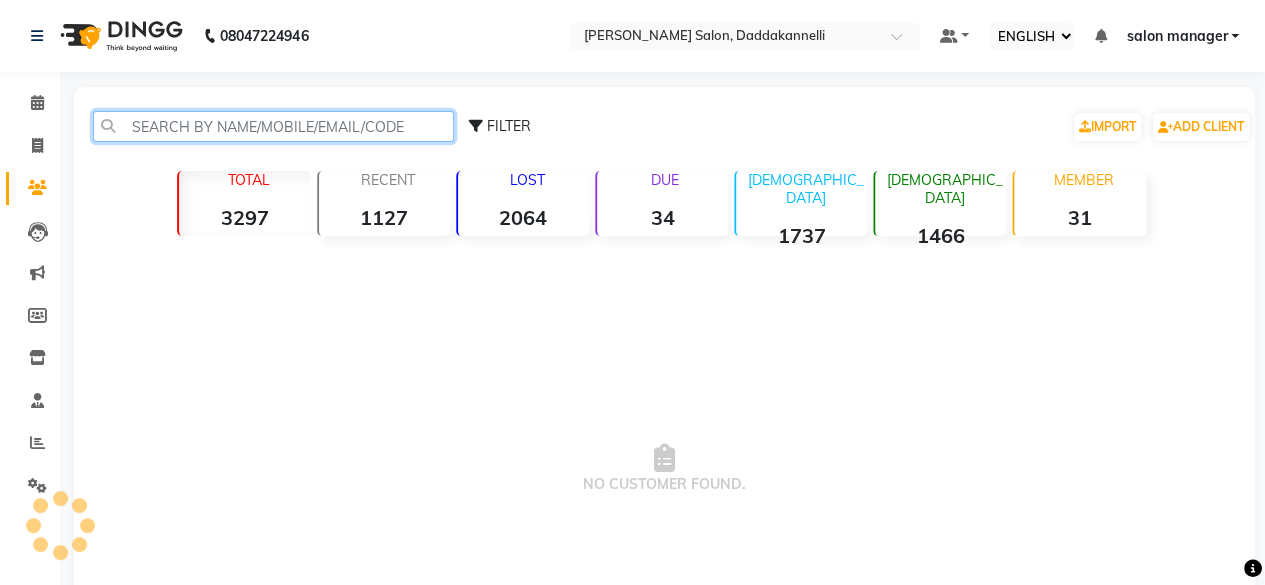 click 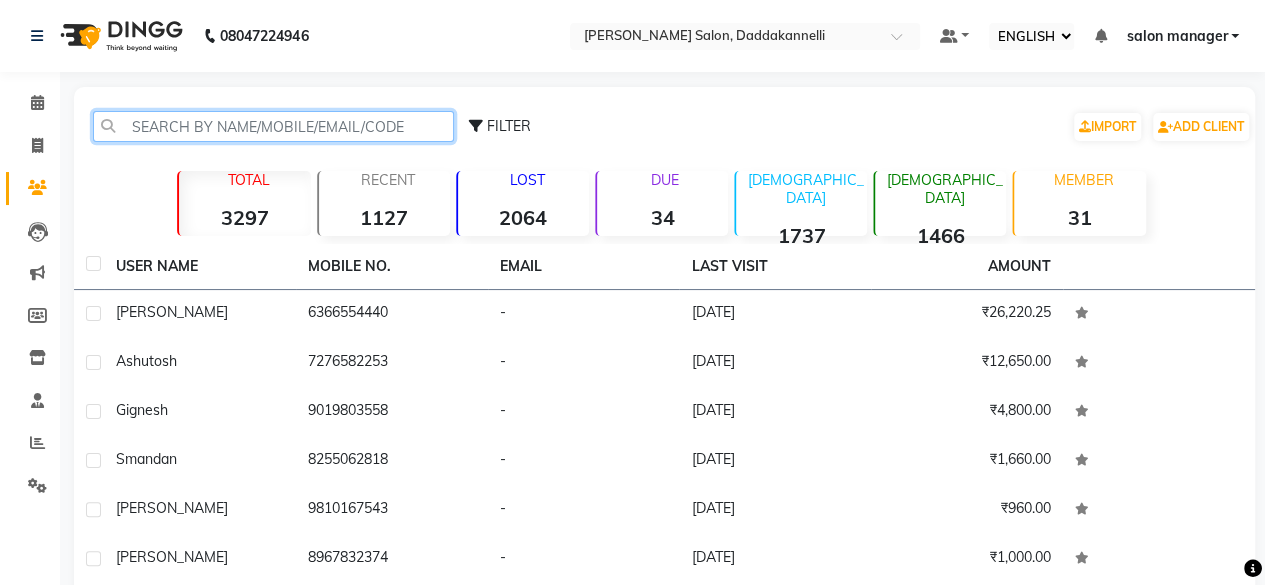 paste on "8769893007" 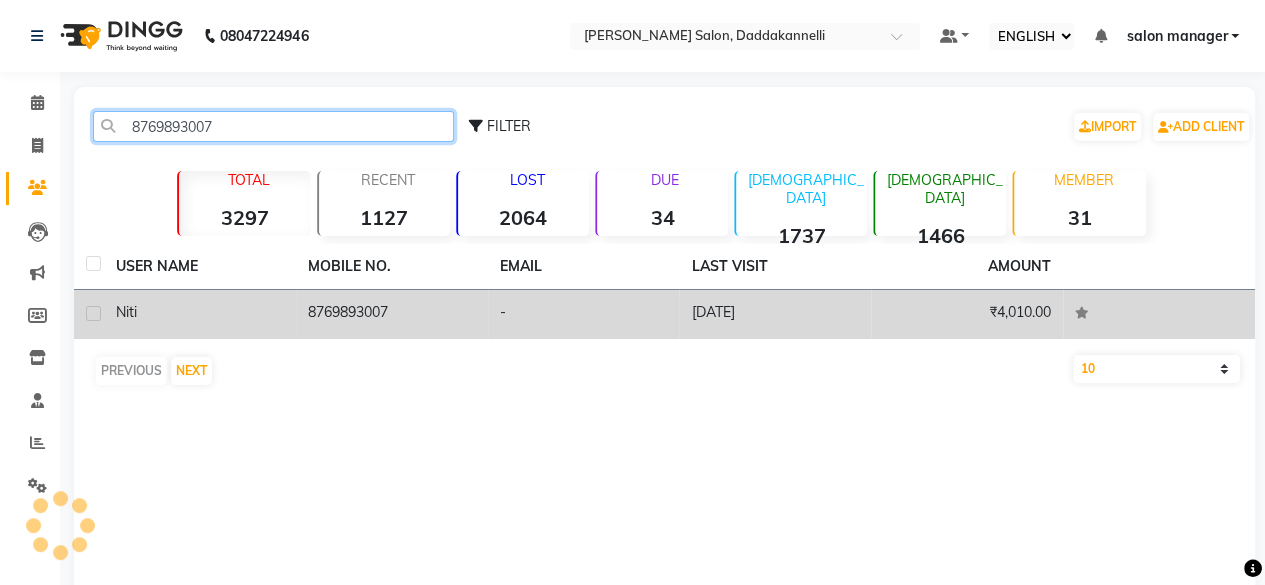 type on "8769893007" 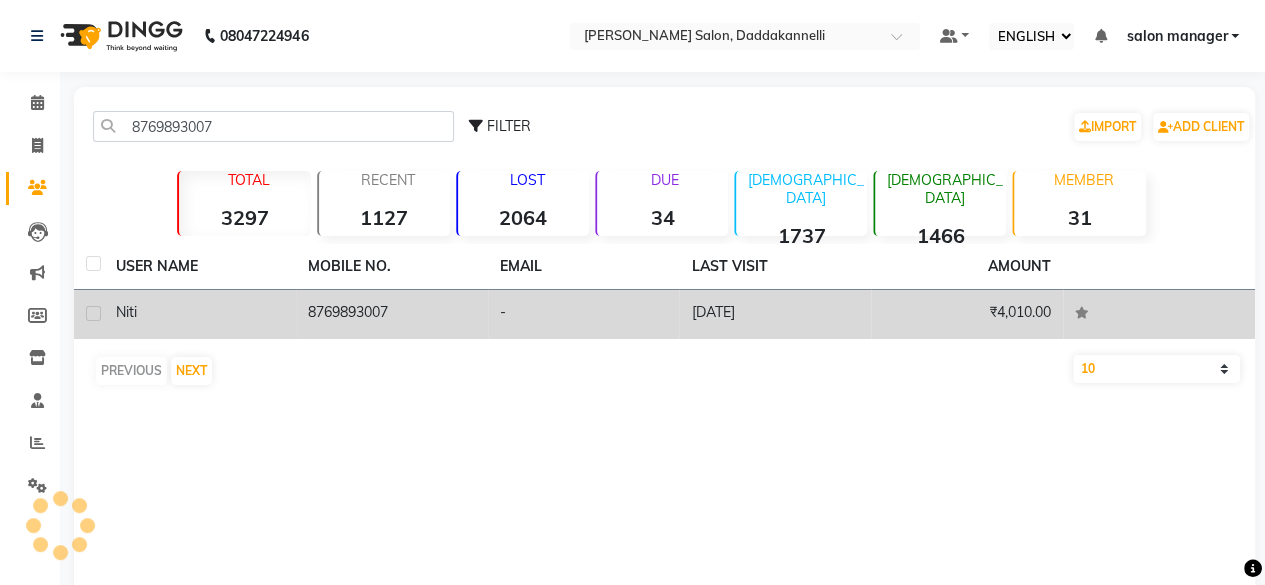 click on "₹4,010.00" 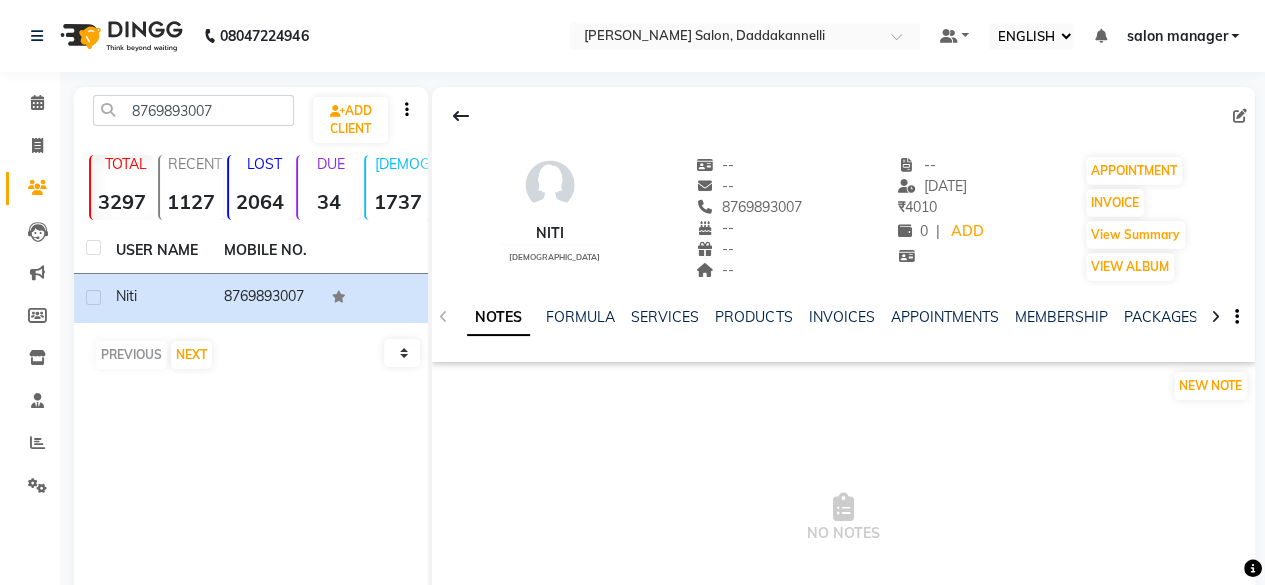 click on "SERVICES" 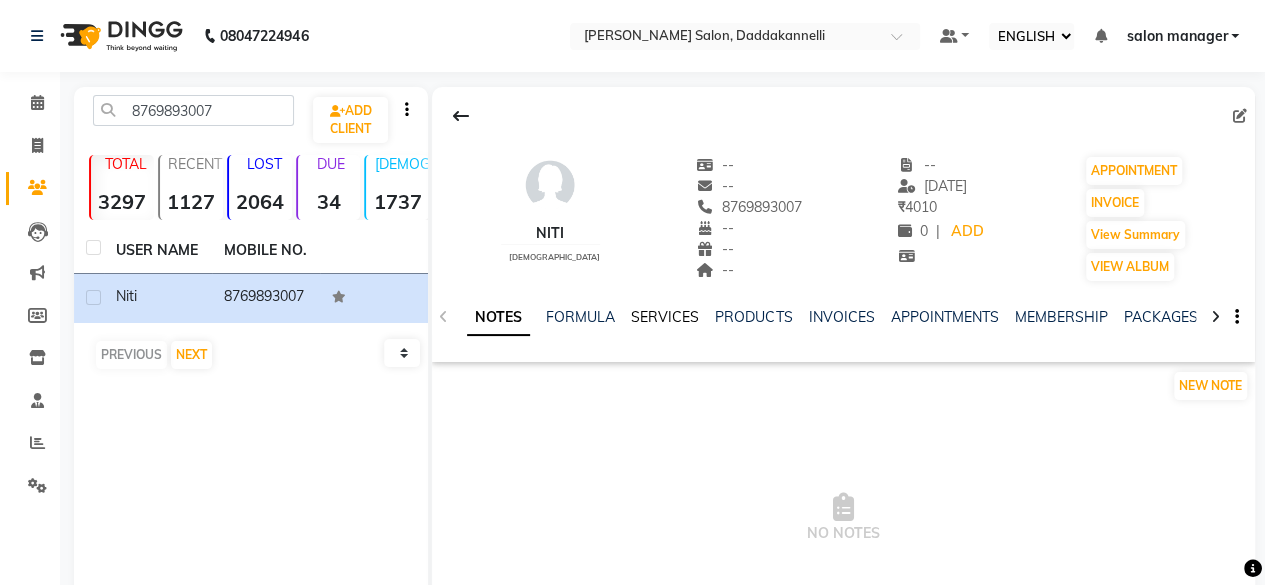 click on "SERVICES" 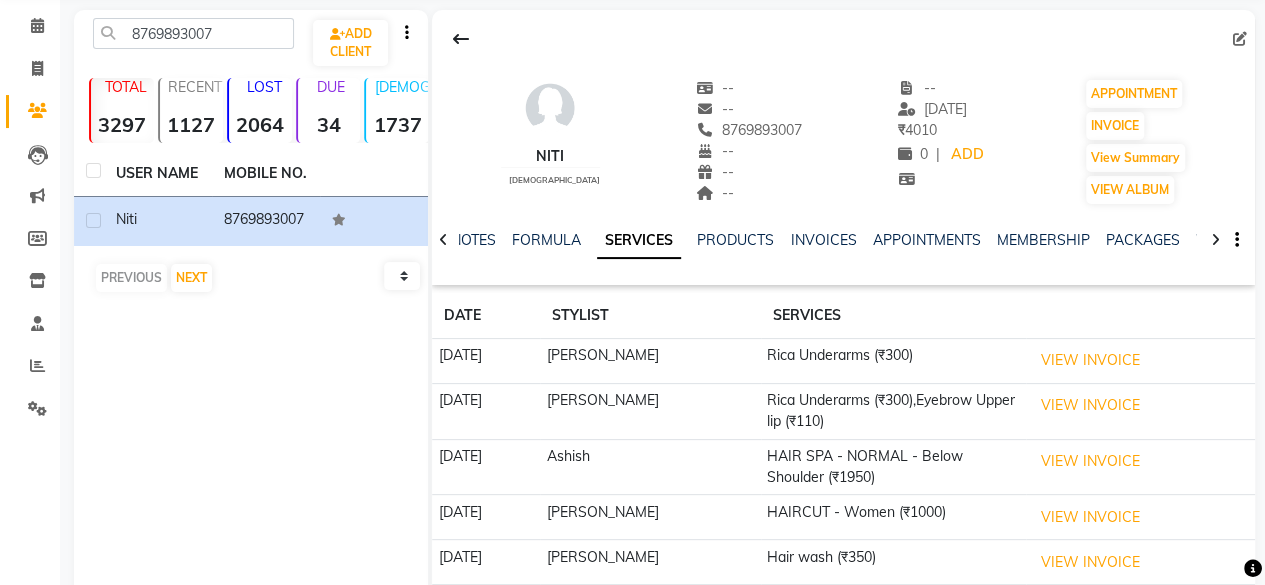 scroll, scrollTop: 0, scrollLeft: 0, axis: both 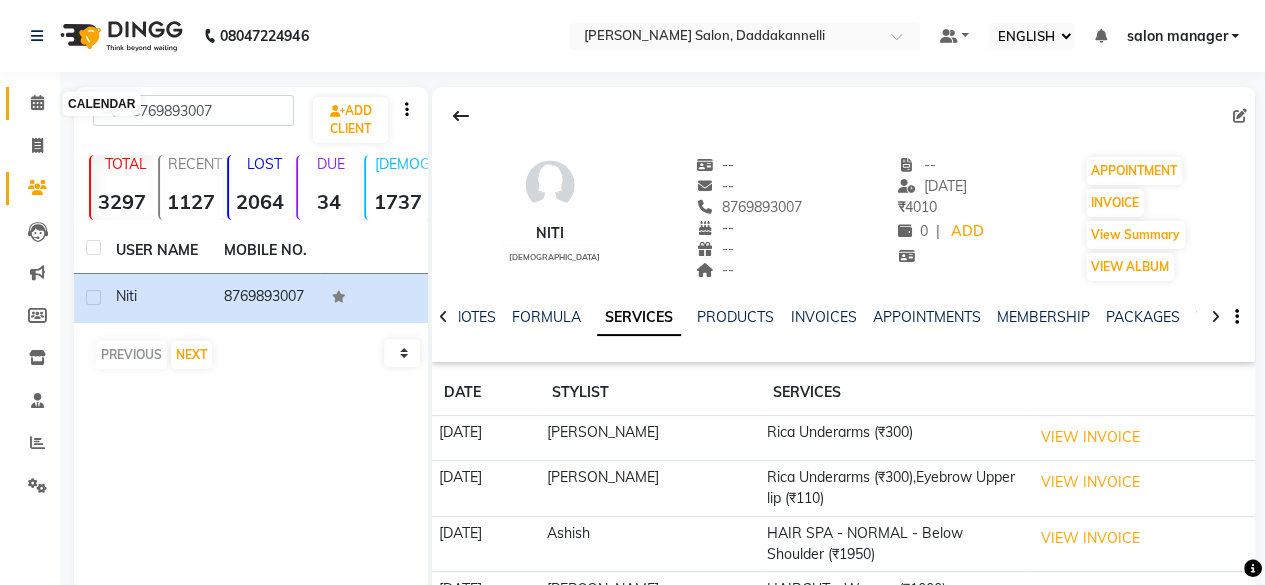click 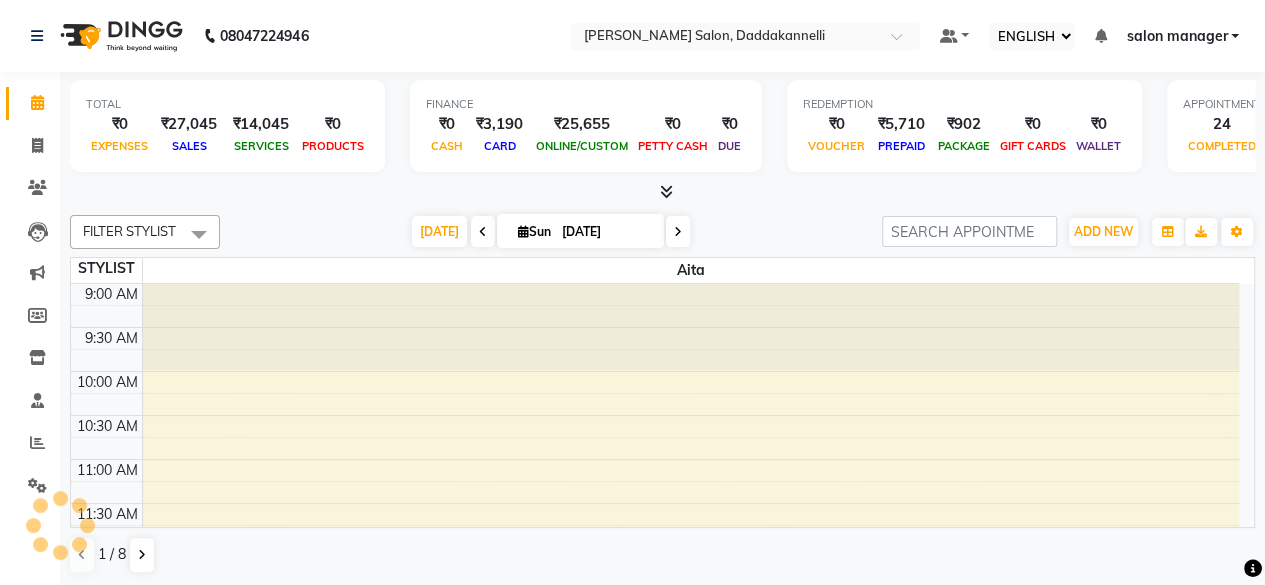 scroll, scrollTop: 0, scrollLeft: 0, axis: both 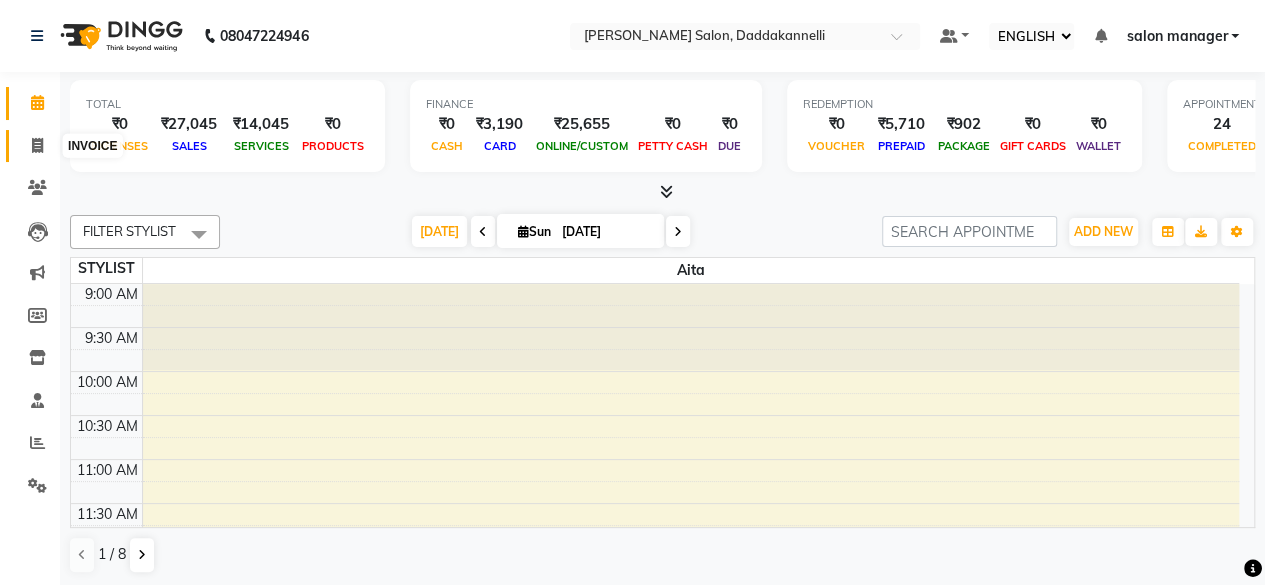 click 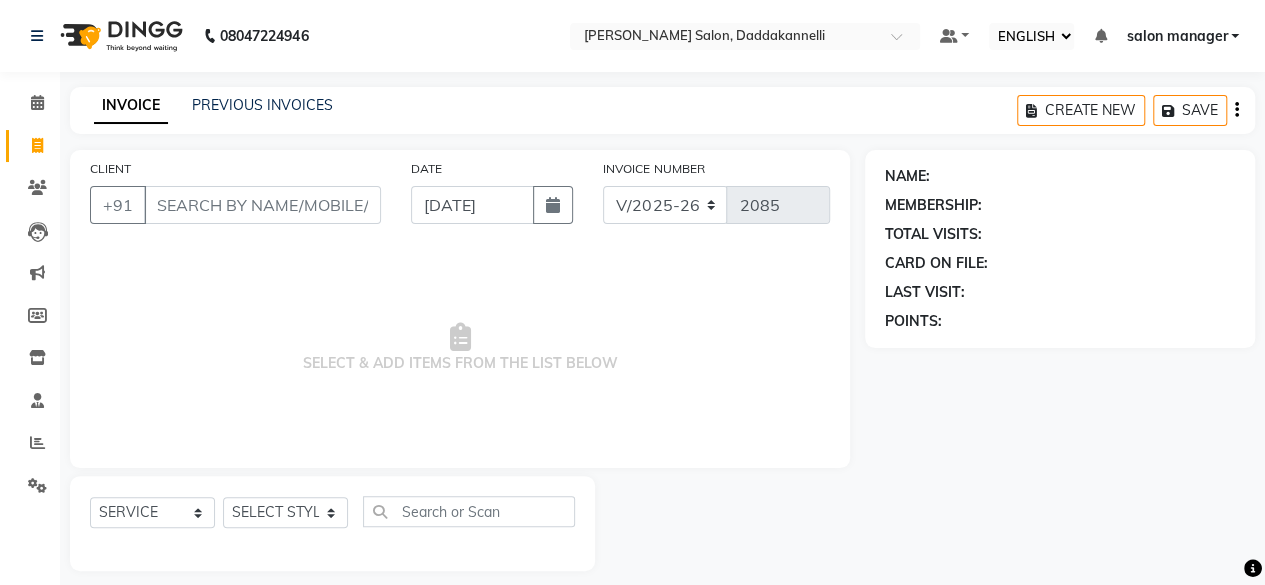 click on "CLIENT" at bounding box center [262, 205] 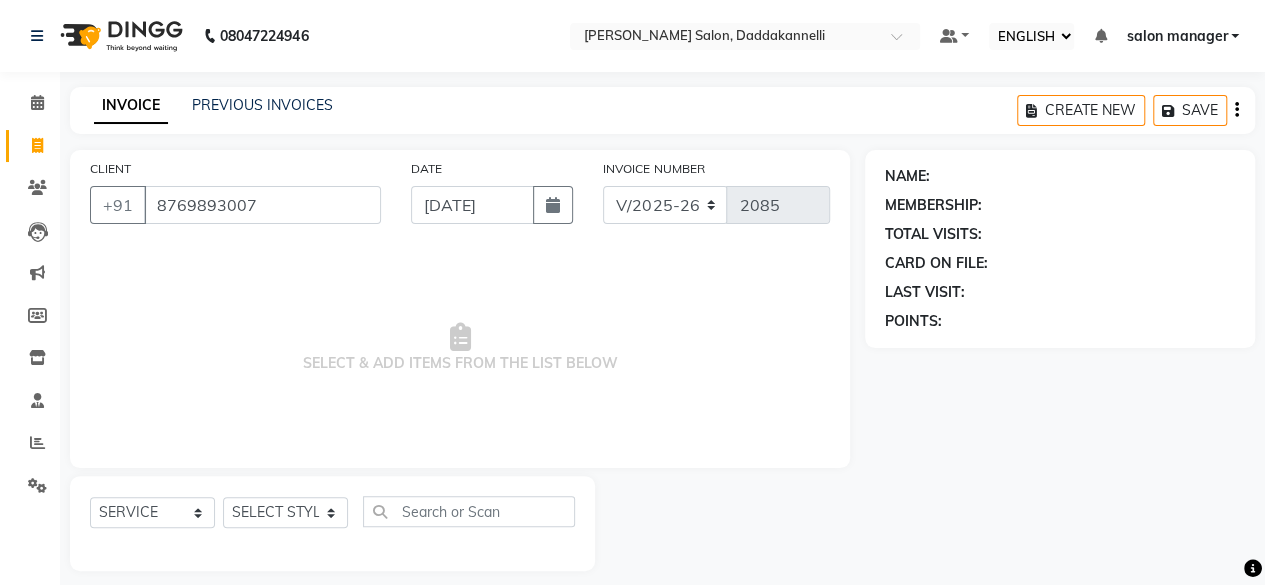 type on "8769893007" 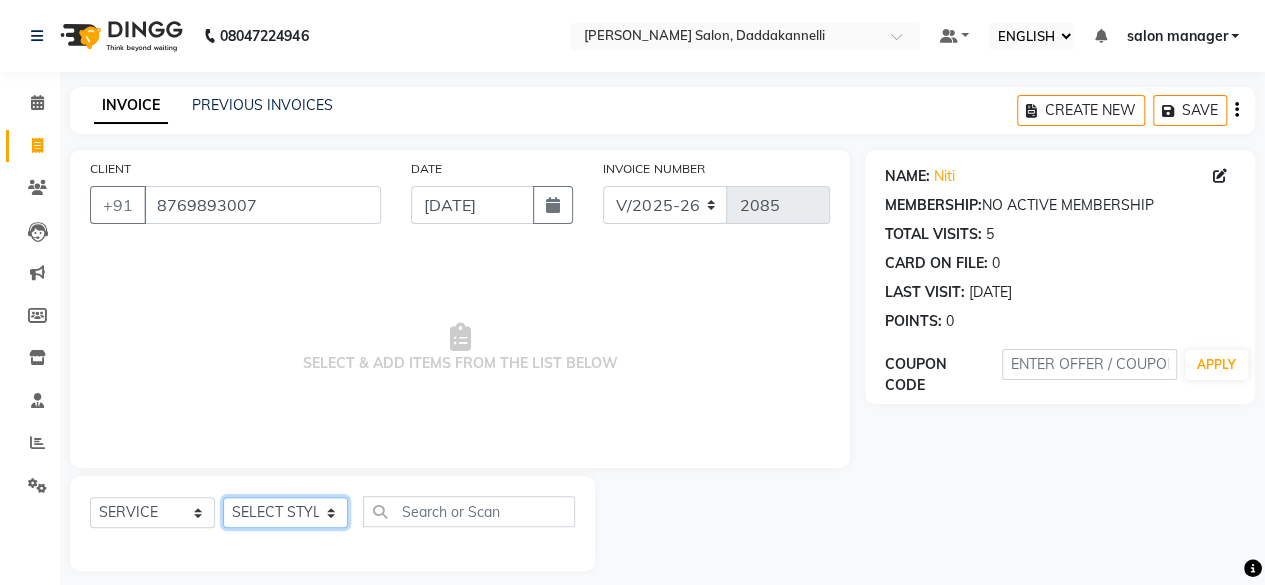 drag, startPoint x: 296, startPoint y: 507, endPoint x: 284, endPoint y: 503, distance: 12.649111 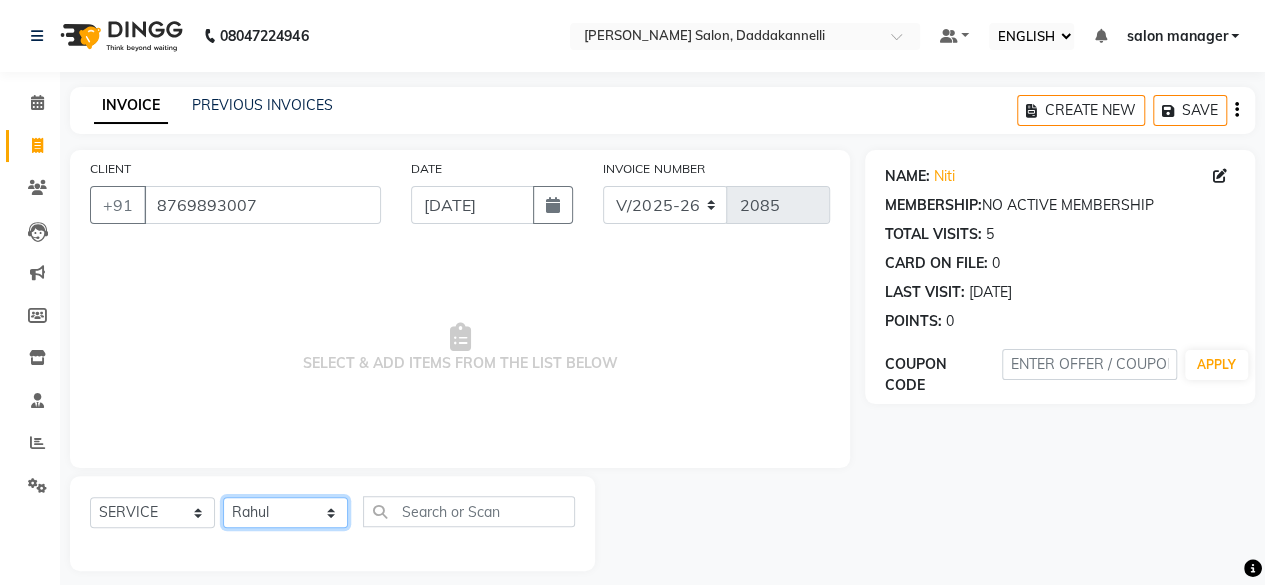 click on "SELECT STYLIST aita DINGG SUPPORT [PERSON_NAME] Rahul [PERSON_NAME] [PERSON_NAME] salon manager [PERSON_NAME]" 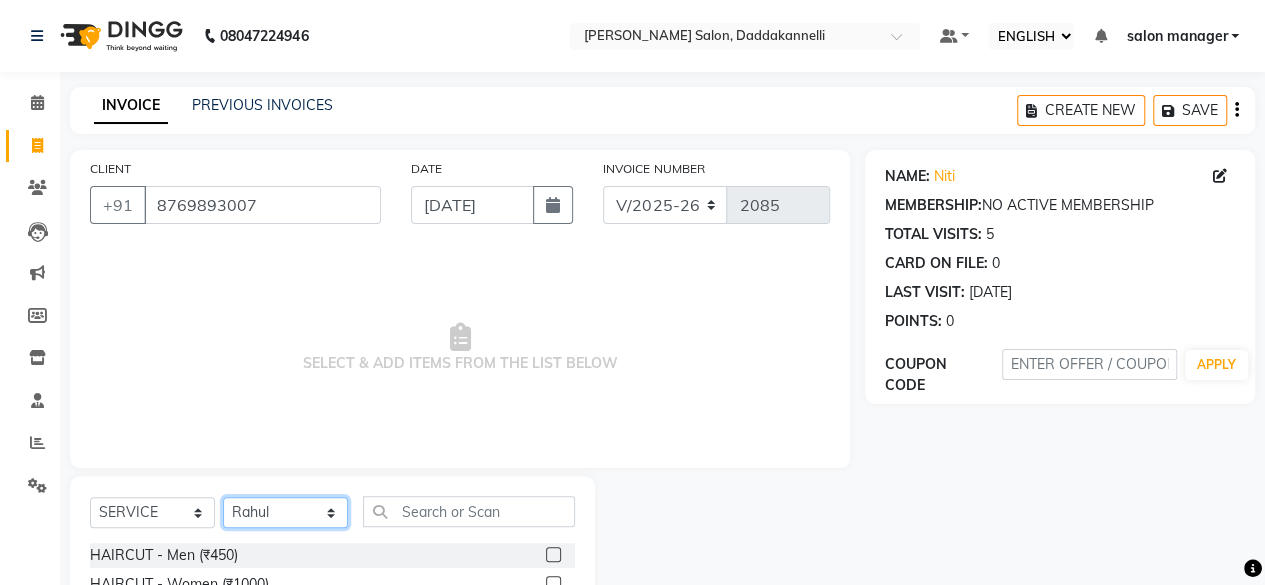 scroll, scrollTop: 100, scrollLeft: 0, axis: vertical 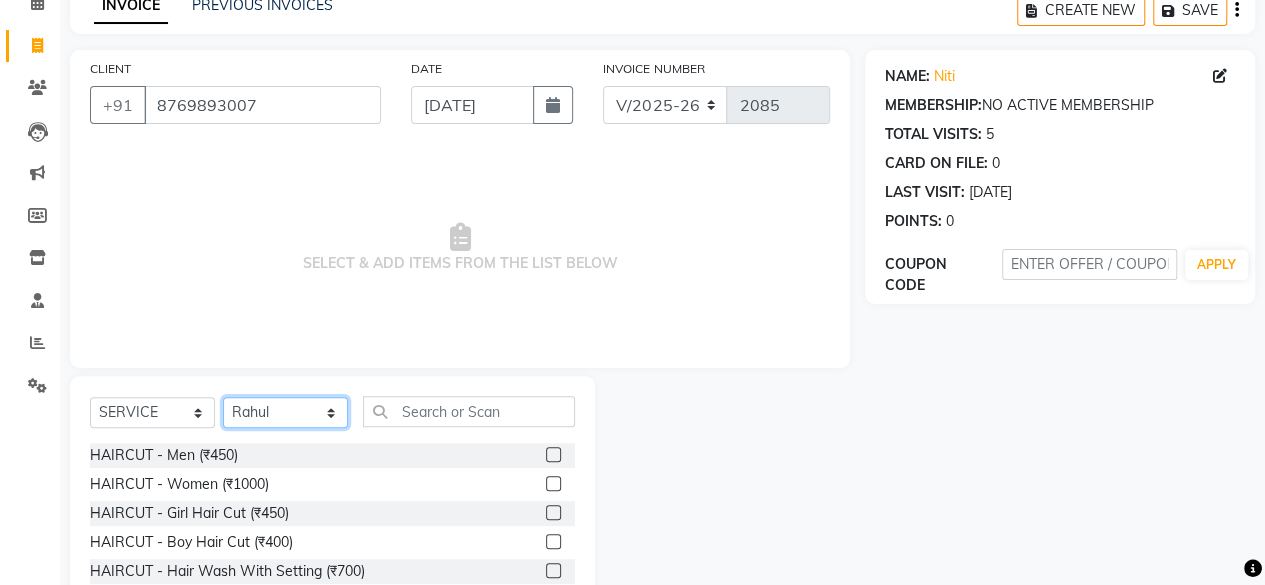 click on "SELECT STYLIST aita DINGG SUPPORT [PERSON_NAME] Rahul [PERSON_NAME] [PERSON_NAME] salon manager [PERSON_NAME]" 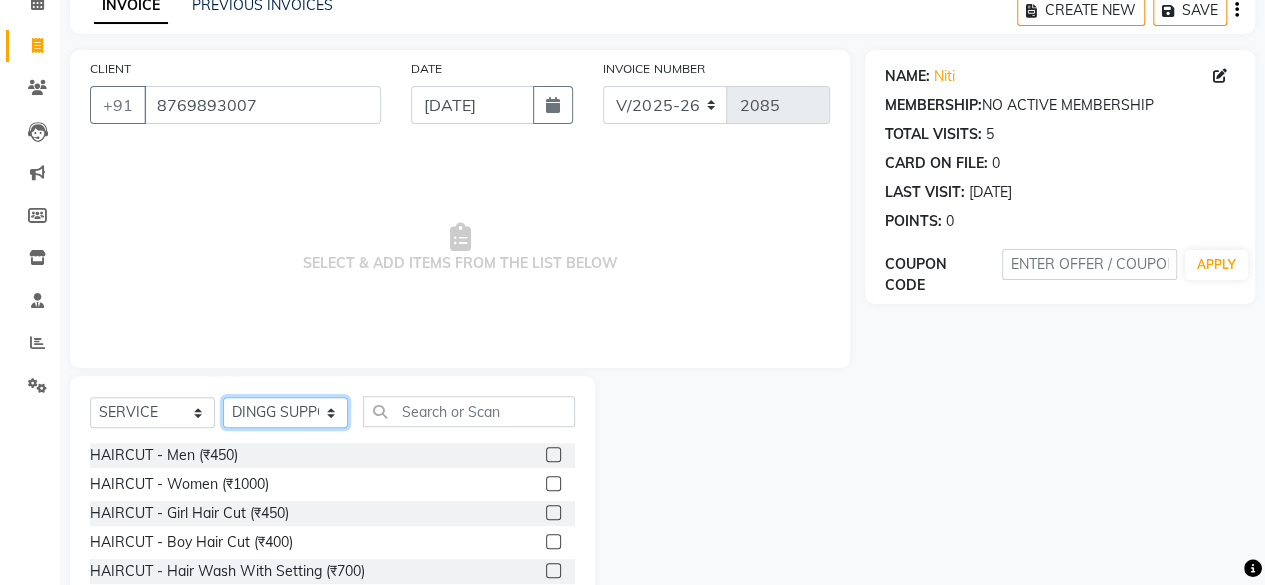 click on "SELECT STYLIST aita DINGG SUPPORT [PERSON_NAME] Rahul [PERSON_NAME] [PERSON_NAME] salon manager [PERSON_NAME]" 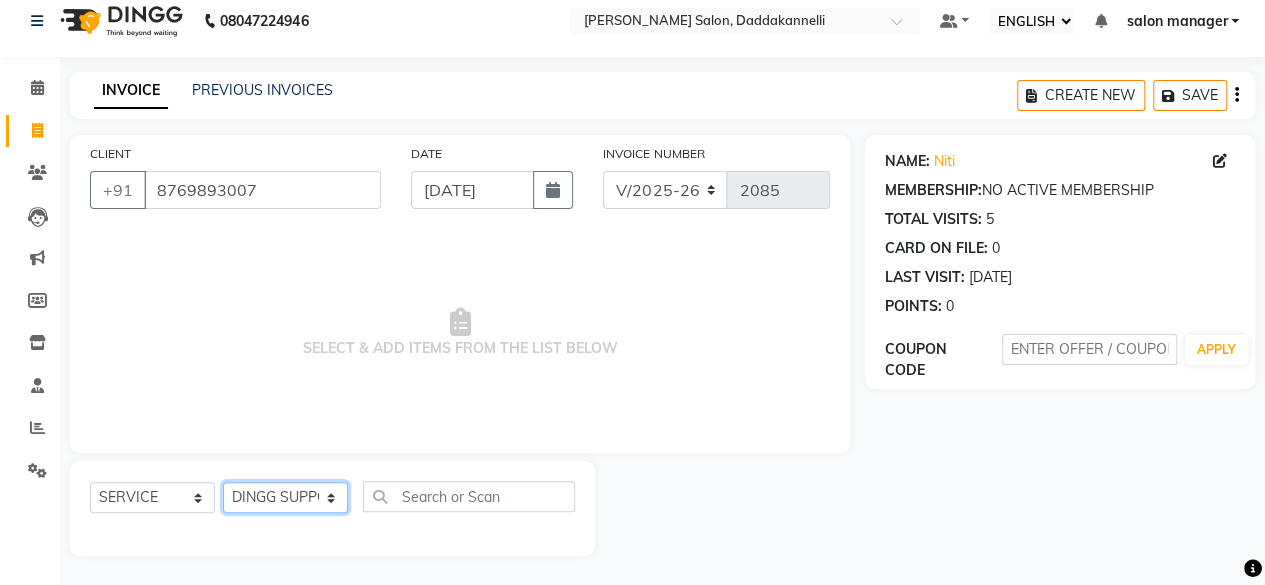 click on "SELECT STYLIST aita DINGG SUPPORT [PERSON_NAME] Rahul [PERSON_NAME] [PERSON_NAME] salon manager [PERSON_NAME]" 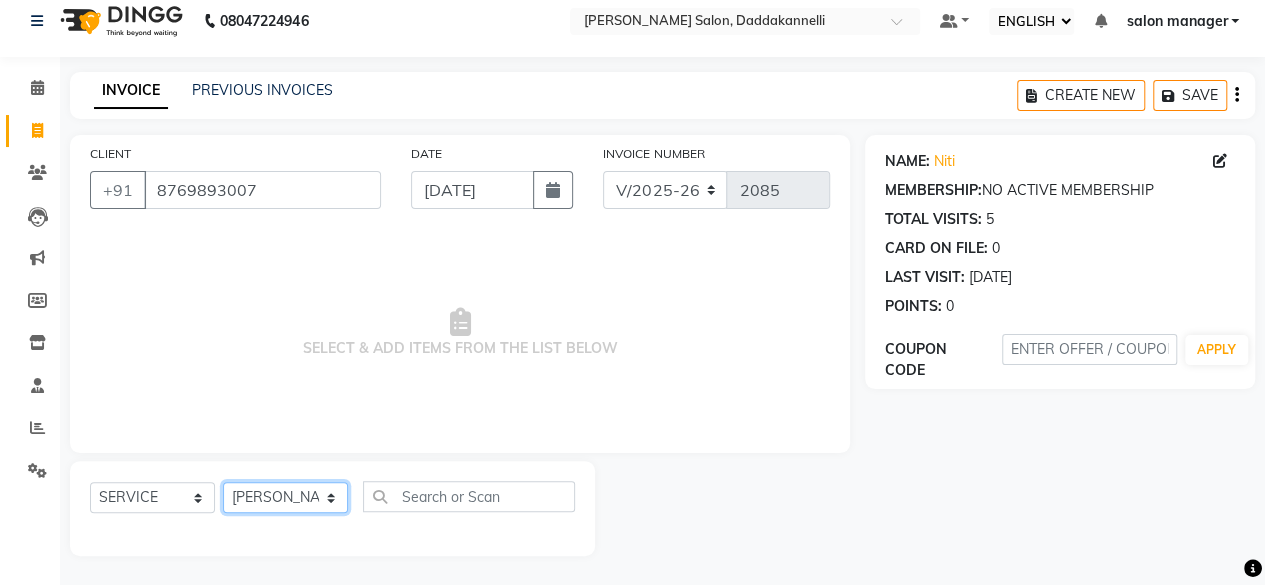 click on "SELECT STYLIST aita DINGG SUPPORT [PERSON_NAME] Rahul [PERSON_NAME] [PERSON_NAME] salon manager [PERSON_NAME]" 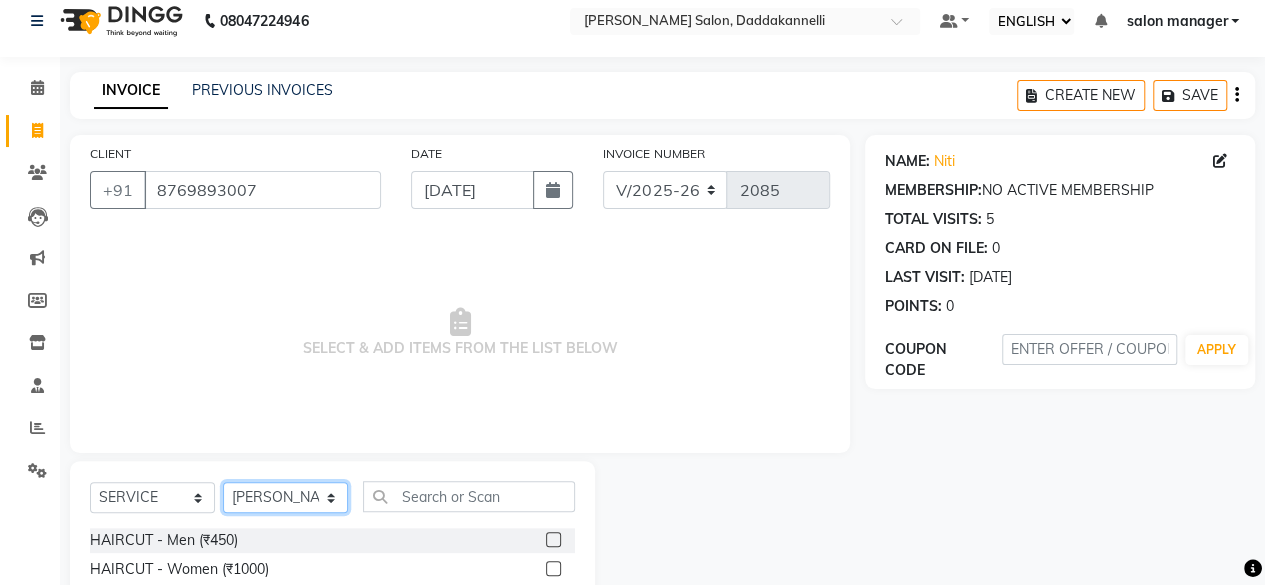 scroll, scrollTop: 100, scrollLeft: 0, axis: vertical 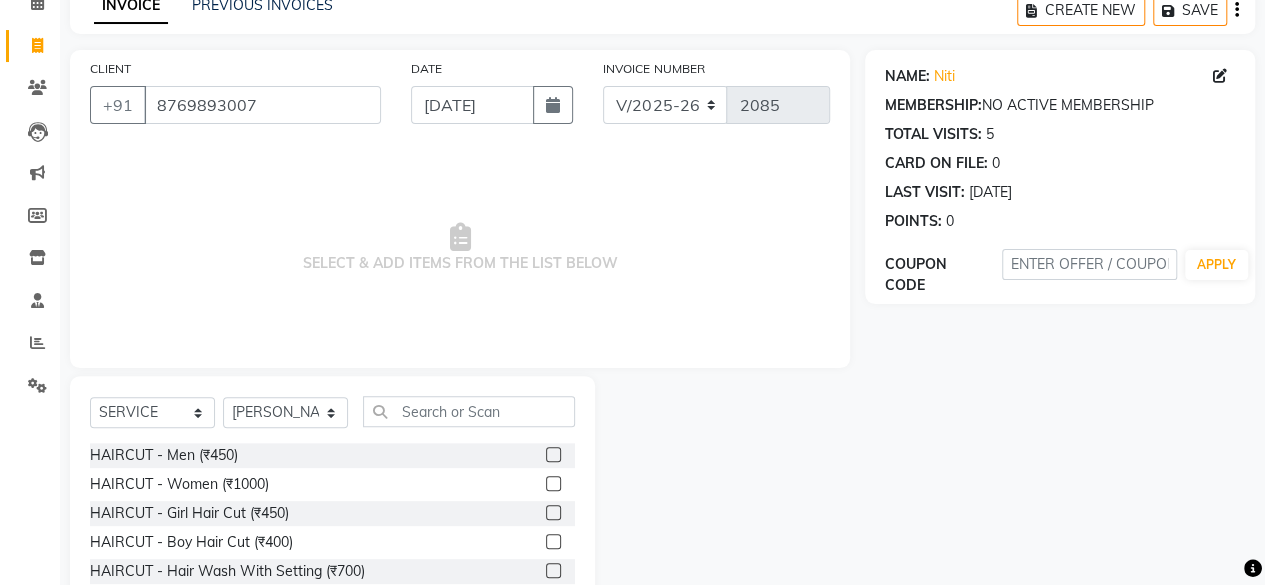 click on "SELECT  SERVICE  PRODUCT  MEMBERSHIP  PACKAGE VOUCHER PREPAID GIFT CARD  SELECT STYLIST aita DINGG SUPPORT [PERSON_NAME] Rahul [PERSON_NAME] [PERSON_NAME] salon manager [PERSON_NAME] HAIRCUT - Men (₹450)  HAIRCUT - Women (₹1000)  HAIRCUT - Girl Hair Cut (₹450)  HAIRCUT - Boy Hair Cut (₹400)  HAIRCUT - Hair Wash With Setting (₹700)  HAIRCUT - Ironing Curls Upto Waist (₹800)  HAIRCUT - Men’s Head Massage (₹600)  HAIRCUT - Women’s Head Massage (₹700)  [PERSON_NAME] Trim (₹200)  Clean Shave (₹250)  Men highlight (₹2500)  Men Global colour short hair (₹1500)  Normal Clean Up (₹500)  Rica Waxing Full hand (₹600)  Rica Underarms (₹300)  Rica Half Arms (₹500)  Rica Full legs (₹800)  Rica Half Legs (₹600)  Rica Full Body Waxing (₹3200)  Rica Chin Waxing (₹80)  Ironing curls Upto Shoulder (₹700)  Ironing Curls Below Shoulders (₹600)   Rica Side locks wax (₹200)  Full Face Wax Rica (₹600)  Neck waxing (₹150)  Hair wash (₹350)  Lotous clean up (₹750)  Normal wax full arms (₹400)" 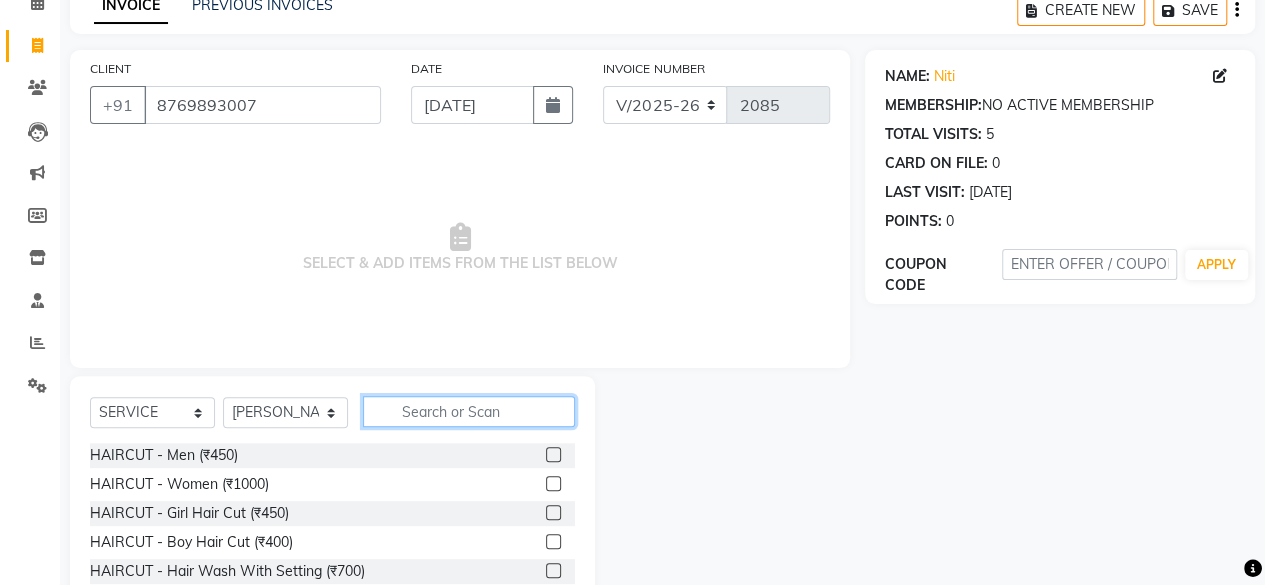 click 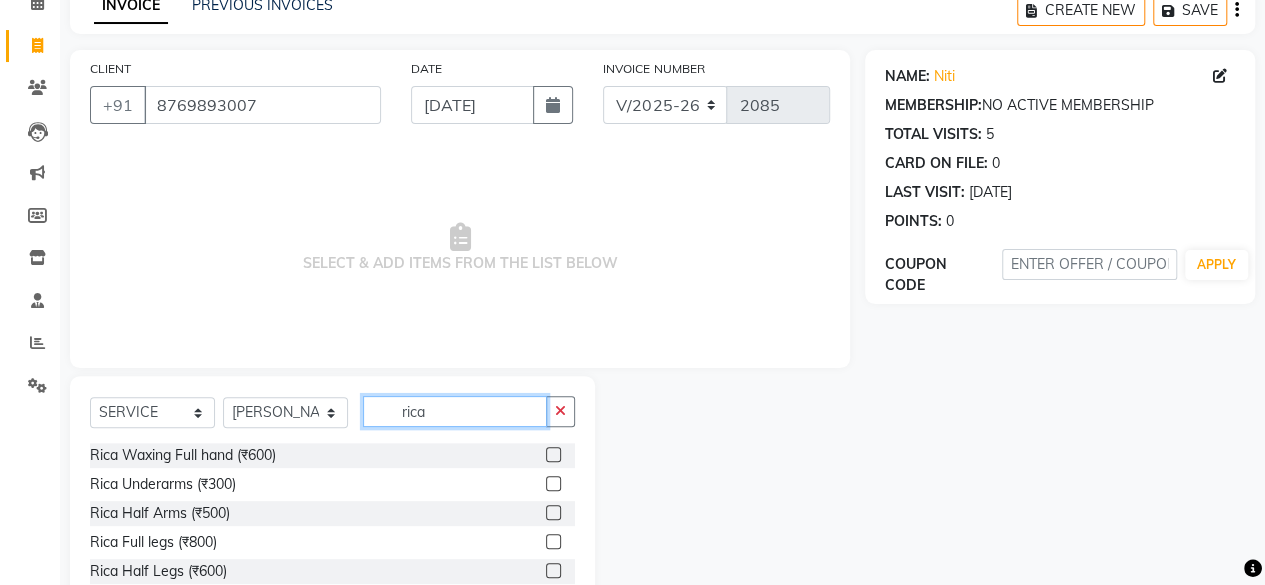 type on "rica" 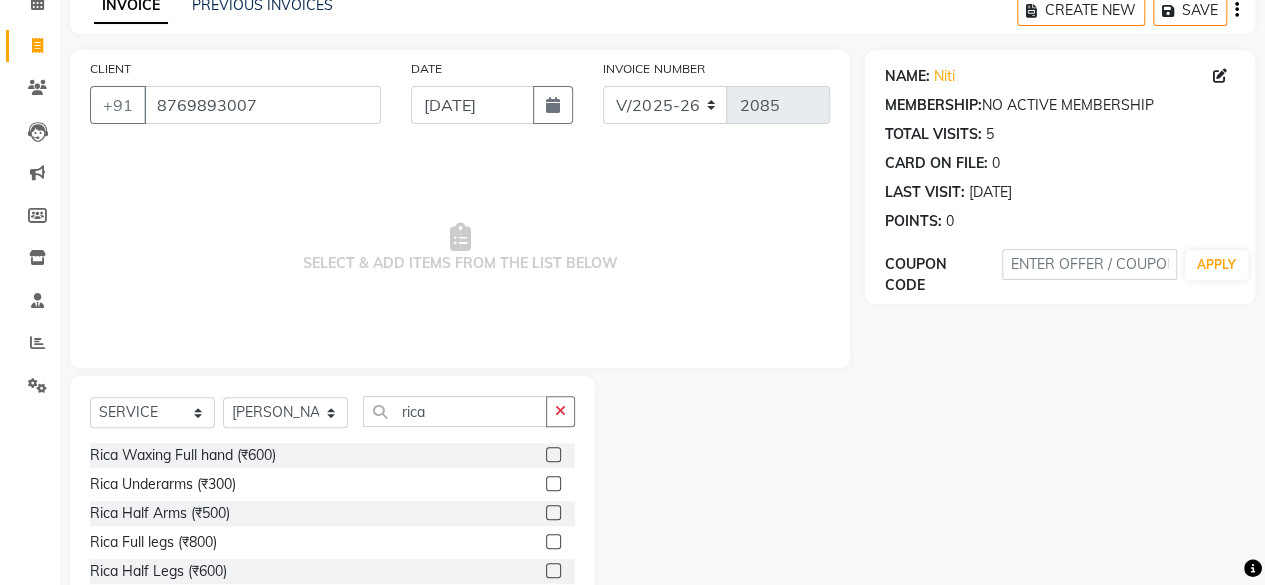 click on "Rica Waxing Full hand (₹600)" 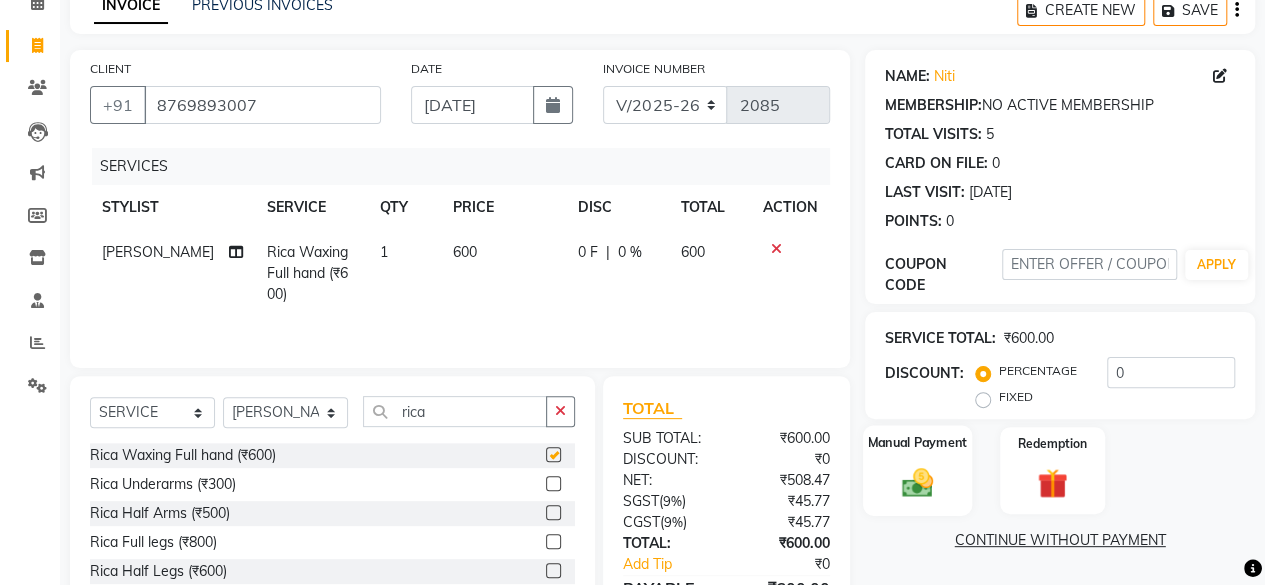 checkbox on "false" 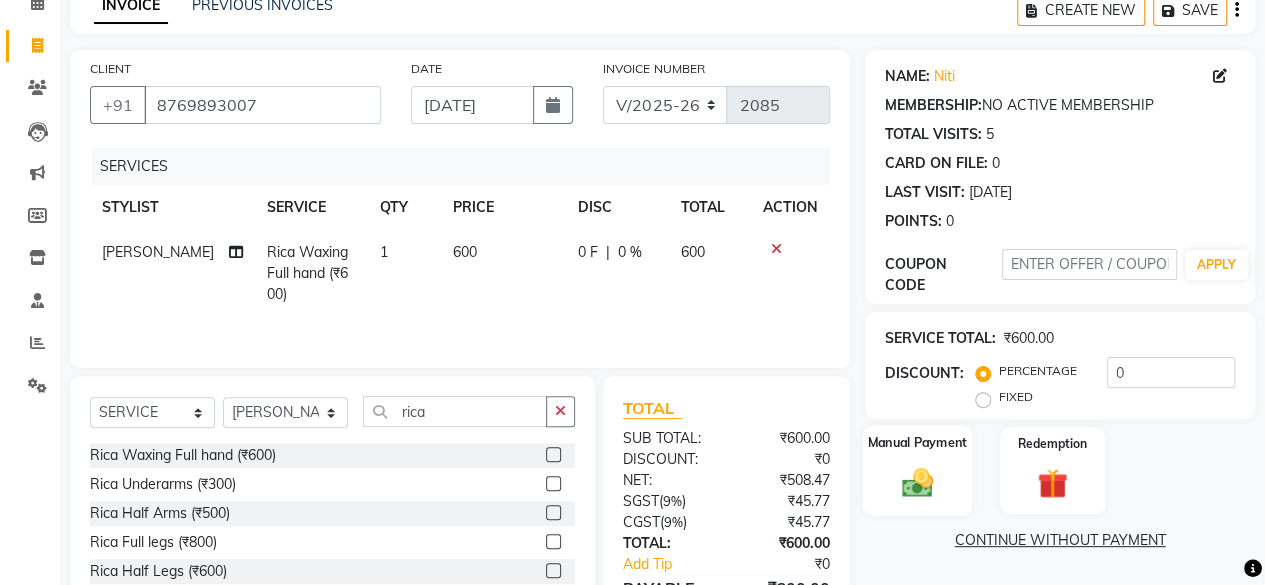 click 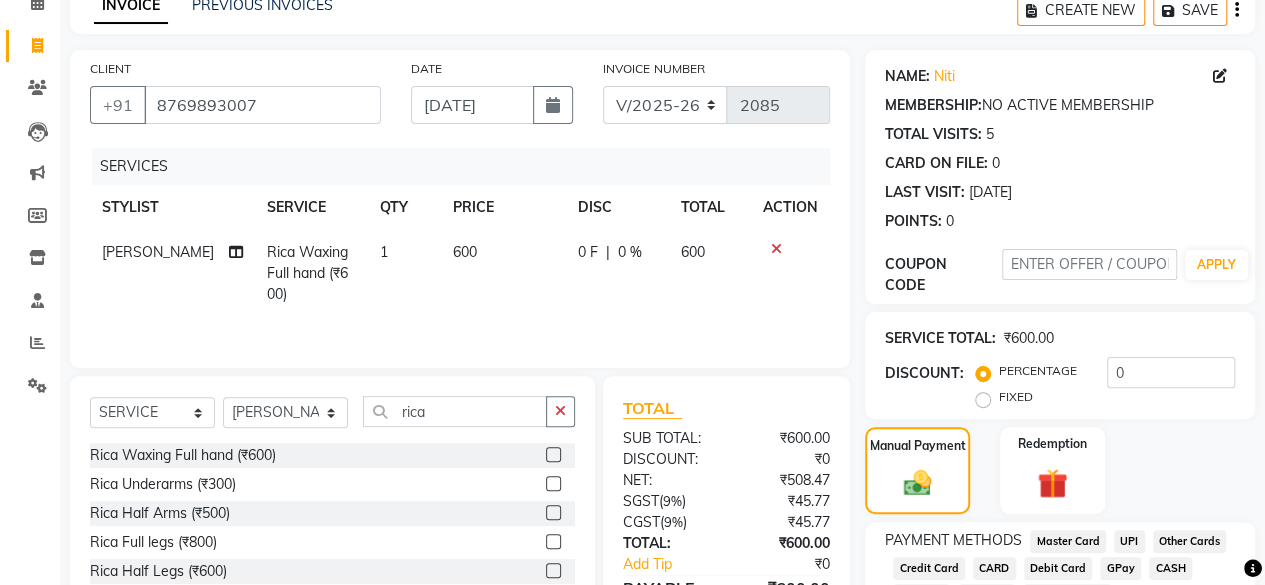 scroll, scrollTop: 227, scrollLeft: 0, axis: vertical 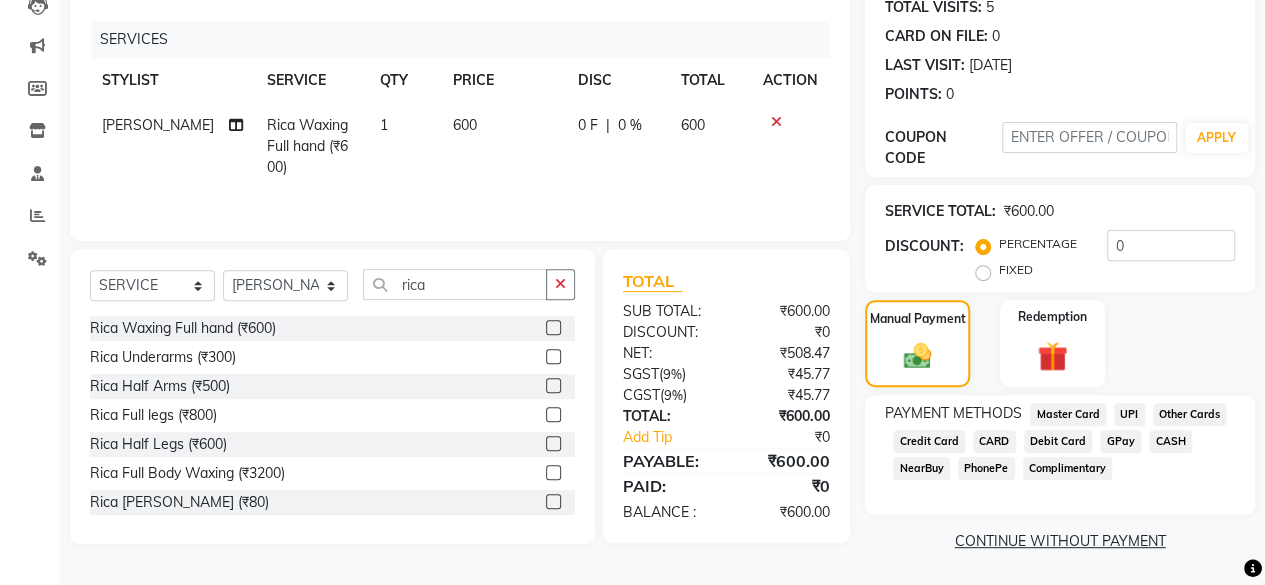 click on "UPI" 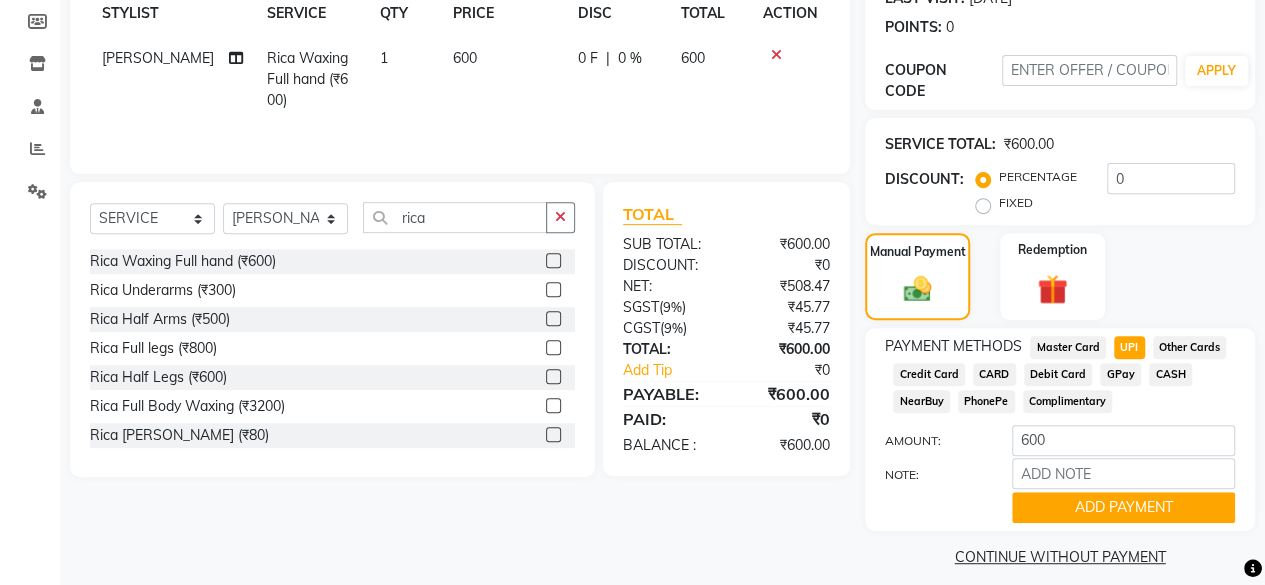 scroll, scrollTop: 310, scrollLeft: 0, axis: vertical 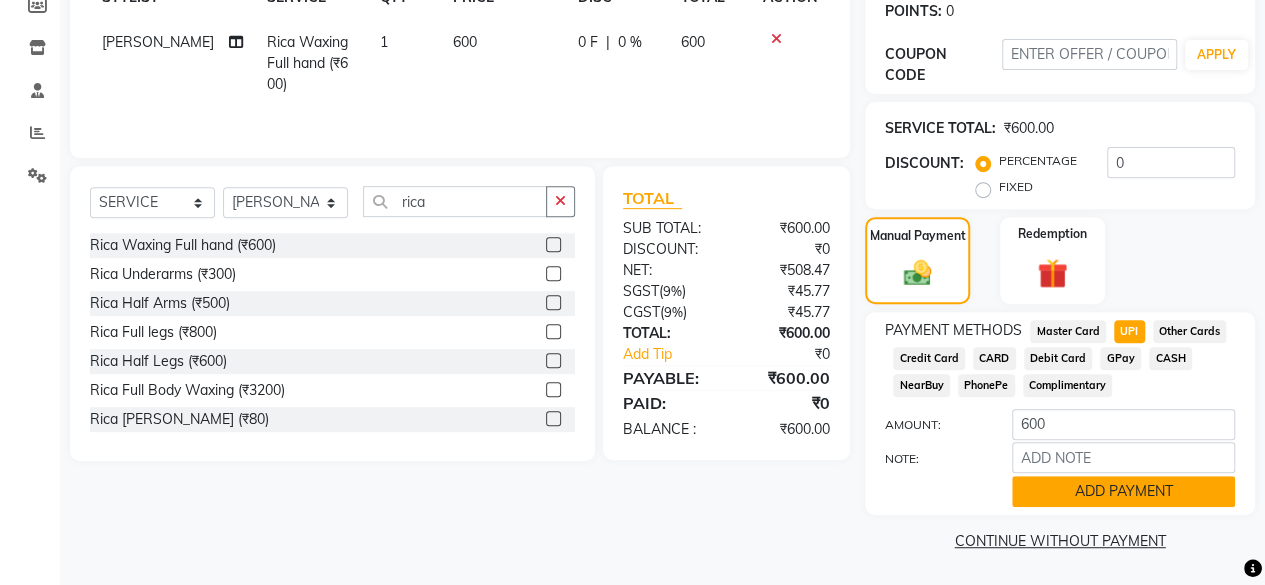 click on "ADD PAYMENT" 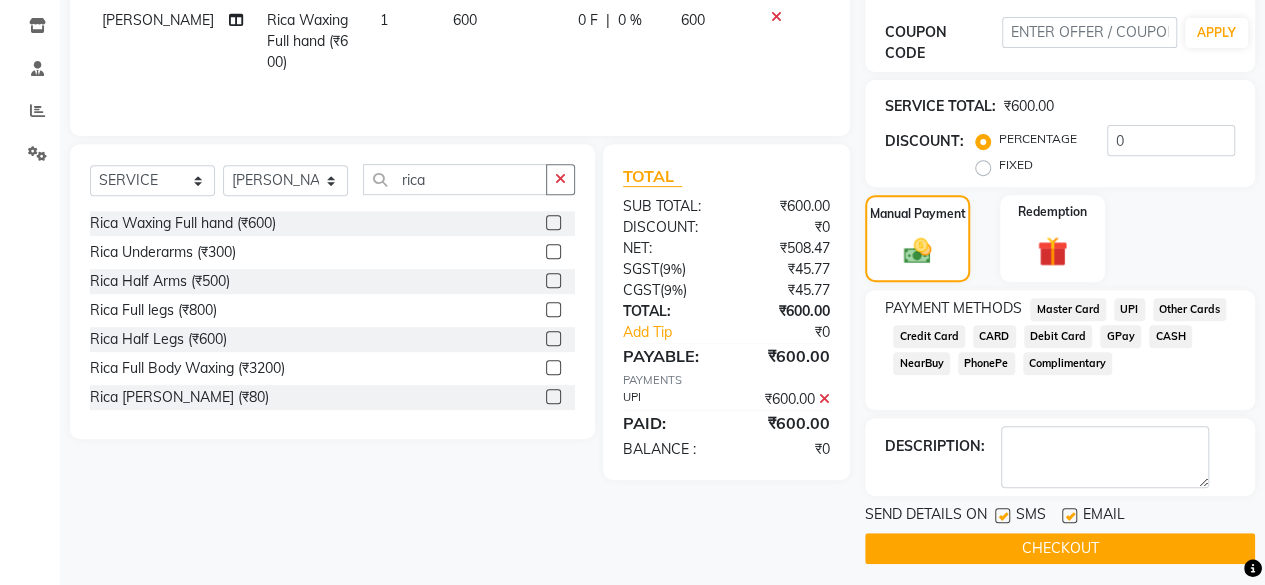 scroll, scrollTop: 338, scrollLeft: 0, axis: vertical 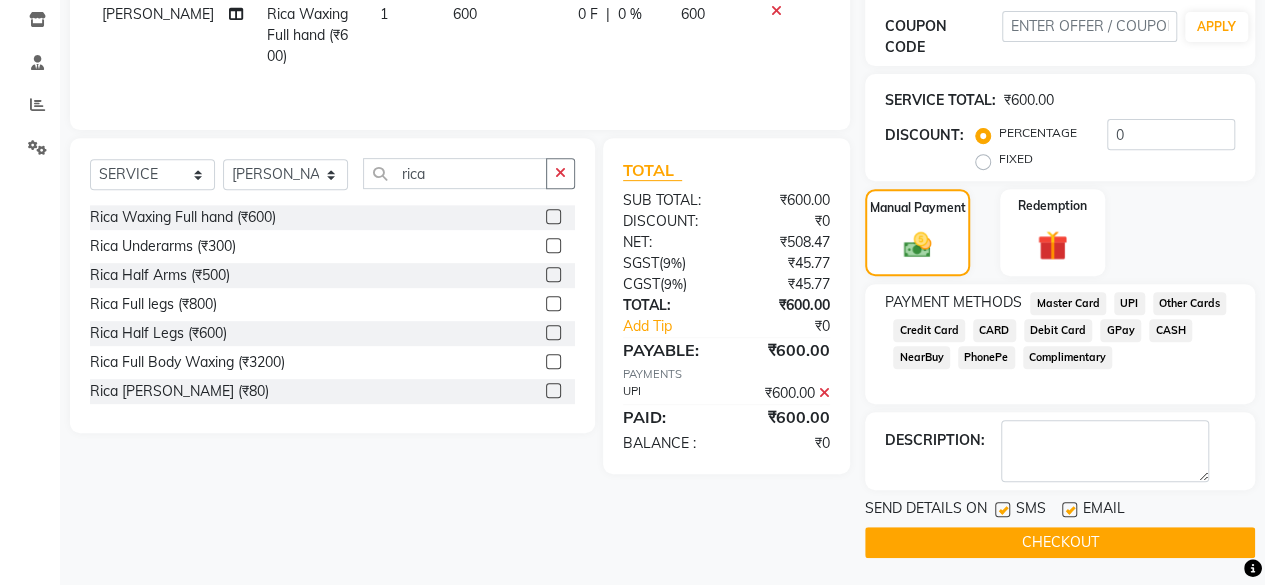 click on "CHECKOUT" 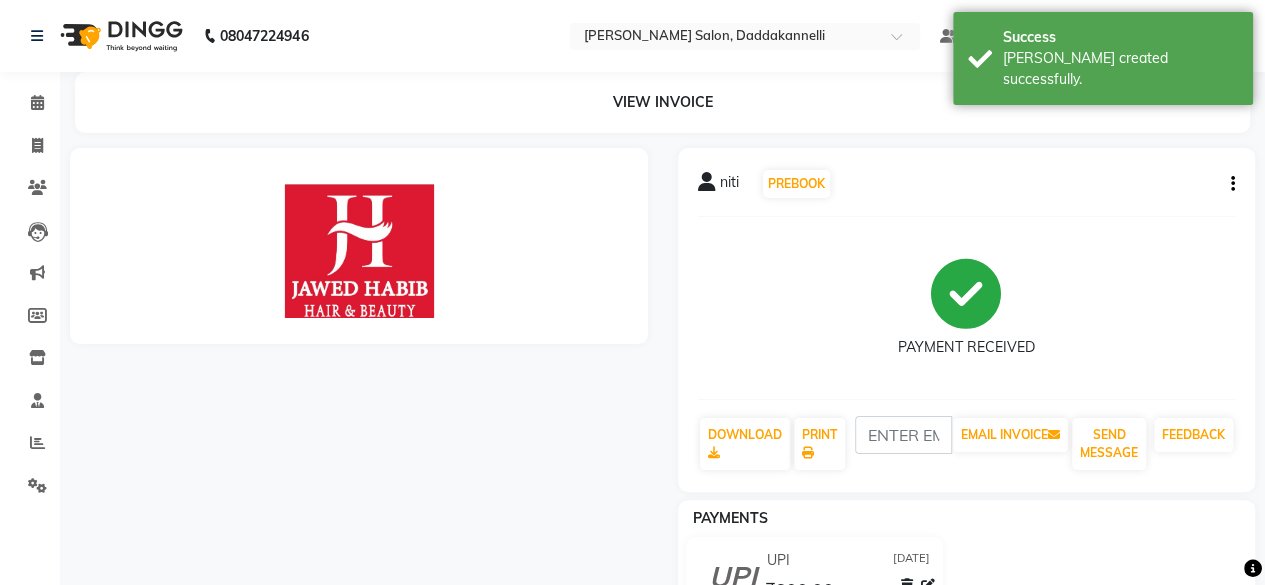 scroll, scrollTop: 0, scrollLeft: 0, axis: both 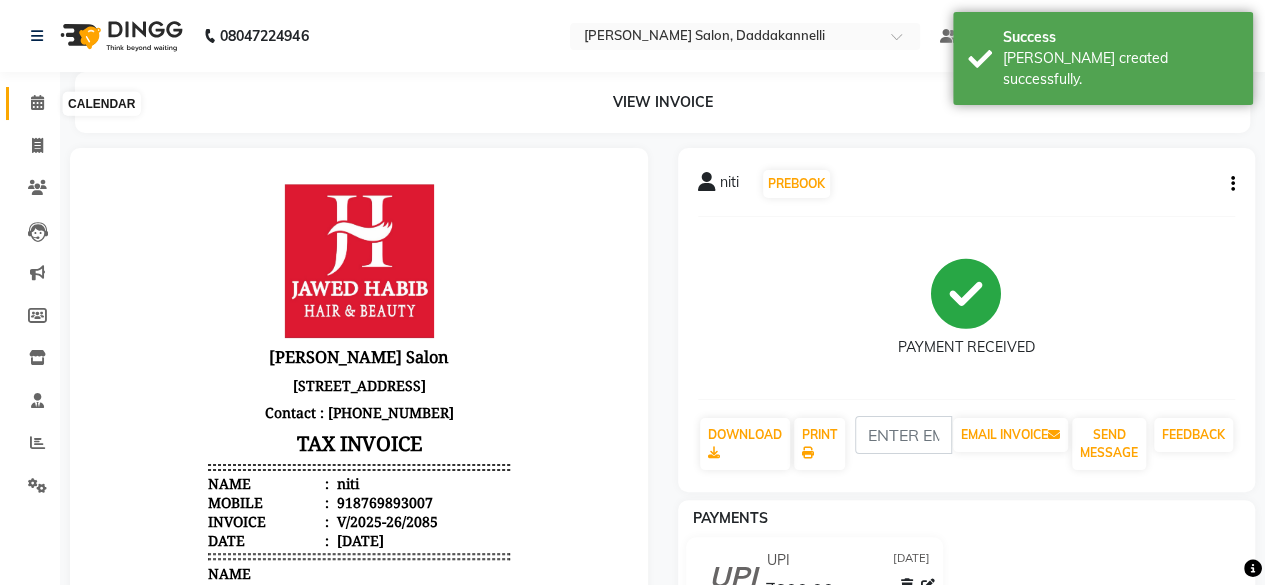 click 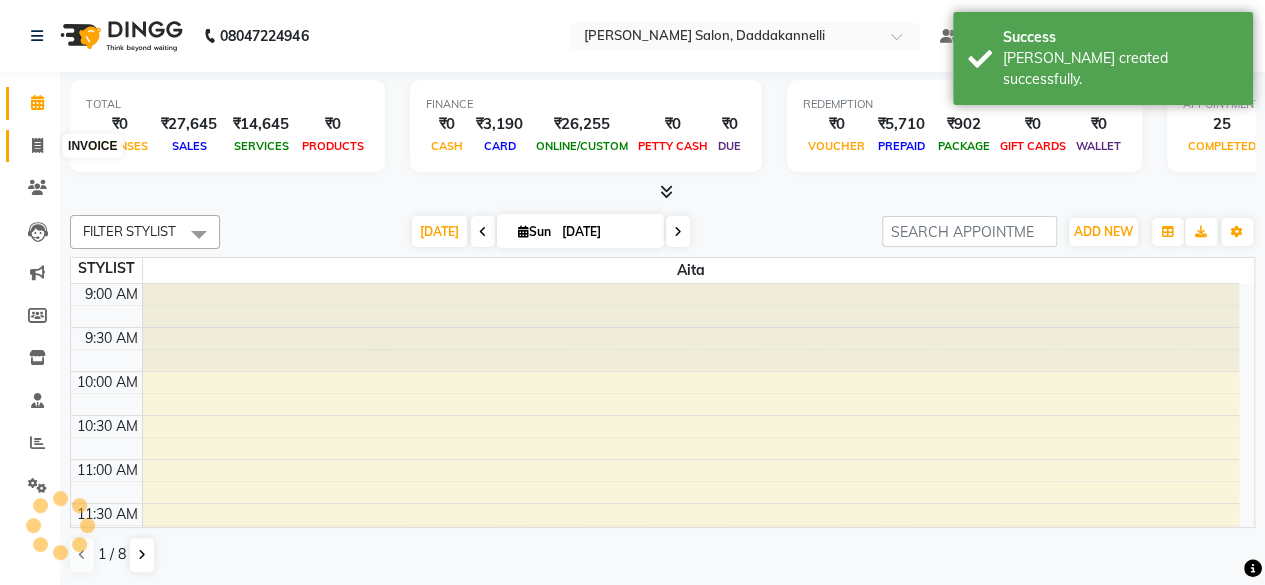 click 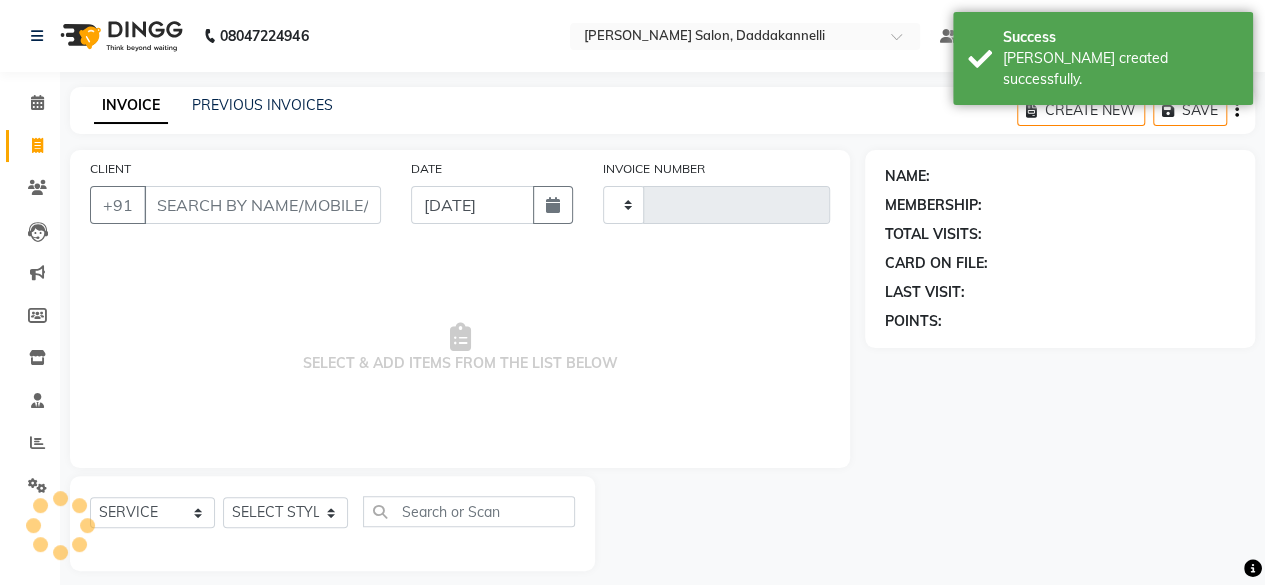 type on "2086" 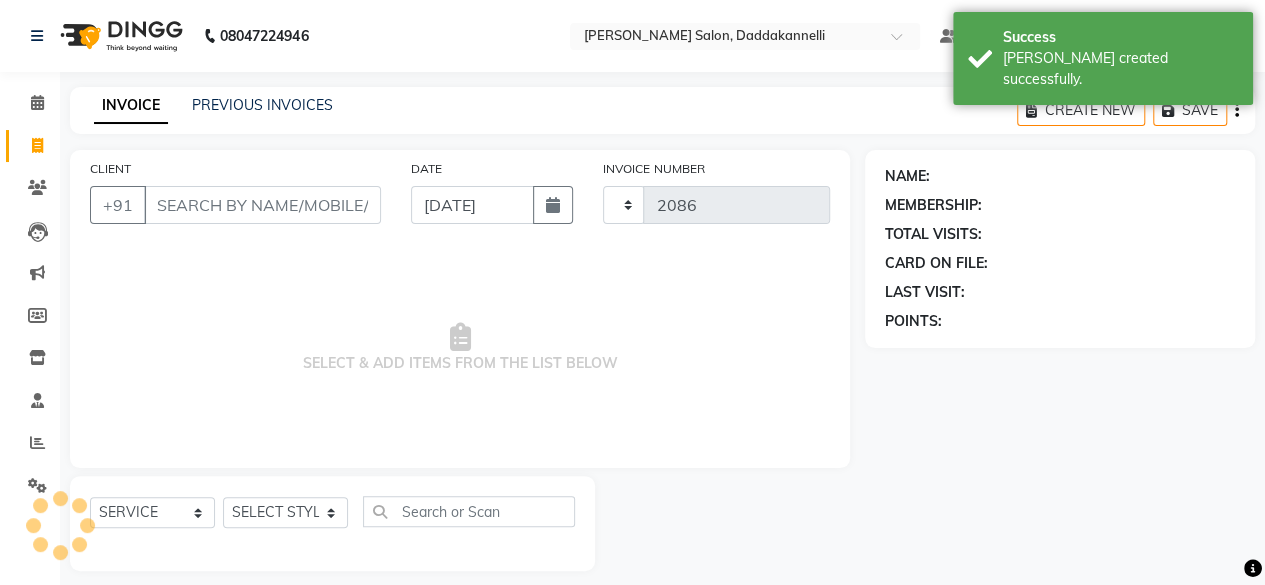 select on "6354" 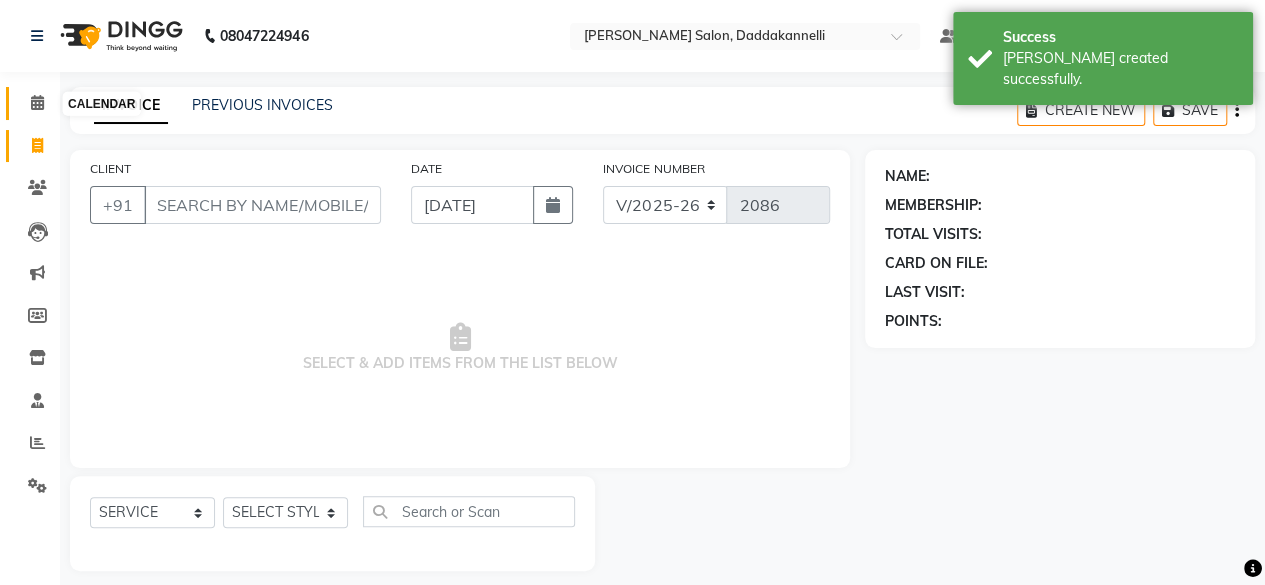 click 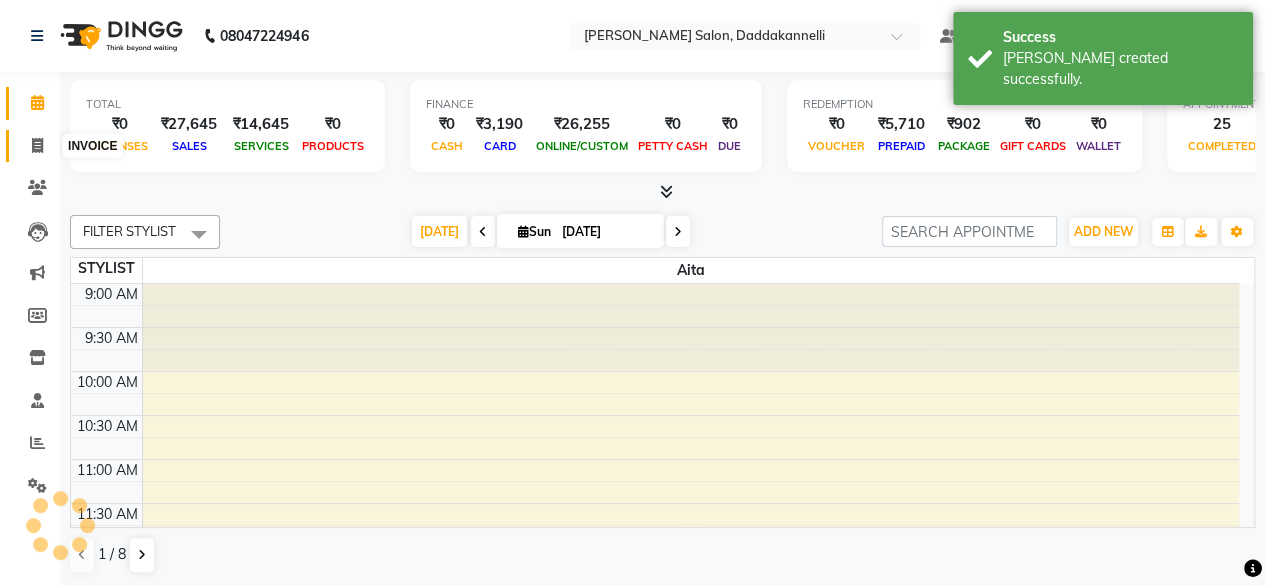 scroll, scrollTop: 0, scrollLeft: 0, axis: both 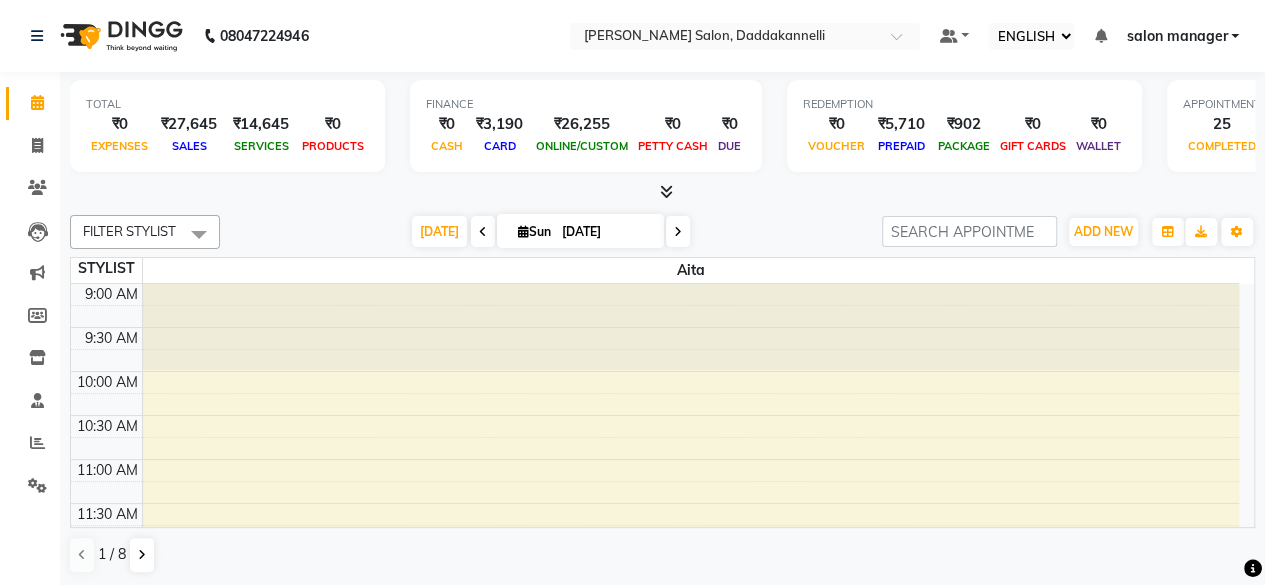 click at bounding box center [662, 192] 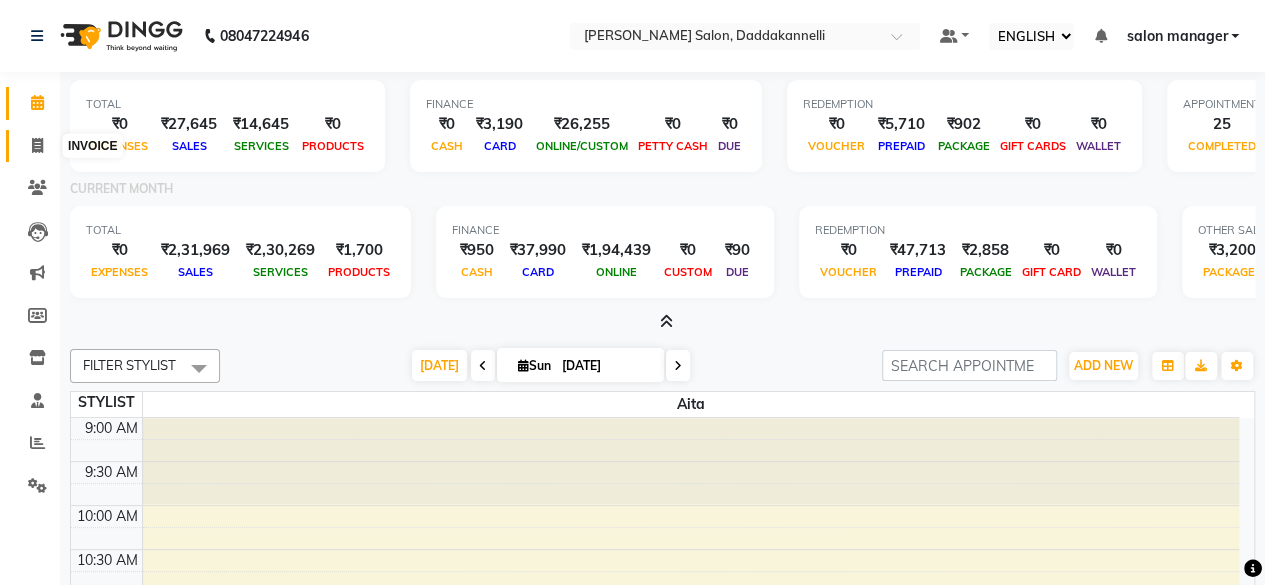 click 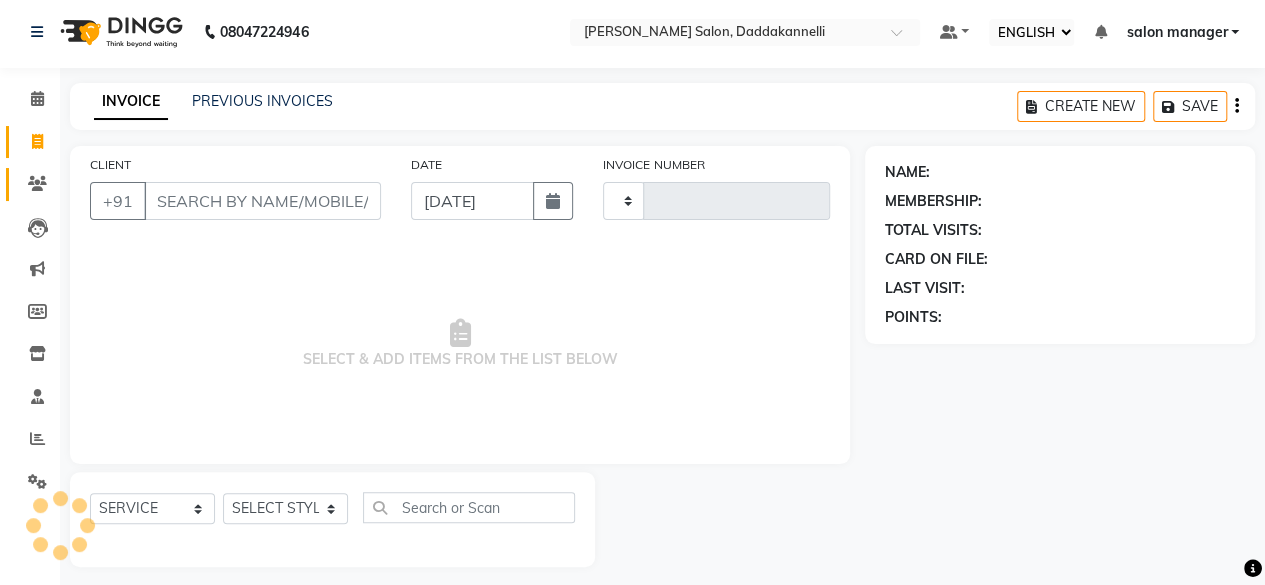 type on "2086" 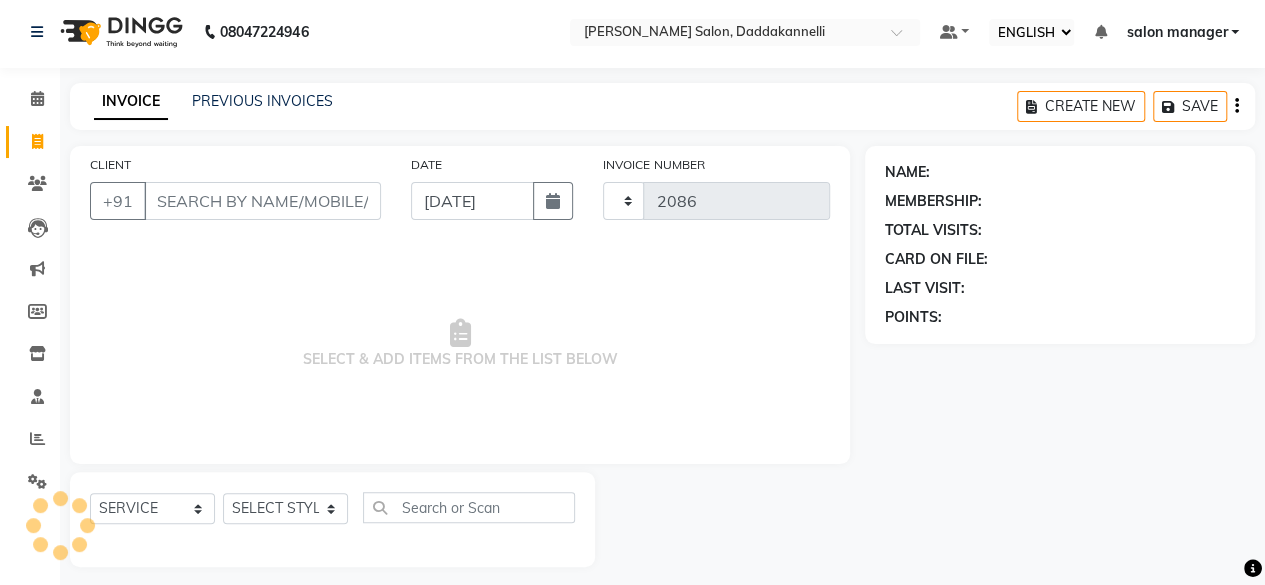 select on "6354" 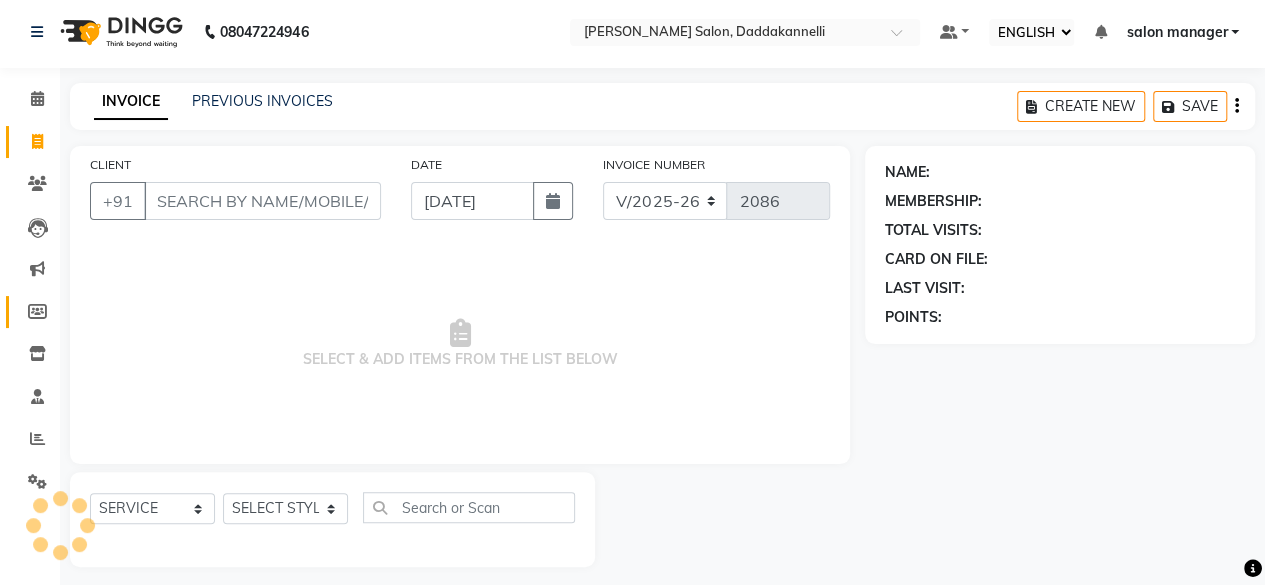 scroll, scrollTop: 5, scrollLeft: 0, axis: vertical 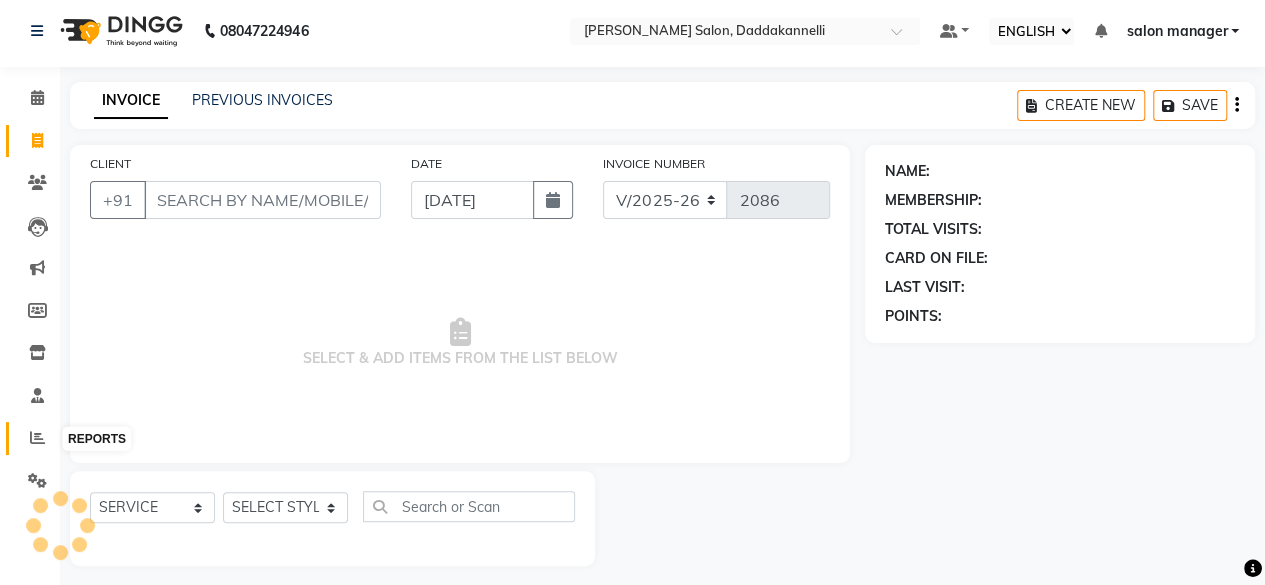 click 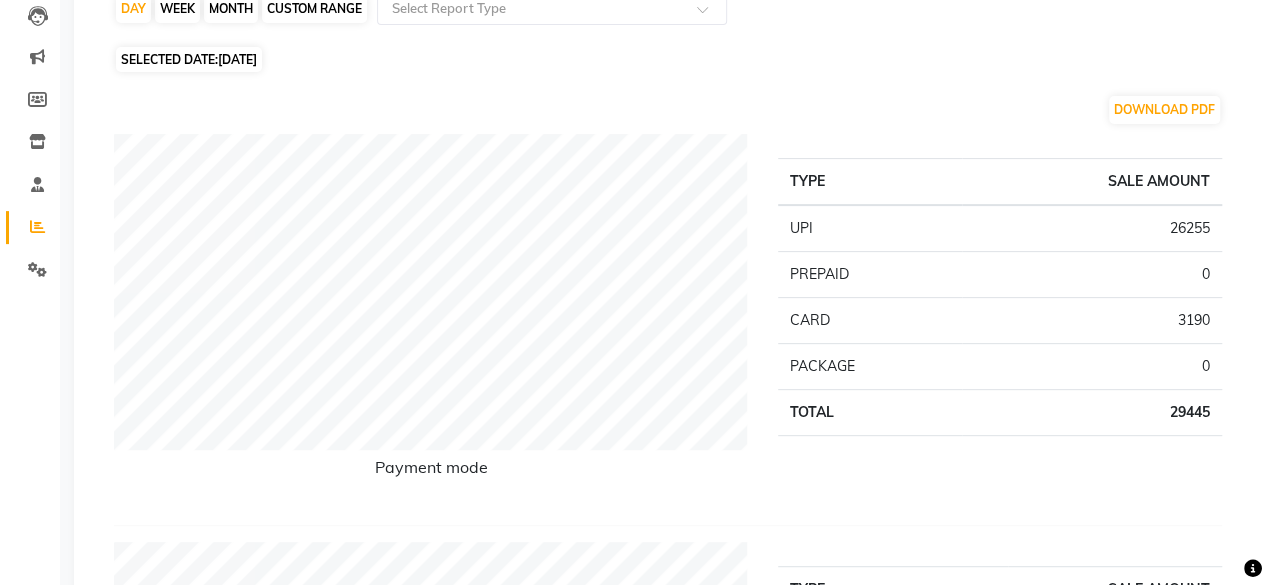 scroll, scrollTop: 100, scrollLeft: 0, axis: vertical 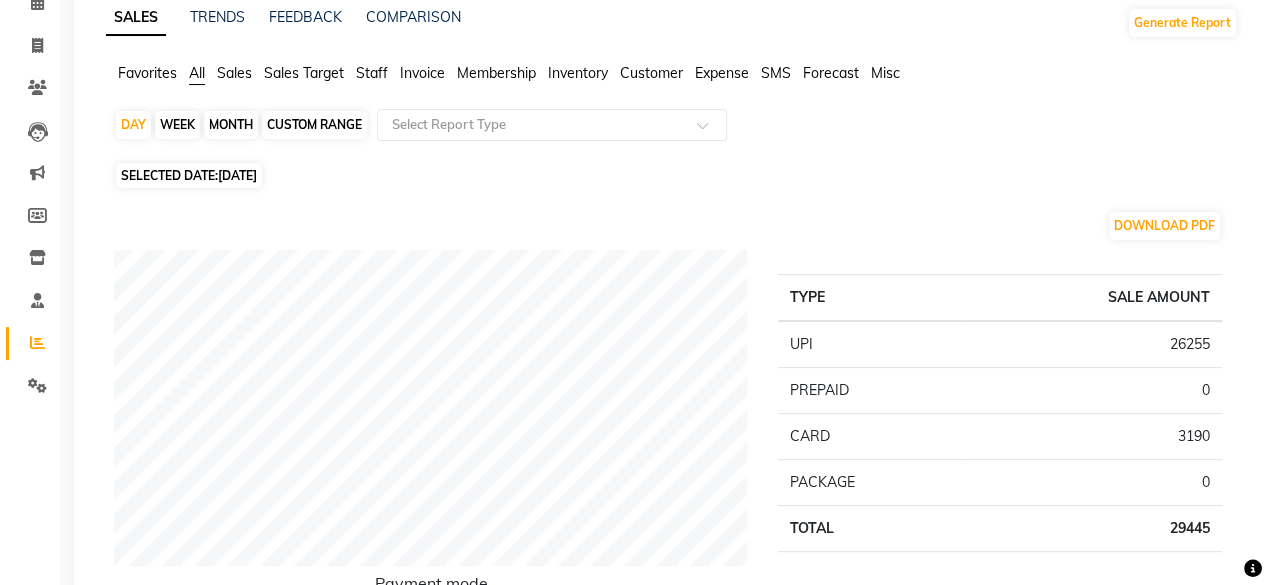 click on "Staff" 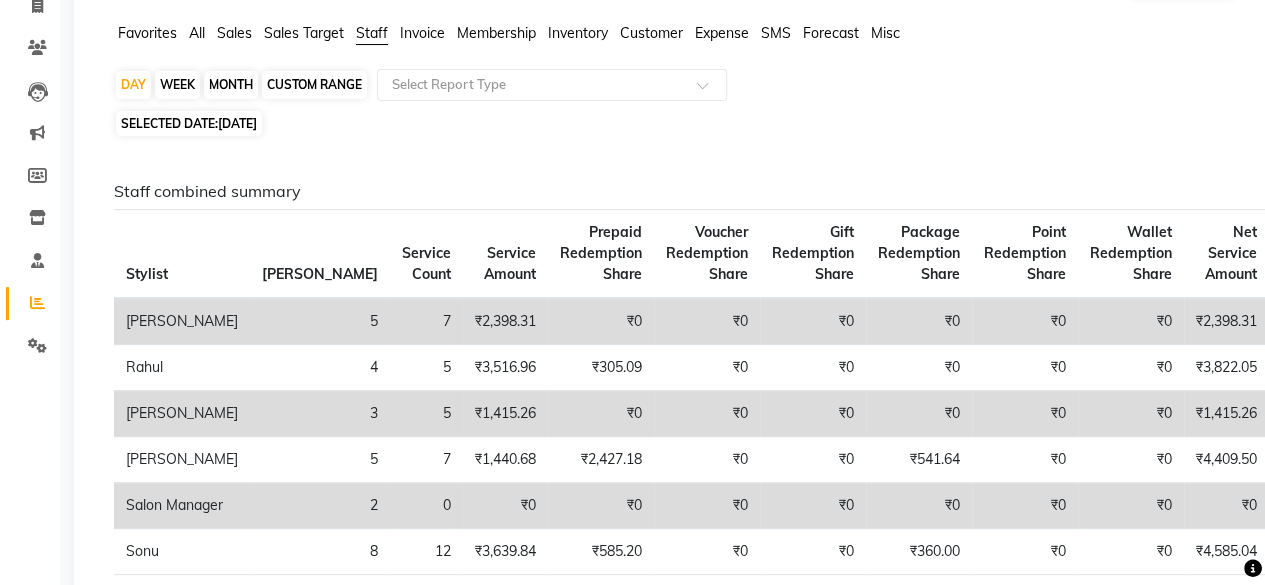 scroll, scrollTop: 0, scrollLeft: 0, axis: both 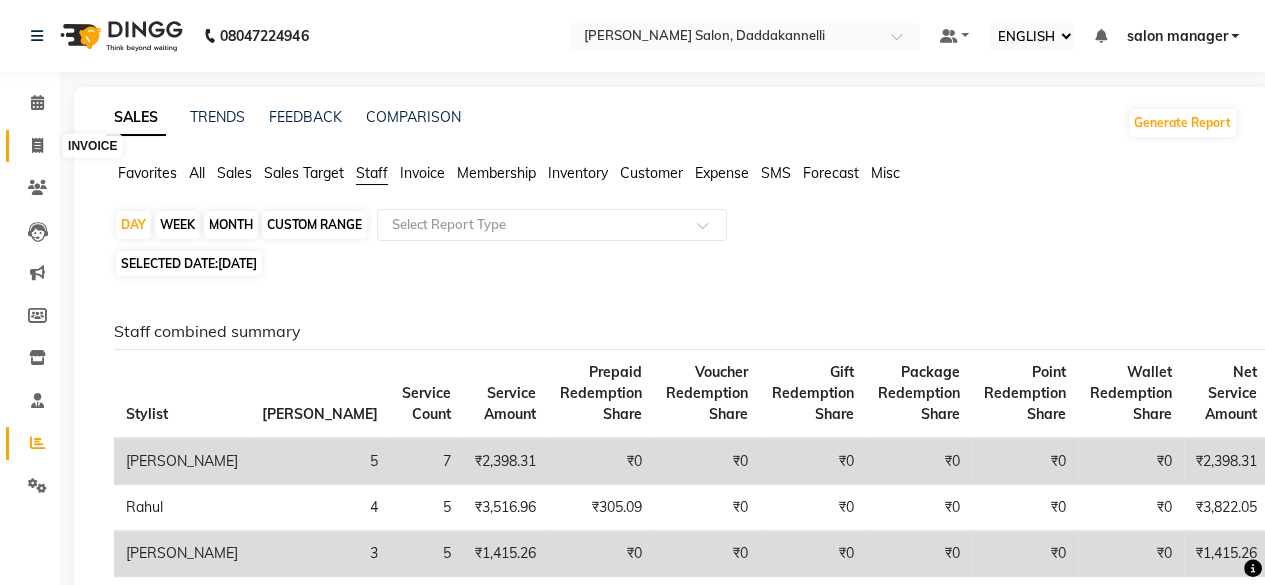 click 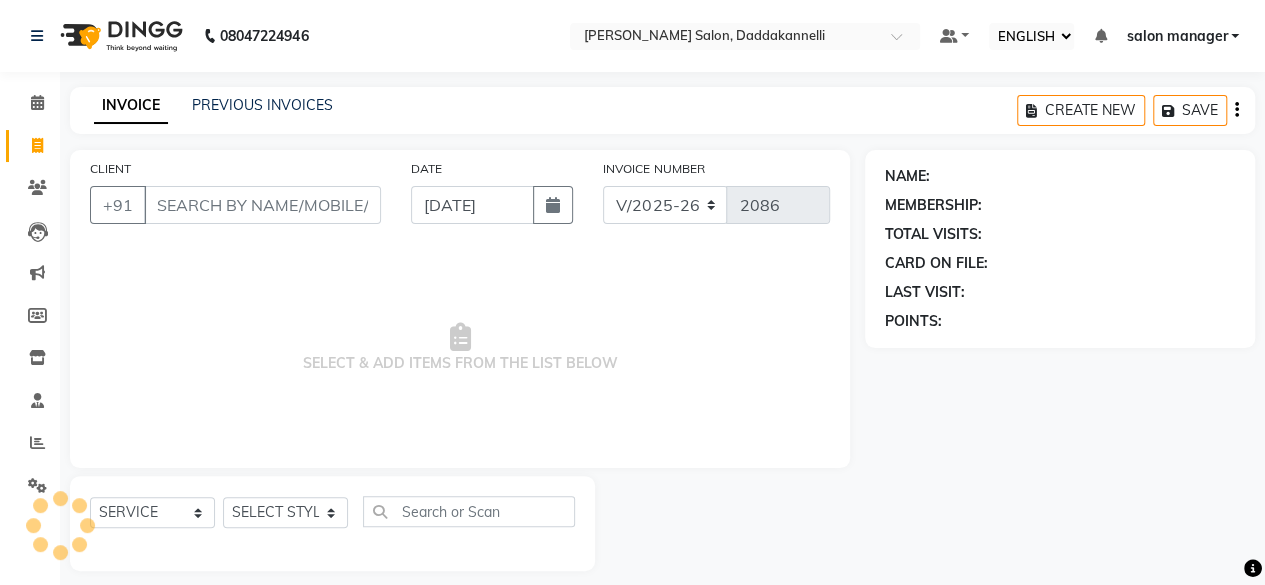 scroll, scrollTop: 15, scrollLeft: 0, axis: vertical 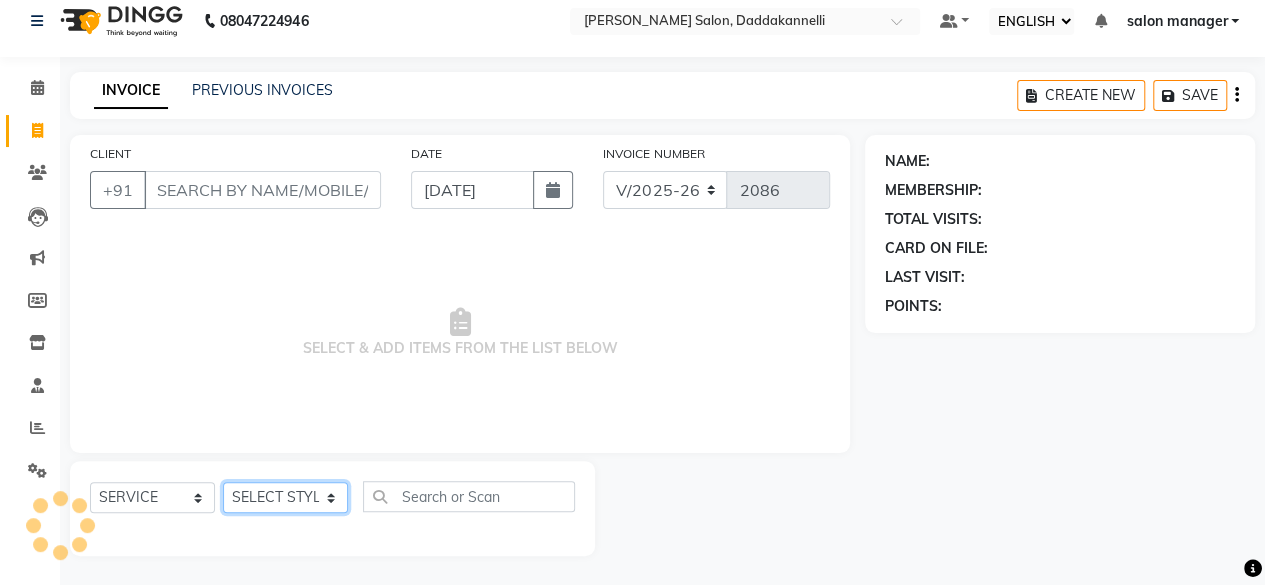 click on "SELECT STYLIST aita DINGG SUPPORT [PERSON_NAME] Rahul [PERSON_NAME] [PERSON_NAME] salon manager [PERSON_NAME]" 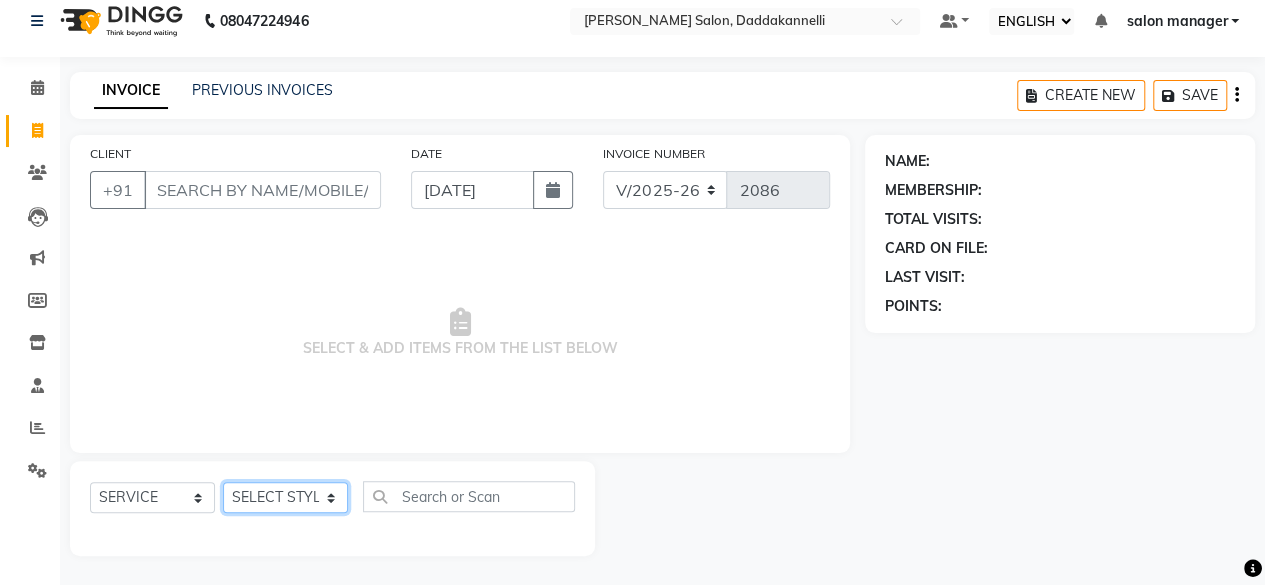 select on "47525" 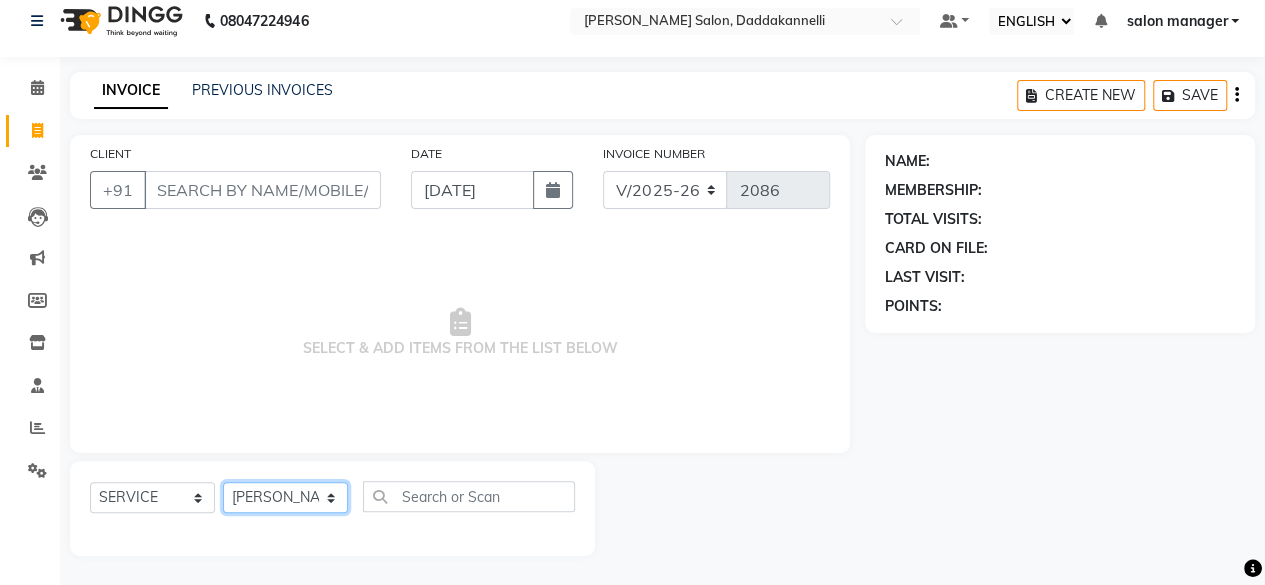 click on "SELECT STYLIST aita DINGG SUPPORT [PERSON_NAME] Rahul [PERSON_NAME] [PERSON_NAME] salon manager [PERSON_NAME]" 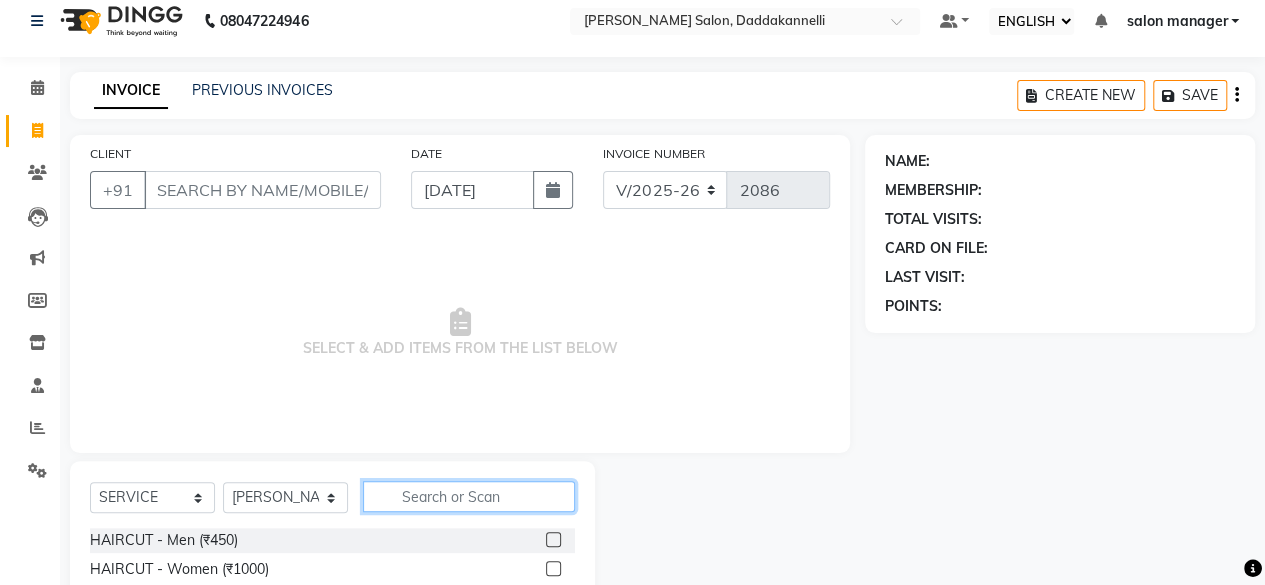 click 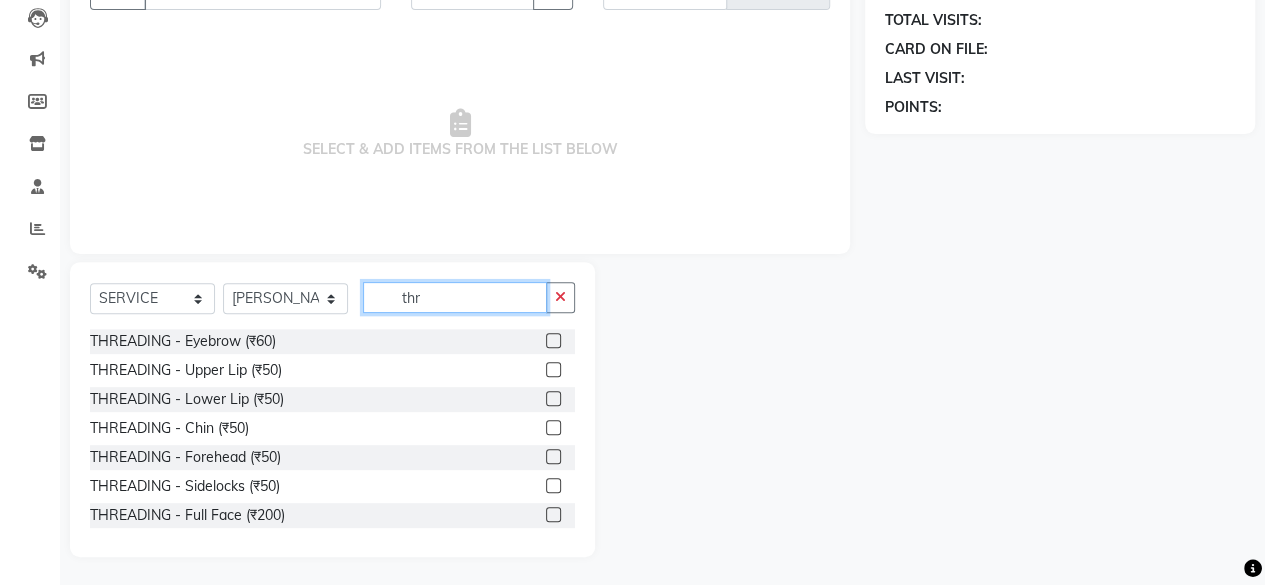 scroll, scrollTop: 215, scrollLeft: 0, axis: vertical 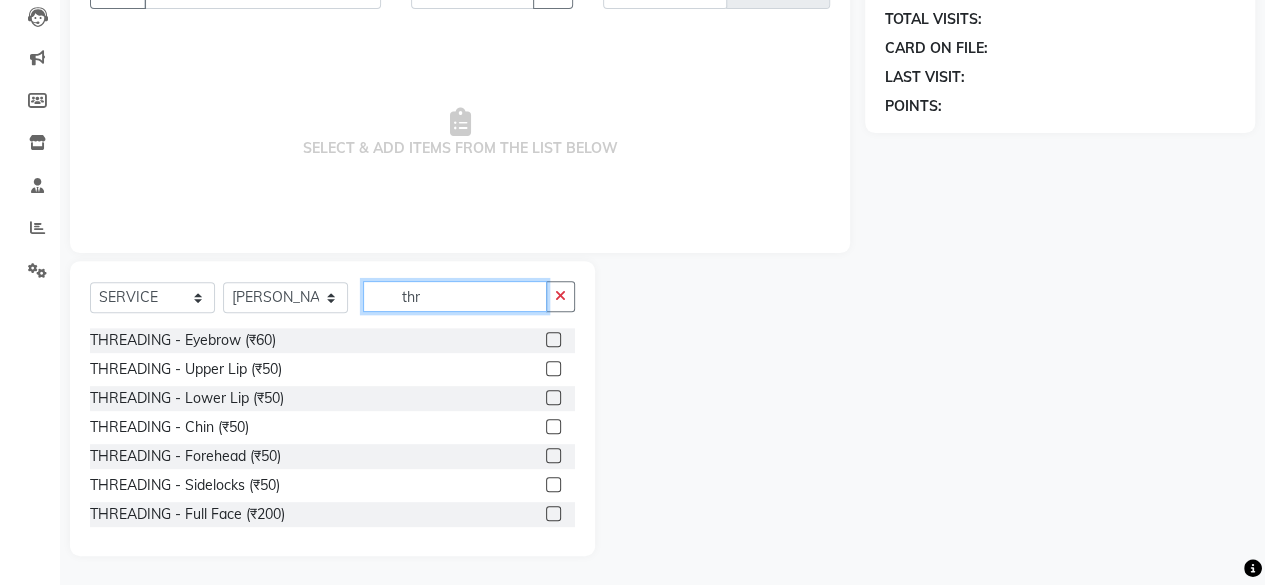 type on "thr" 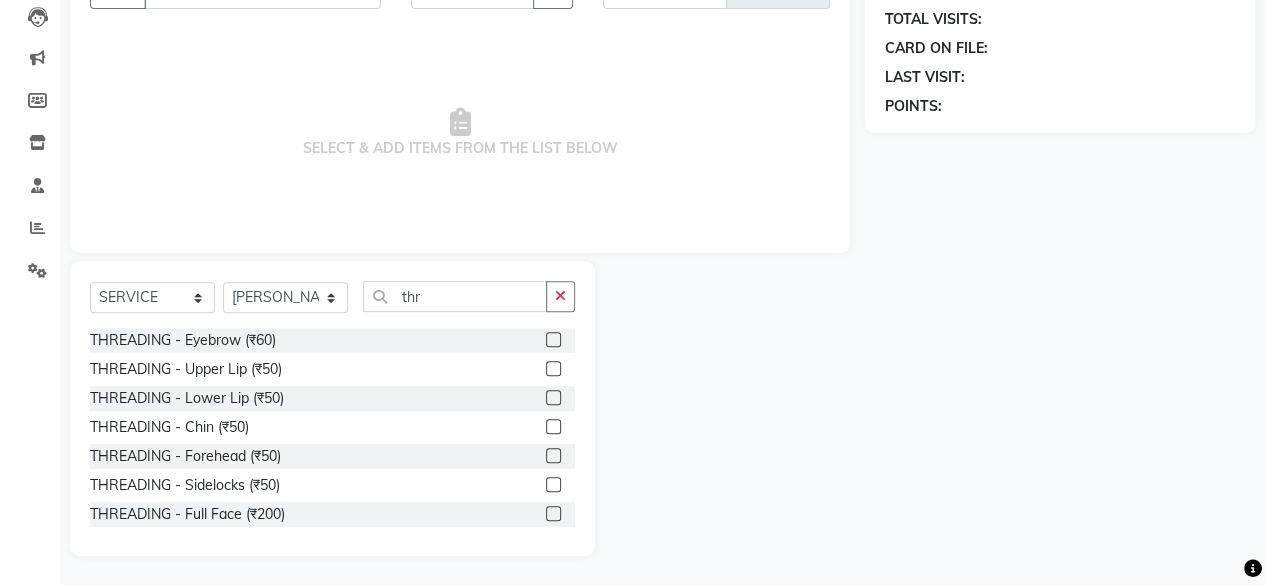 click 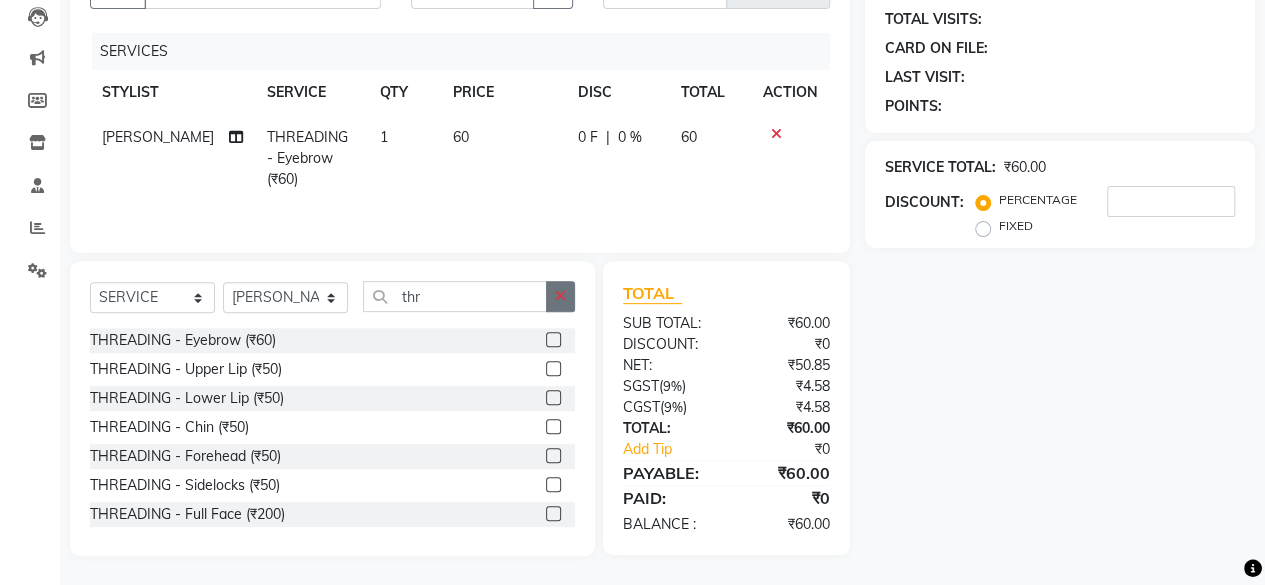 click 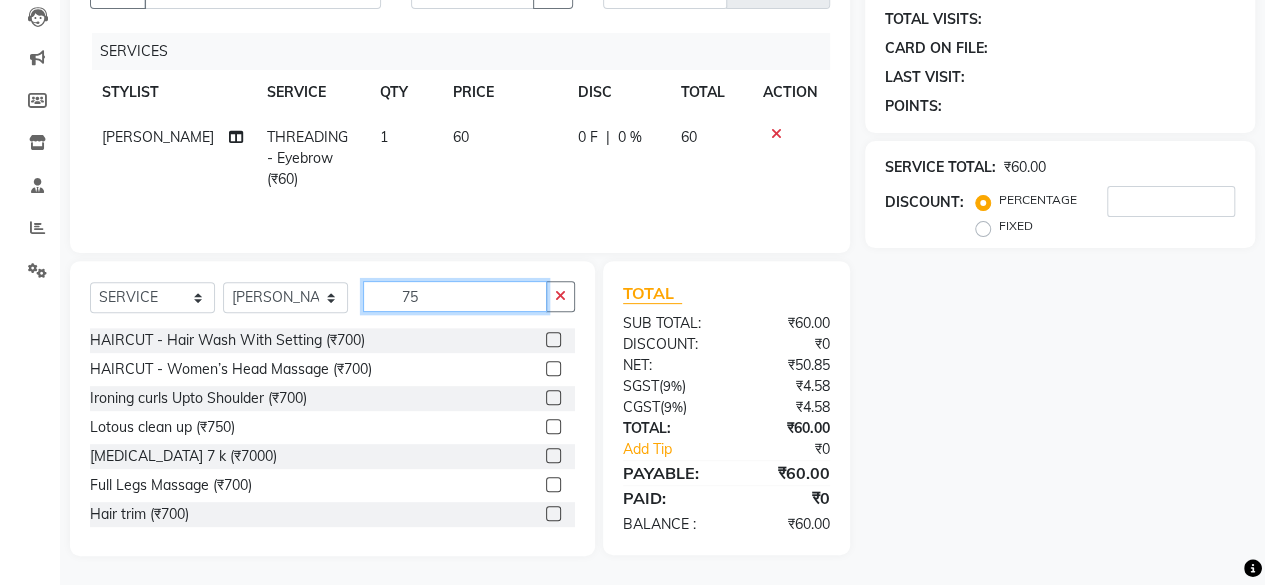 scroll, scrollTop: 214, scrollLeft: 0, axis: vertical 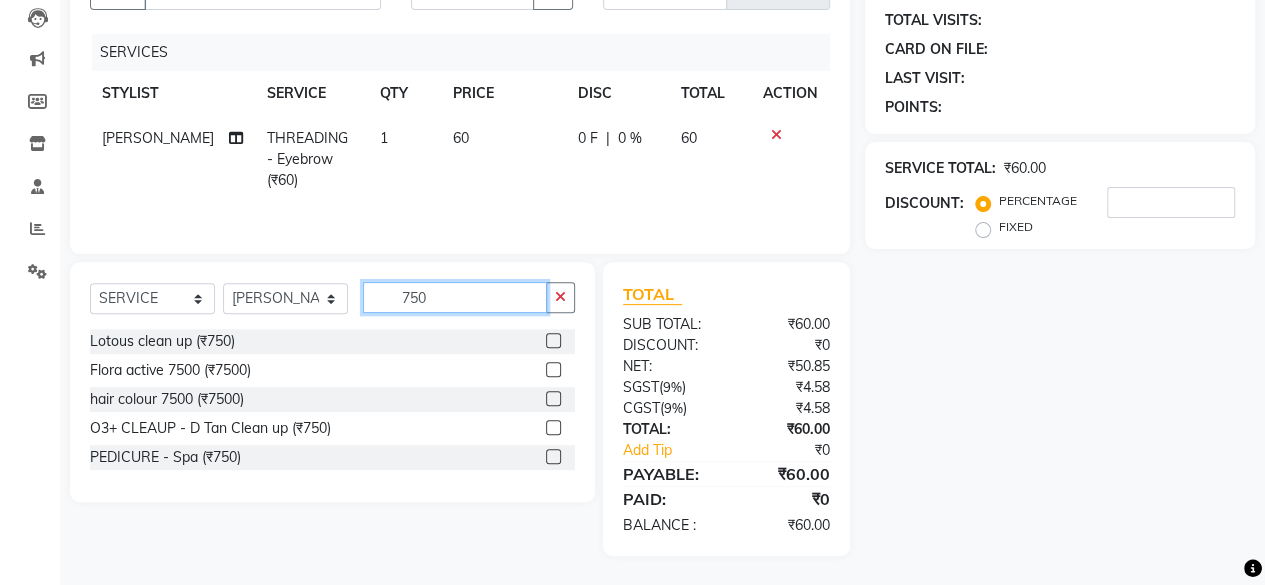 type on "750" 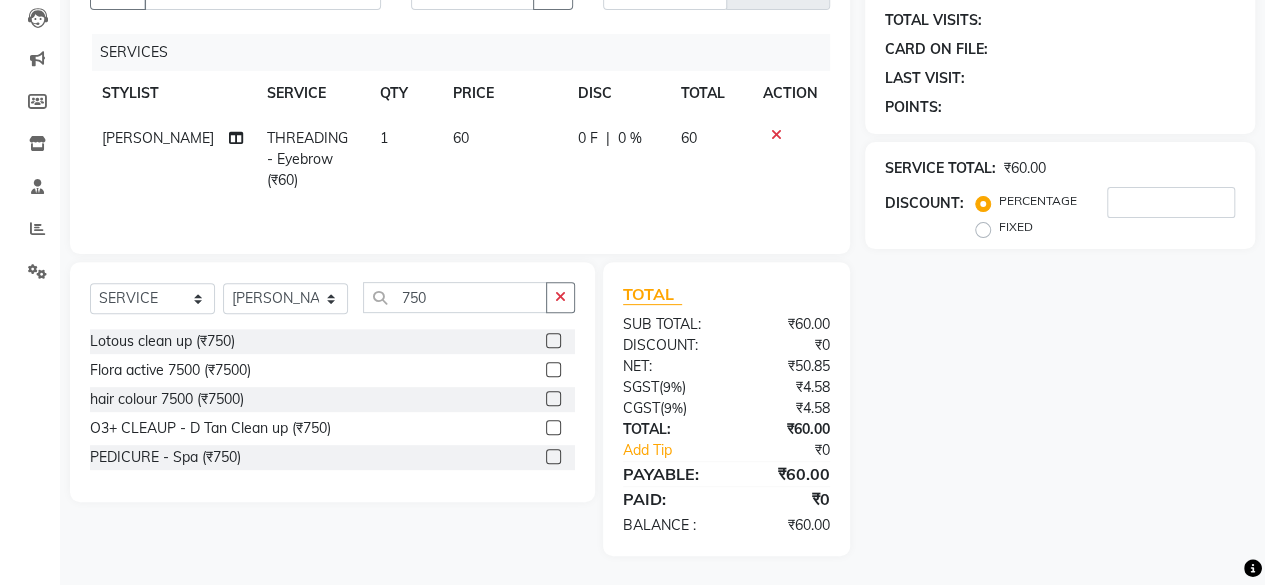 click 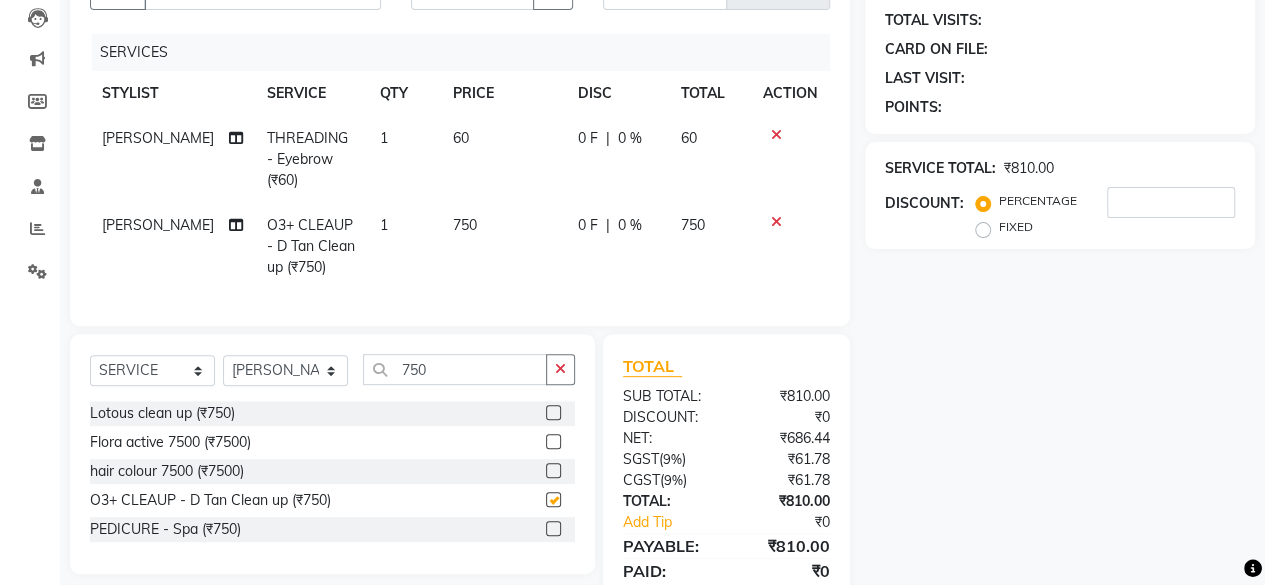 checkbox on "false" 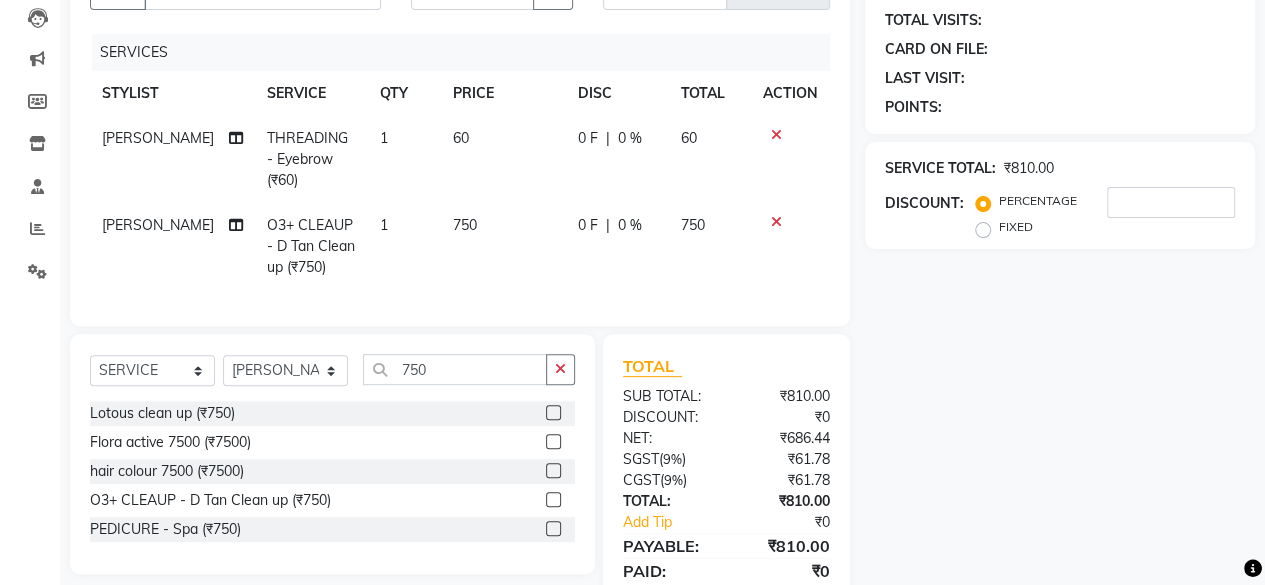 scroll, scrollTop: 0, scrollLeft: 0, axis: both 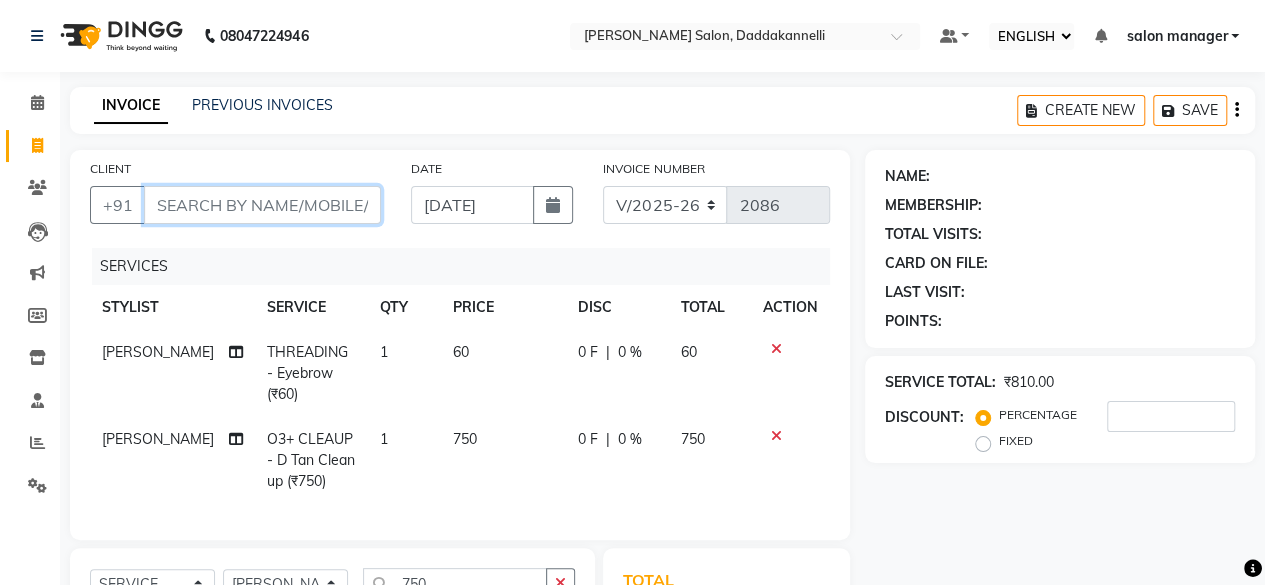 click on "CLIENT" at bounding box center (262, 205) 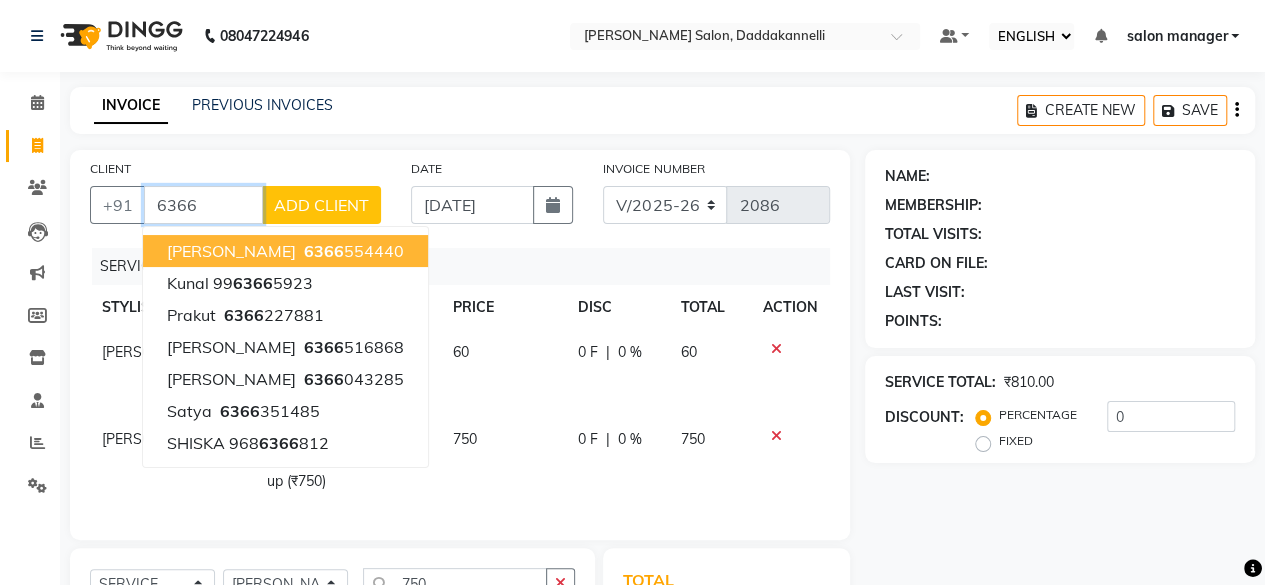 click on "[PERSON_NAME]" at bounding box center (231, 251) 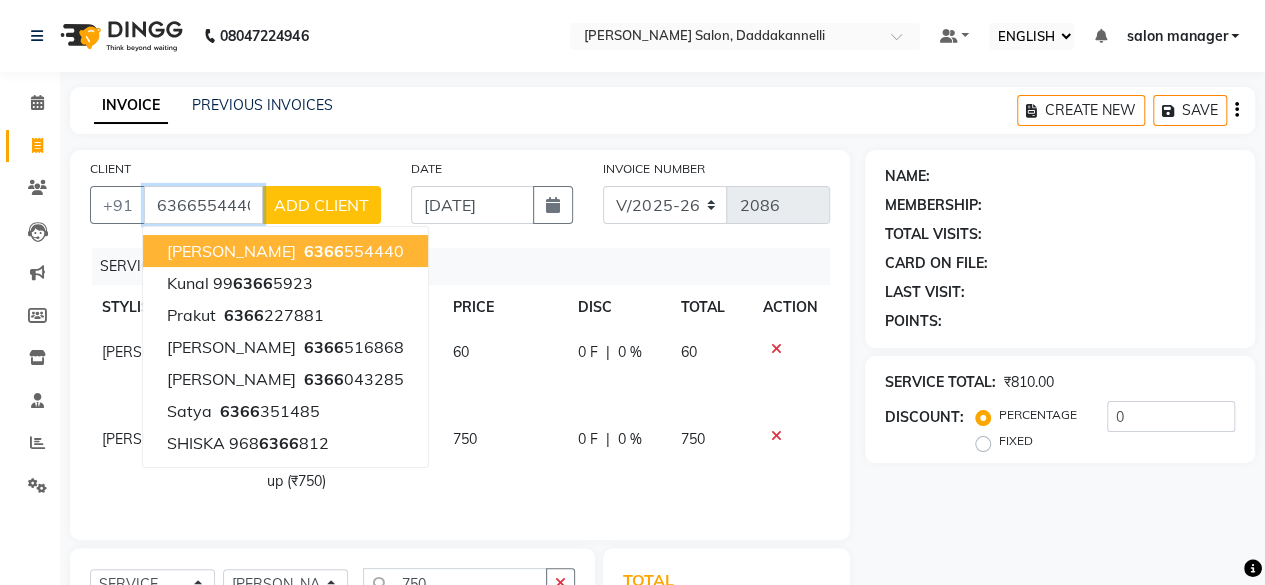 type on "6366554440" 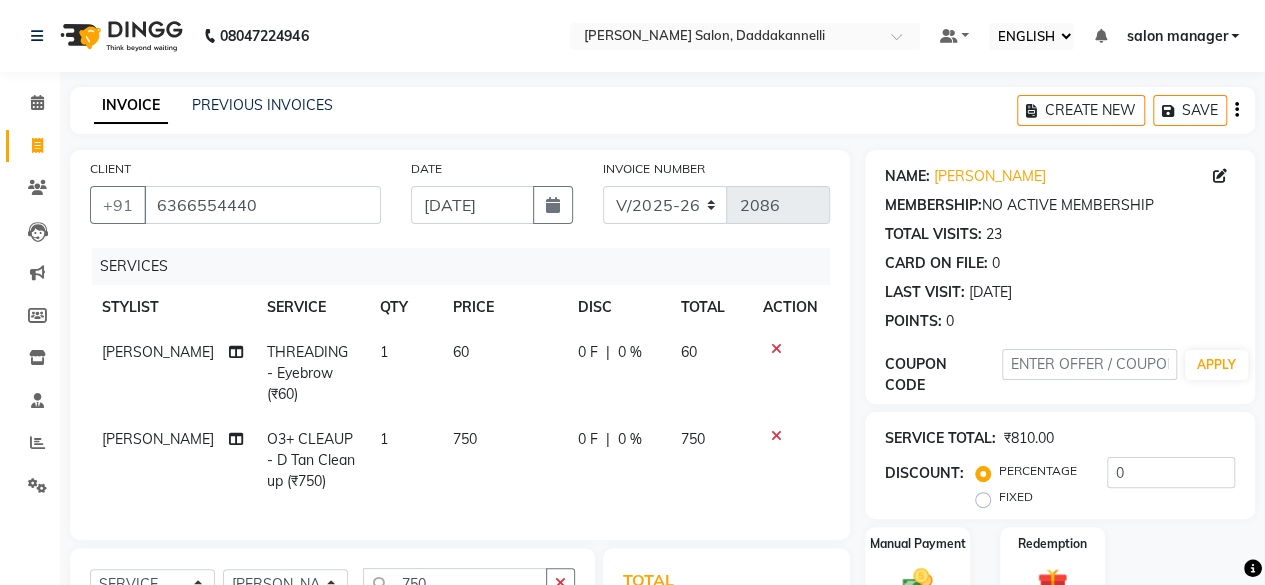 scroll, scrollTop: 300, scrollLeft: 0, axis: vertical 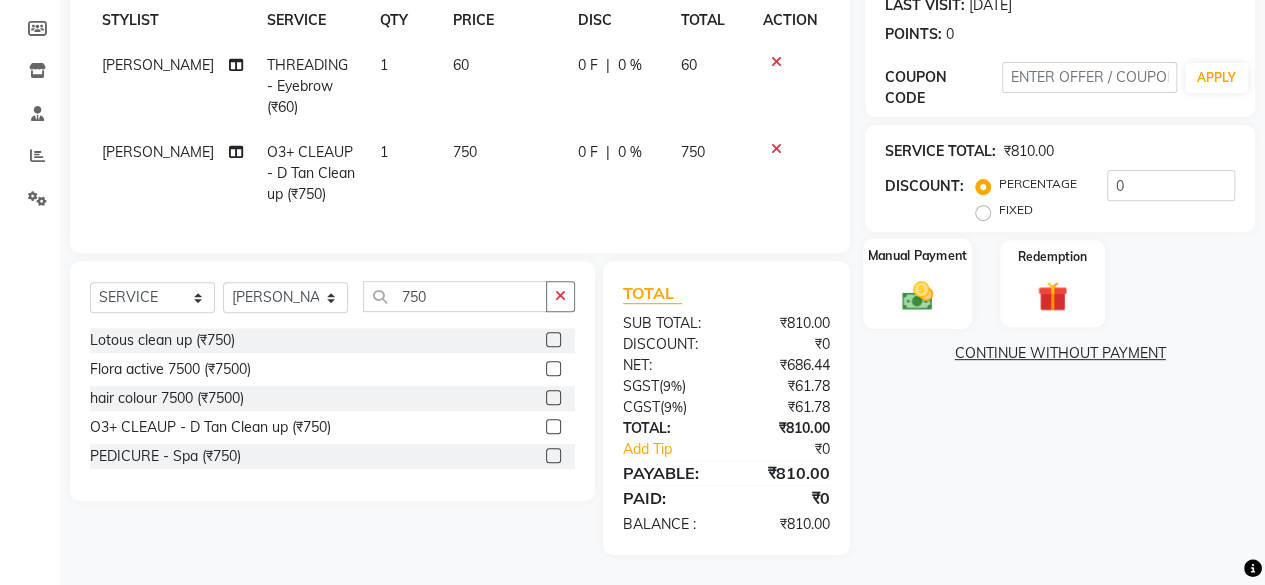click 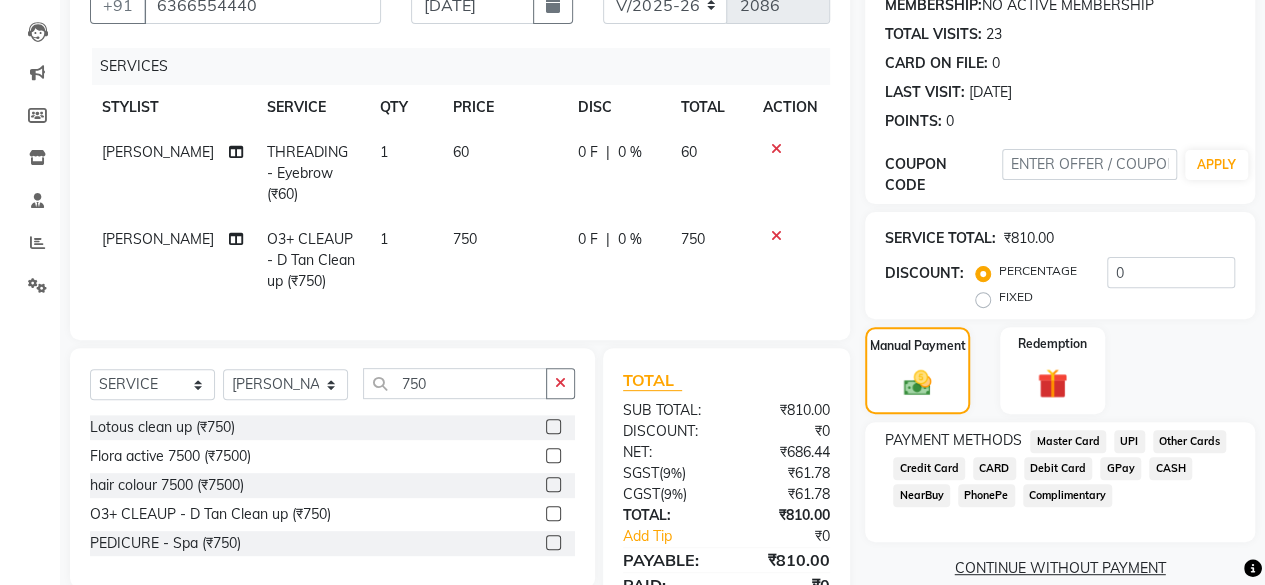 scroll, scrollTop: 300, scrollLeft: 0, axis: vertical 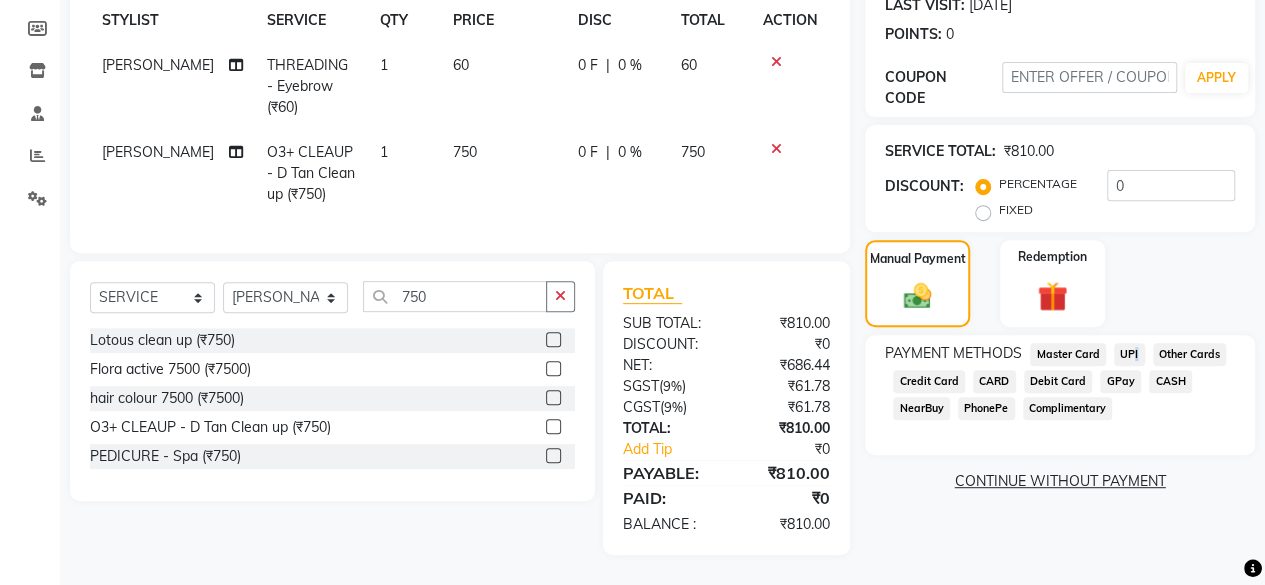 click on "UPI" 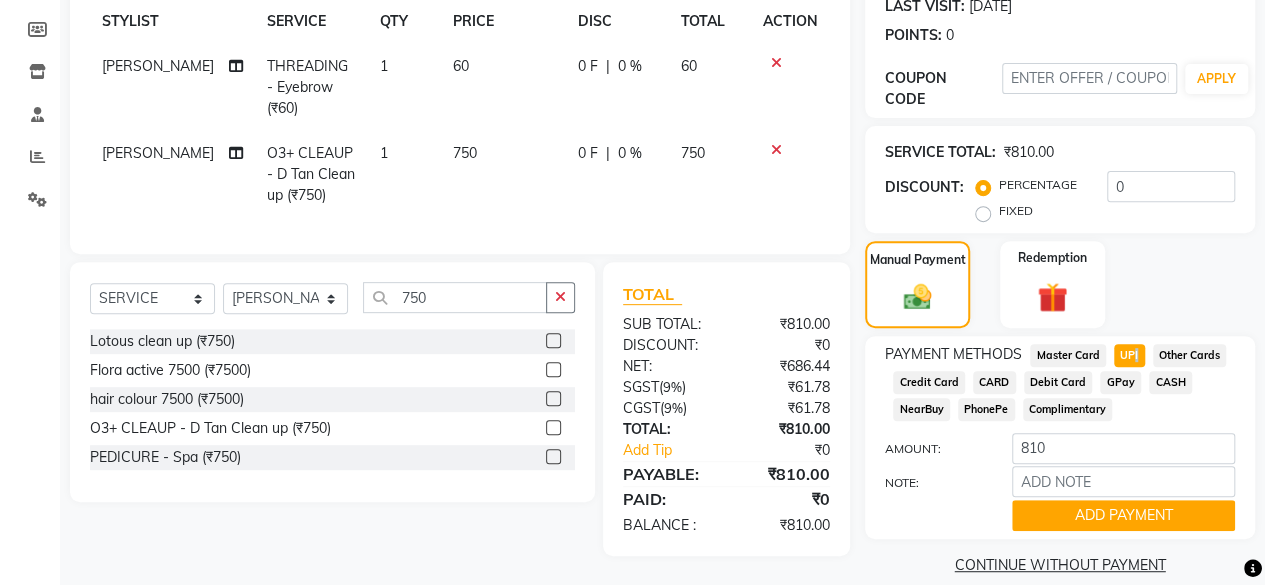 scroll, scrollTop: 300, scrollLeft: 0, axis: vertical 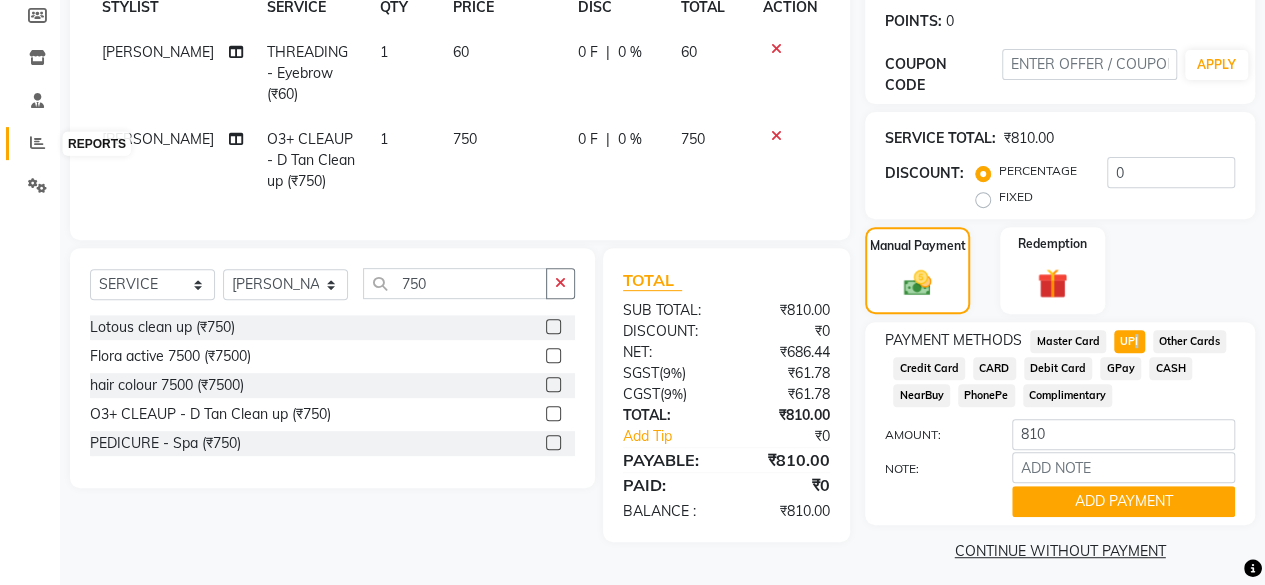 click 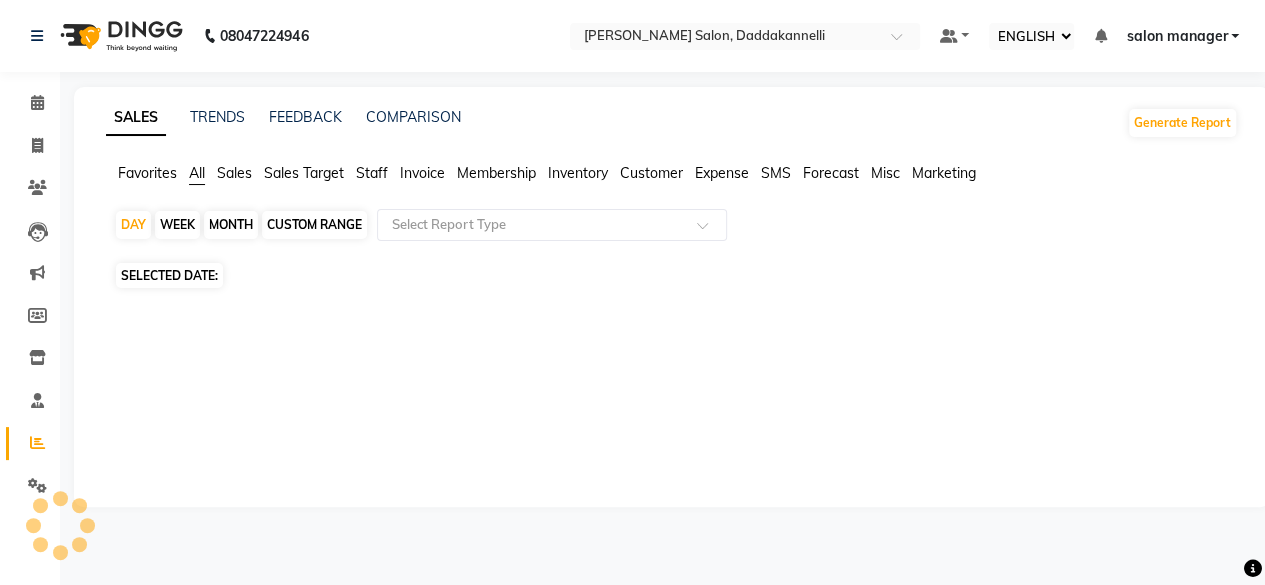 scroll, scrollTop: 0, scrollLeft: 0, axis: both 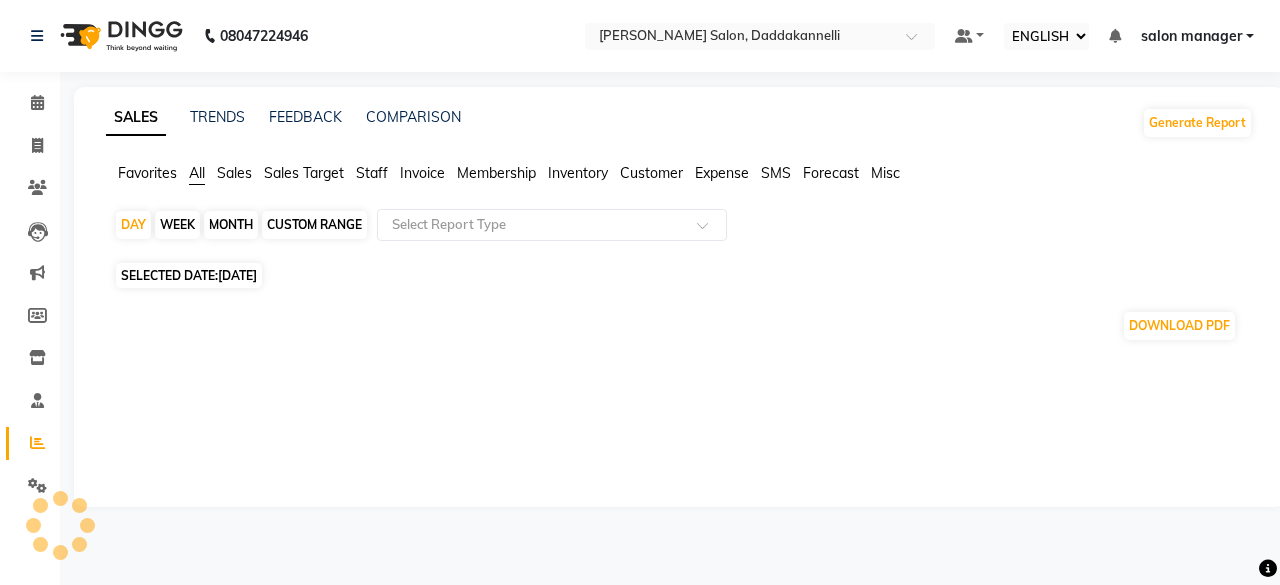 click on "Staff" 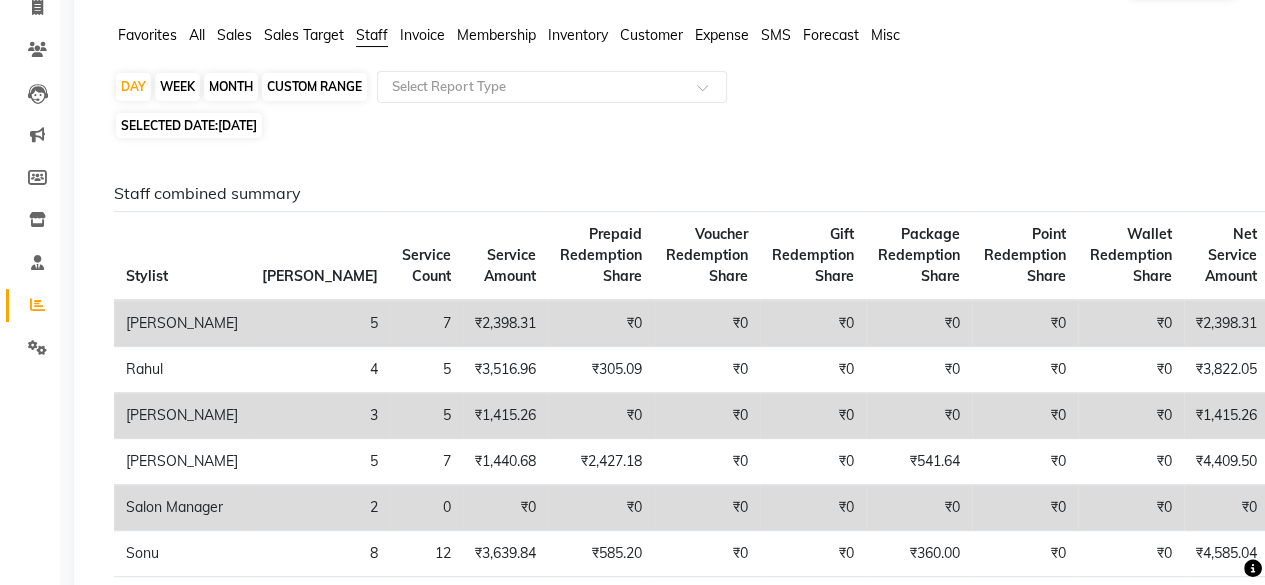 scroll, scrollTop: 0, scrollLeft: 0, axis: both 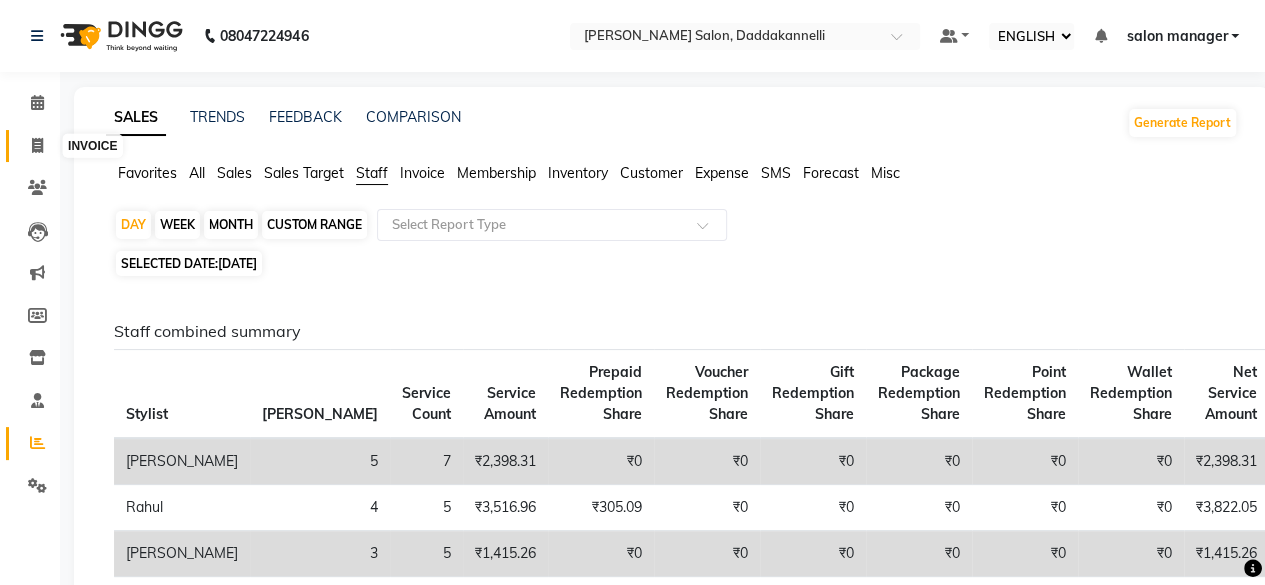 click 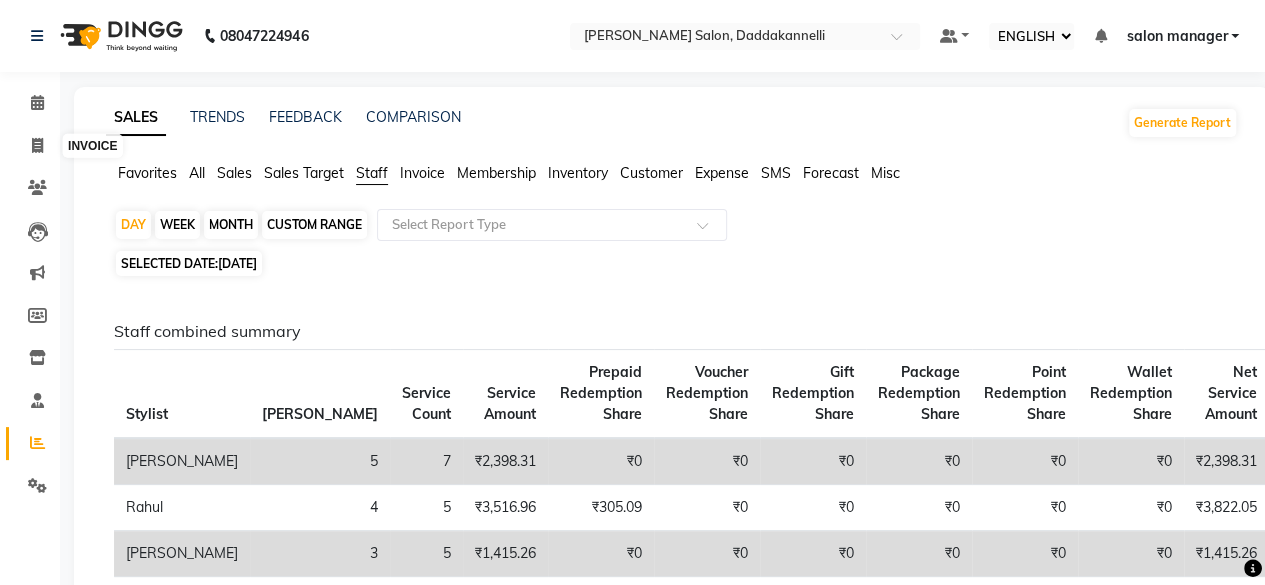 select on "6354" 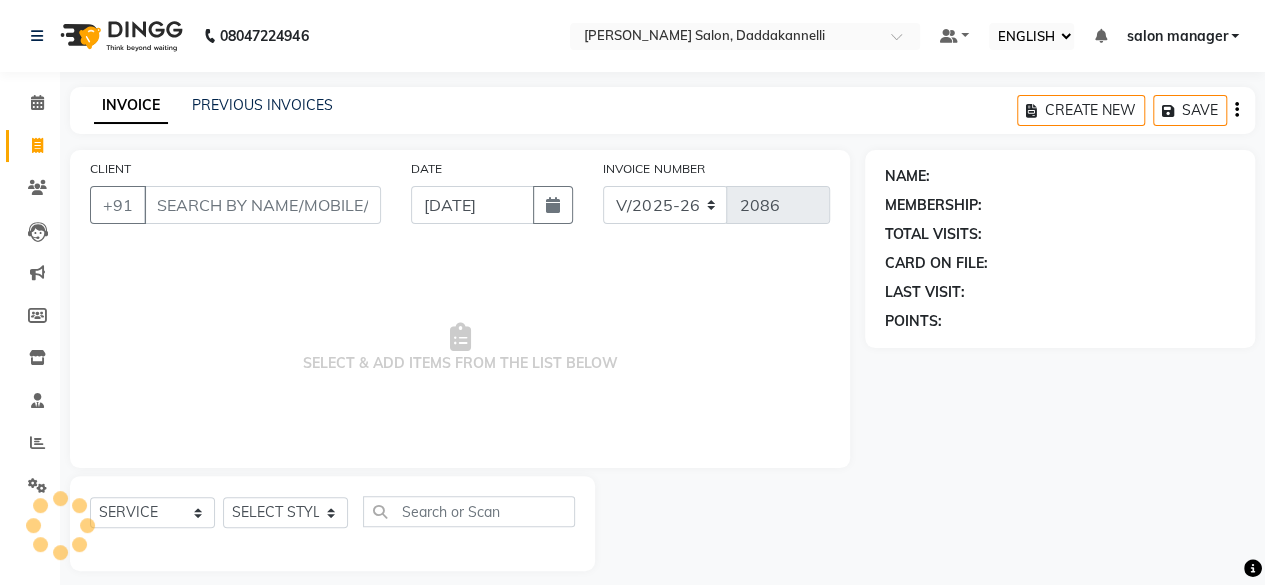 scroll, scrollTop: 15, scrollLeft: 0, axis: vertical 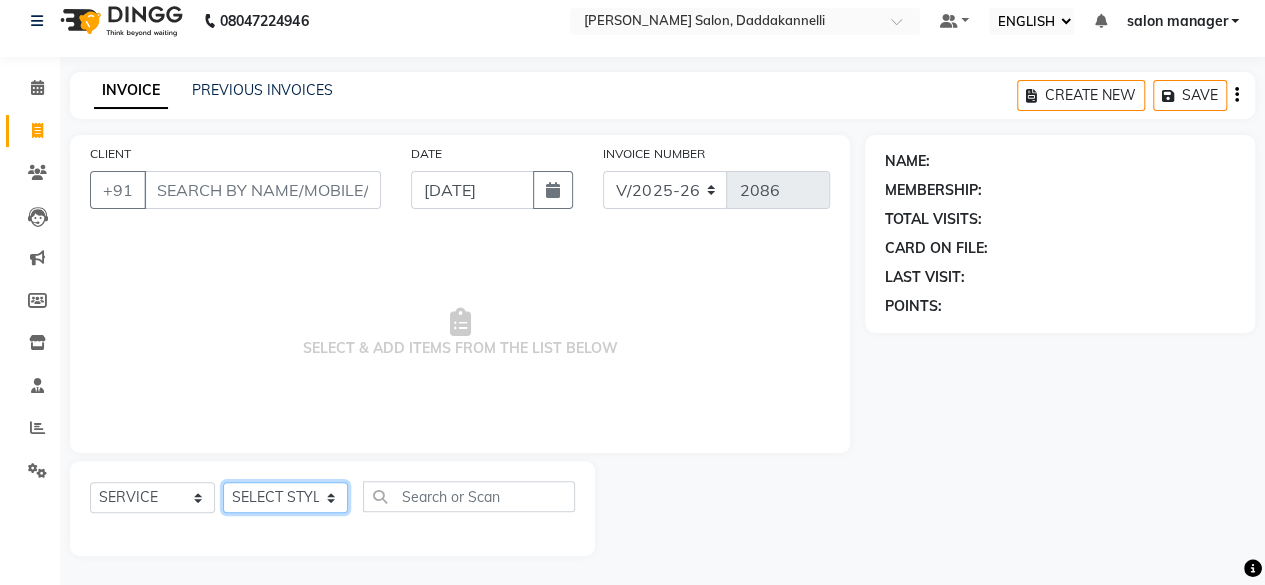 click on "SELECT STYLIST aita DINGG SUPPORT [PERSON_NAME] Rahul [PERSON_NAME] [PERSON_NAME] salon manager [PERSON_NAME]" 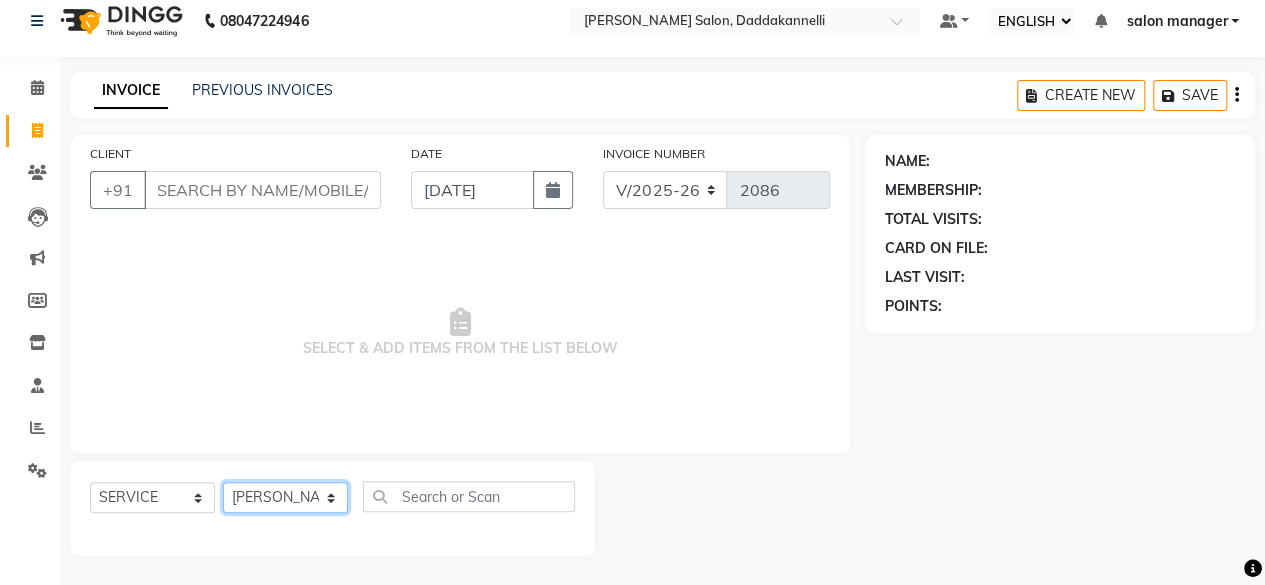 click on "SELECT STYLIST aita DINGG SUPPORT [PERSON_NAME] Rahul [PERSON_NAME] [PERSON_NAME] salon manager [PERSON_NAME]" 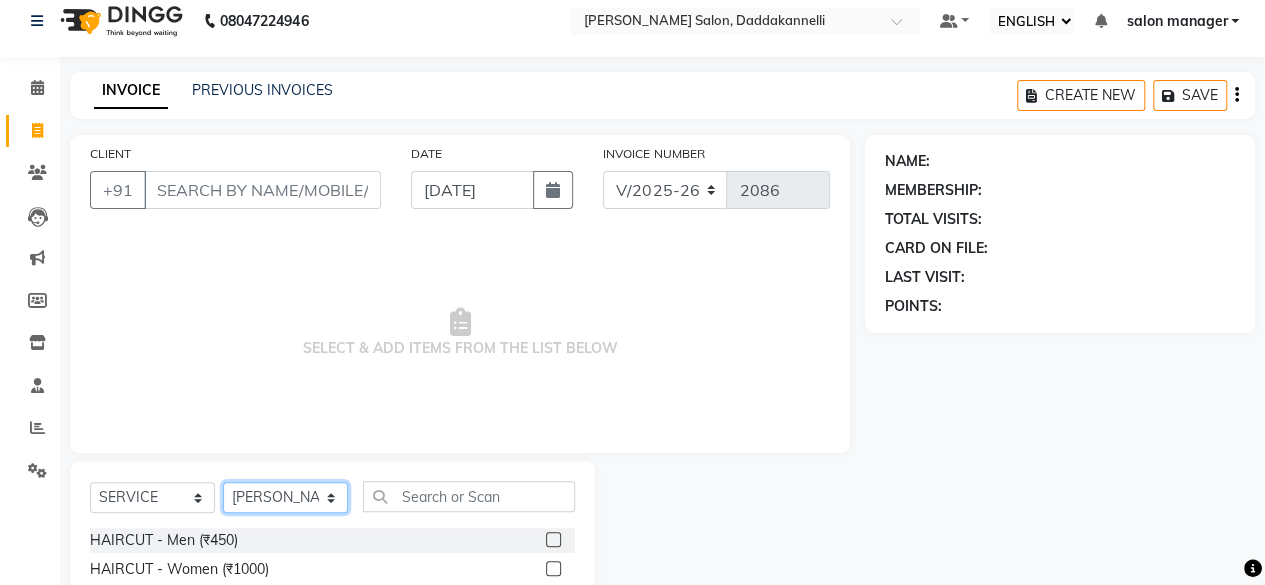 scroll, scrollTop: 215, scrollLeft: 0, axis: vertical 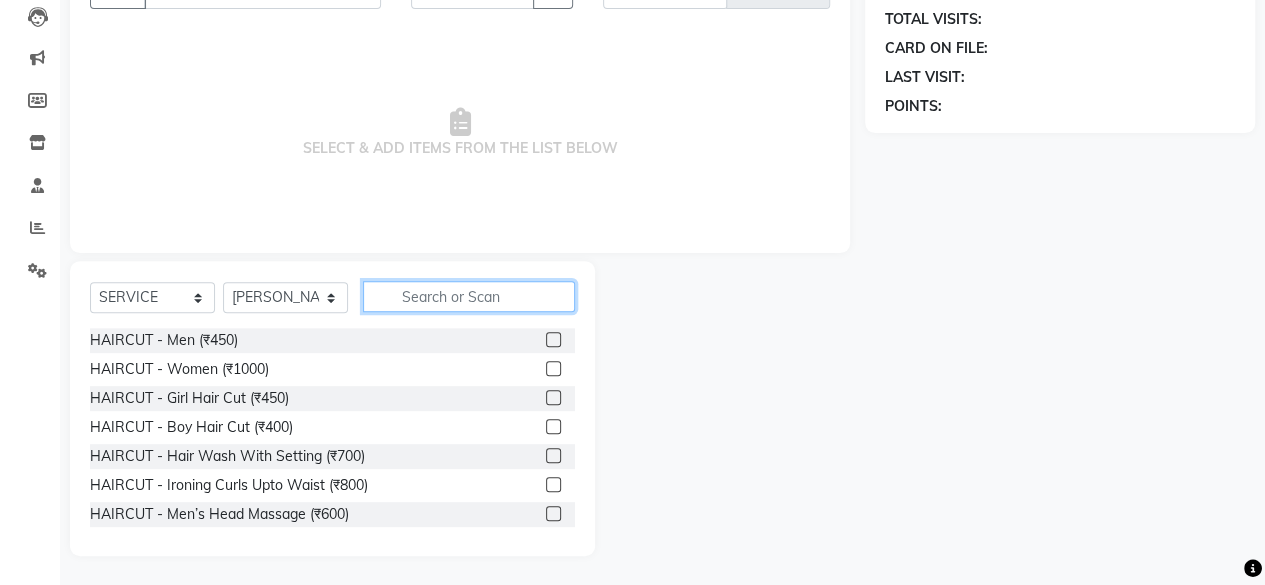 click 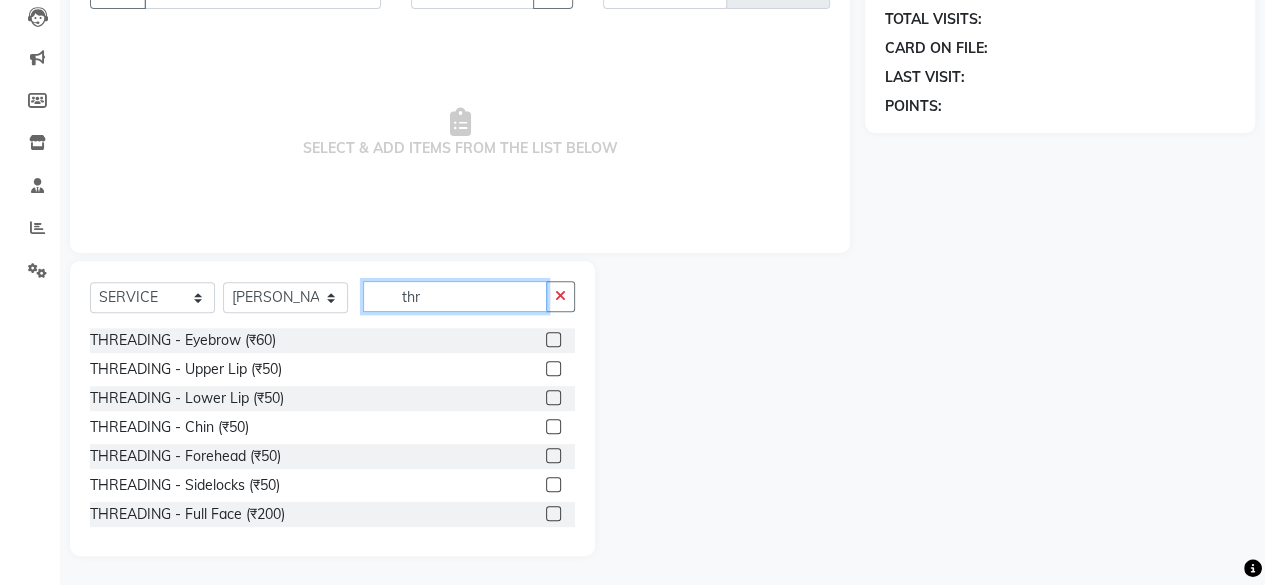 type on "thr" 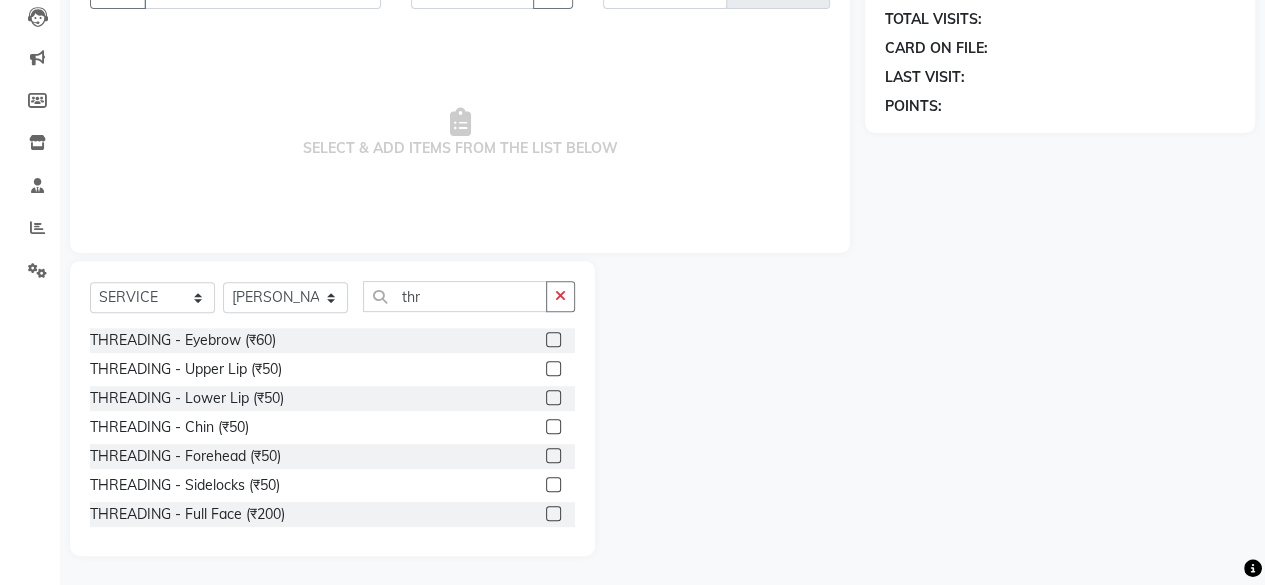 click 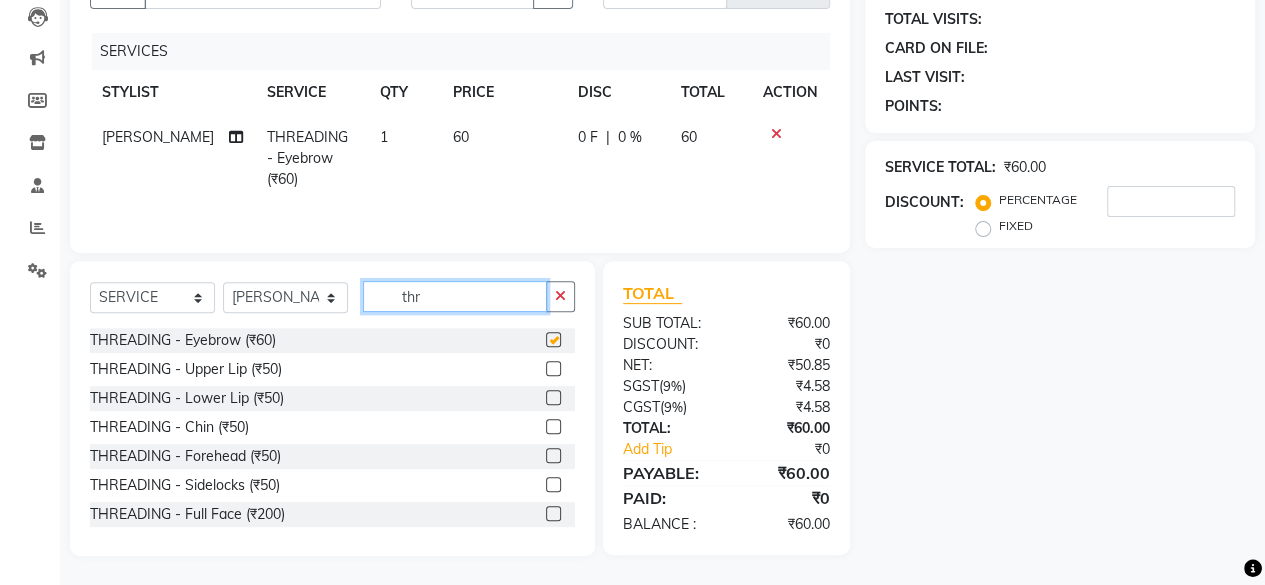 click on "thr" 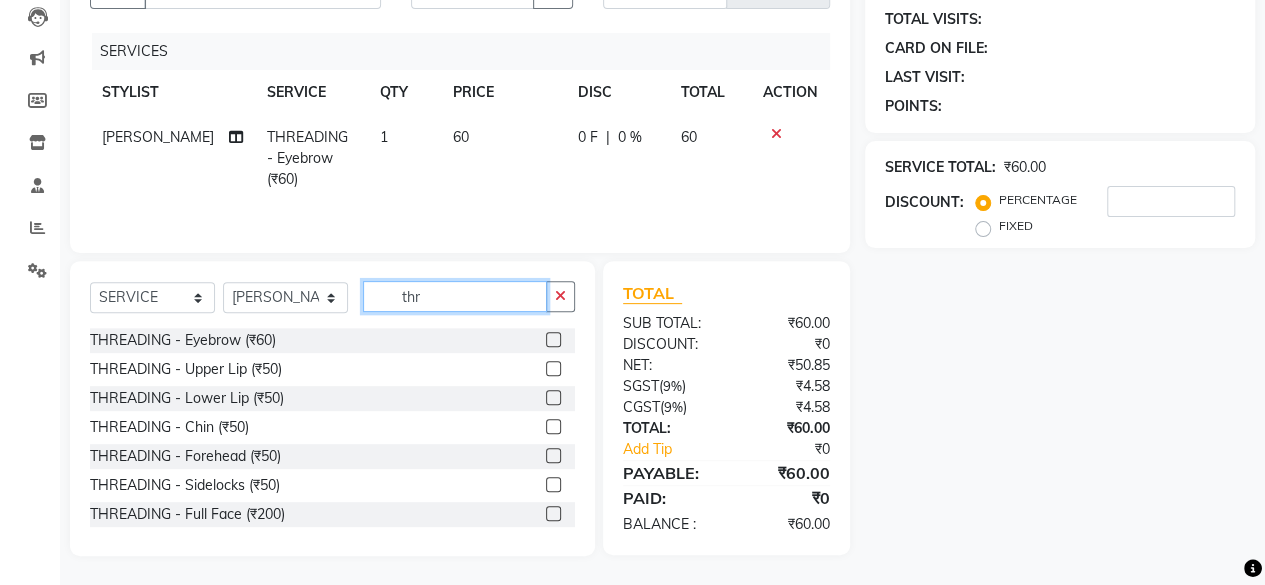 checkbox on "false" 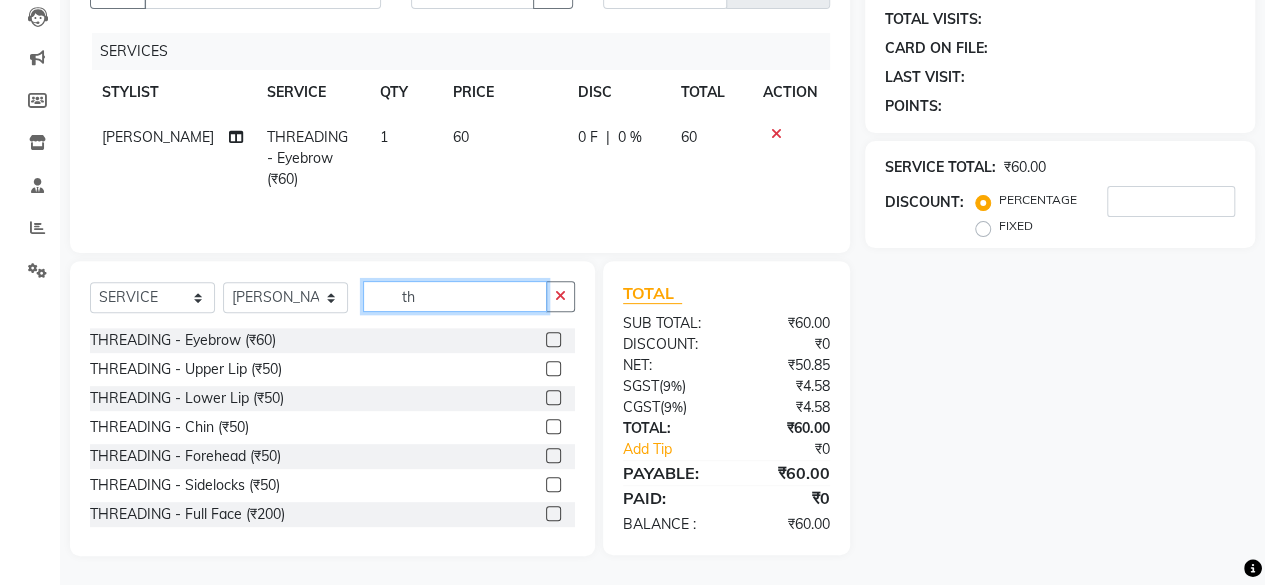 type on "t" 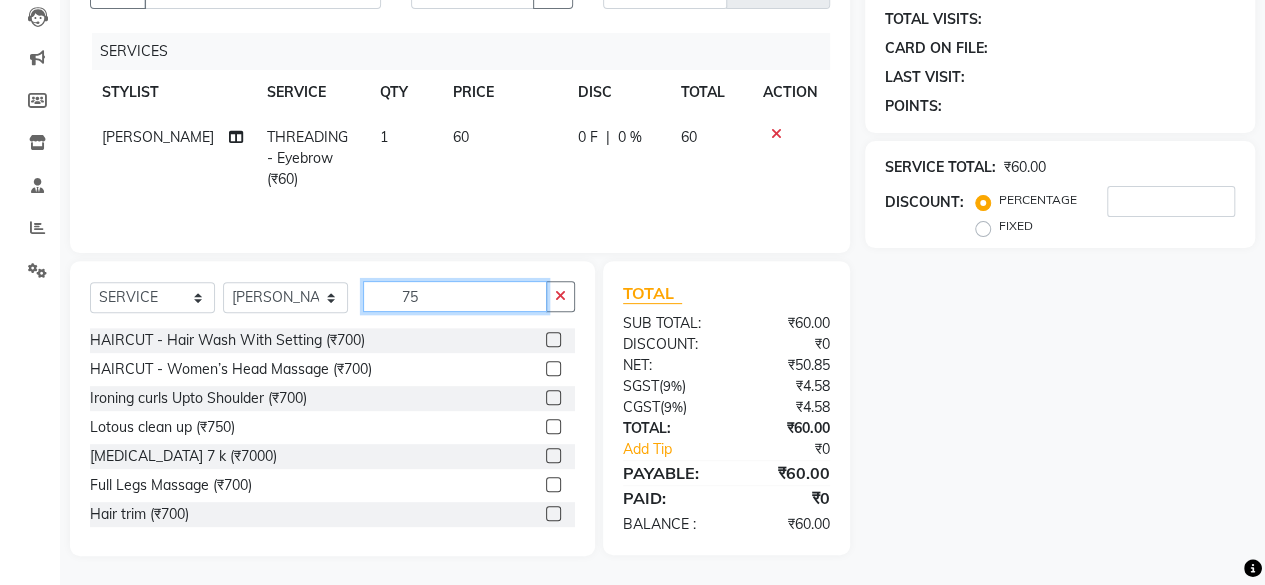 scroll, scrollTop: 214, scrollLeft: 0, axis: vertical 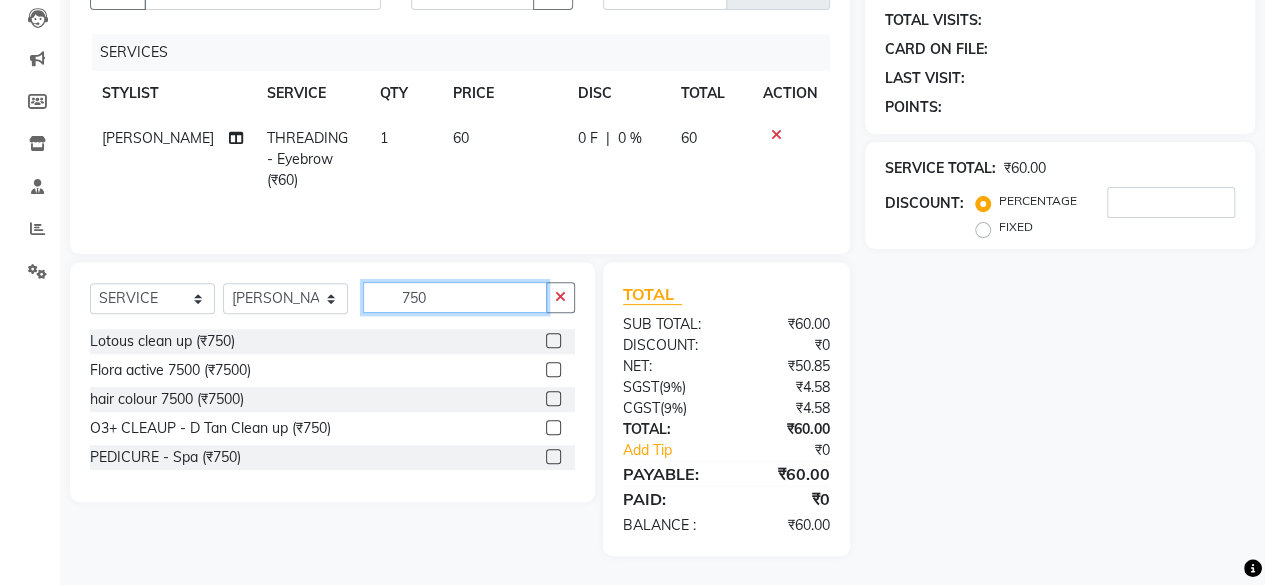 type on "750" 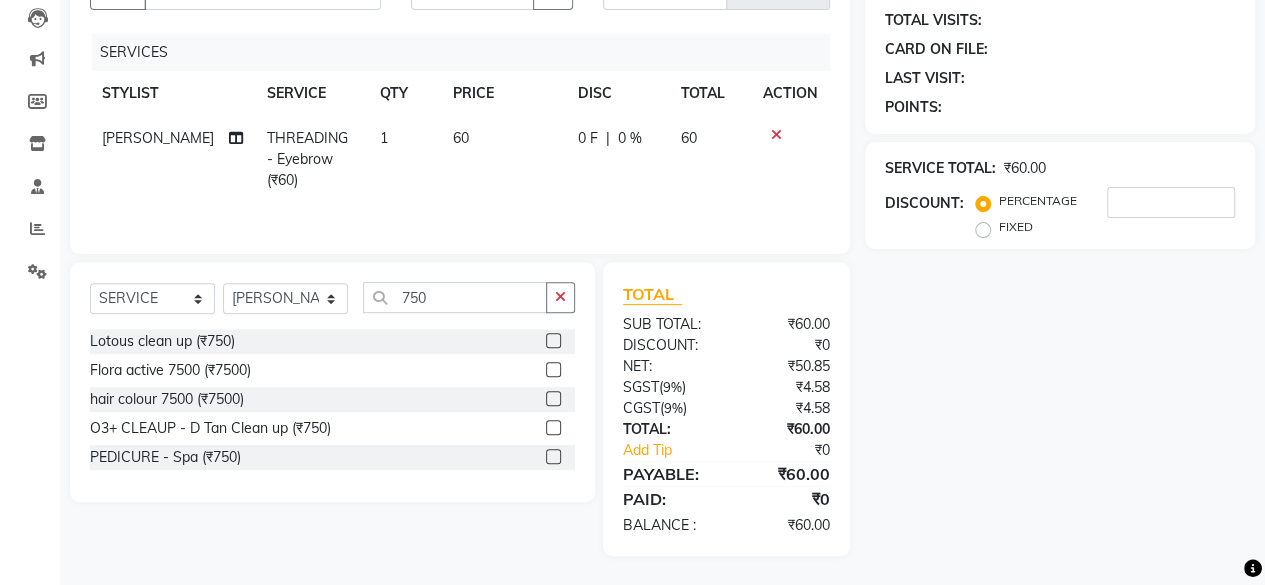 click 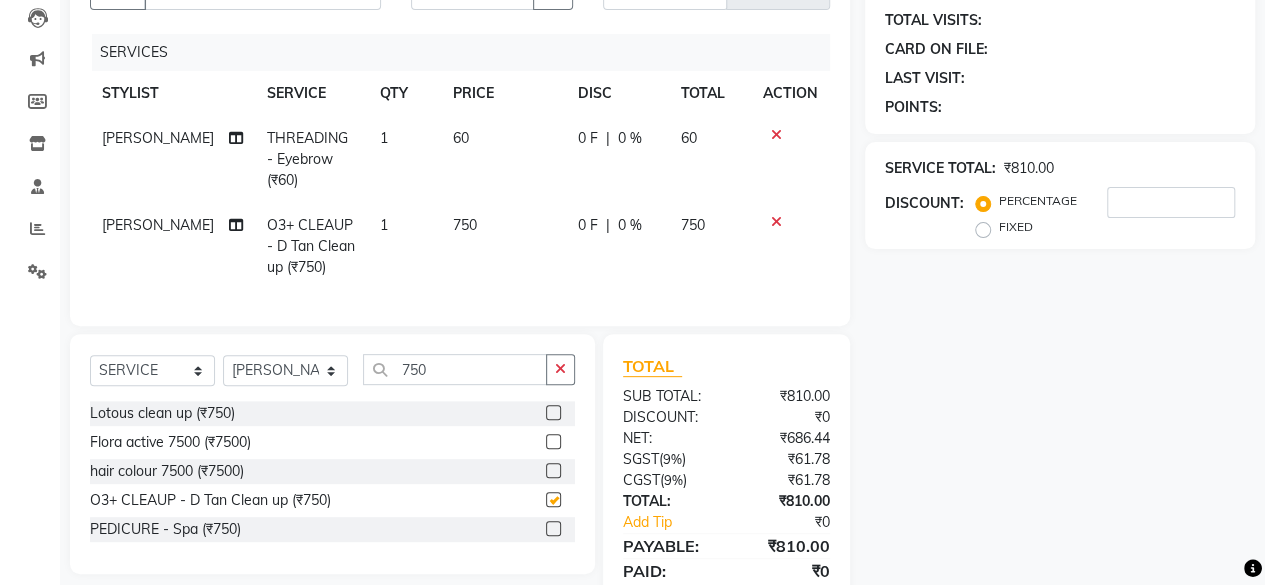 checkbox on "false" 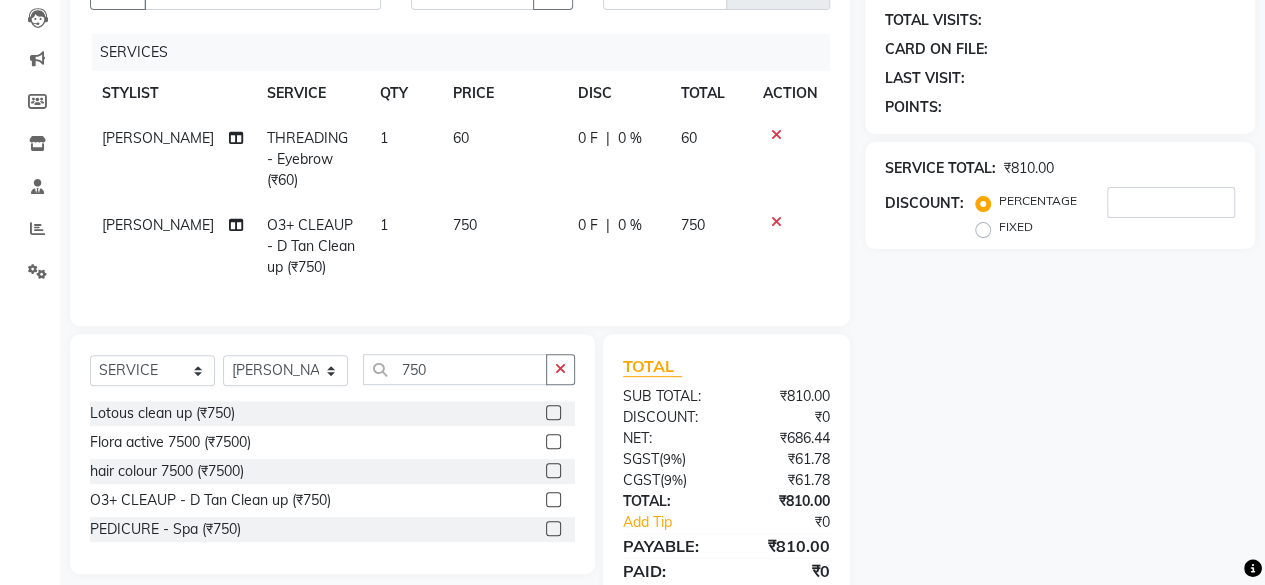 scroll, scrollTop: 14, scrollLeft: 0, axis: vertical 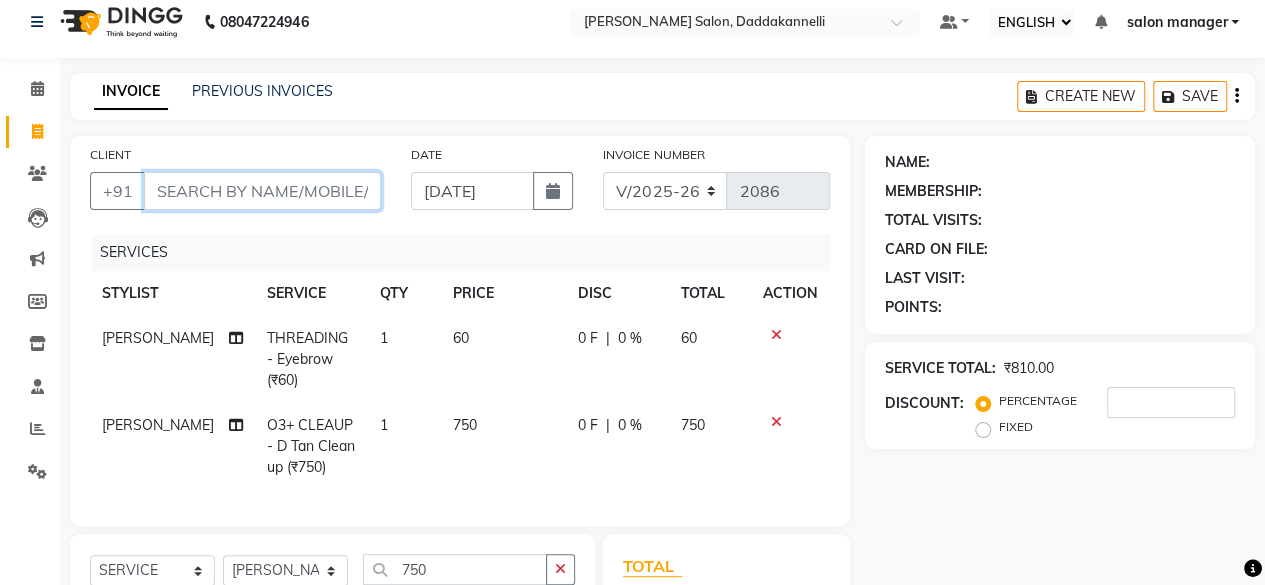 click on "CLIENT" at bounding box center (262, 191) 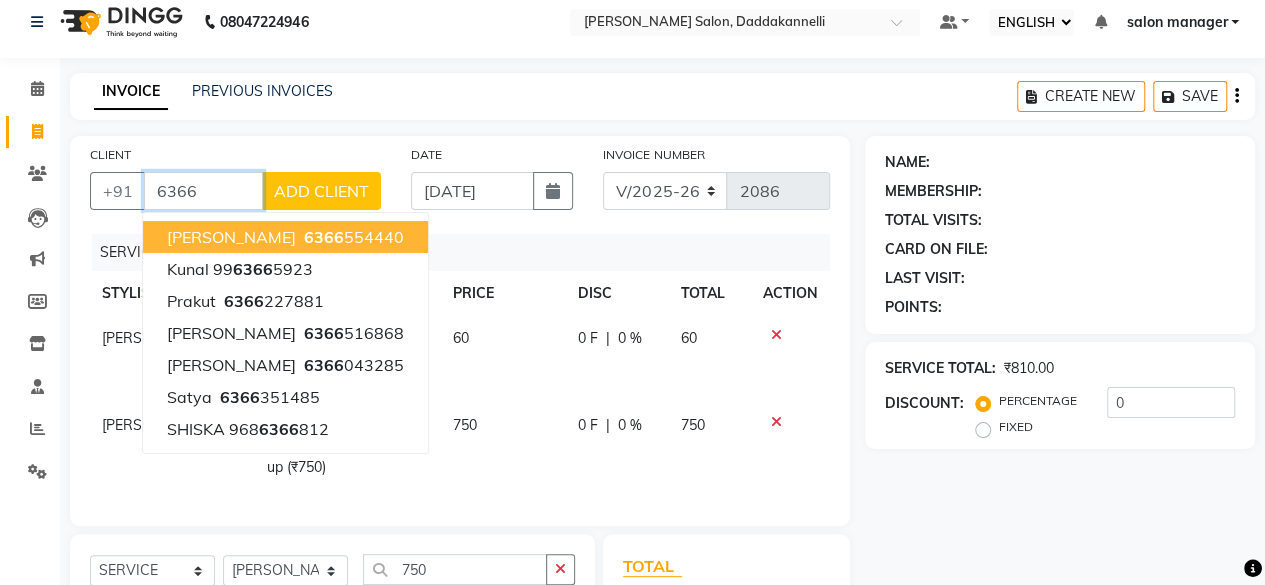 click on "6366" at bounding box center (324, 237) 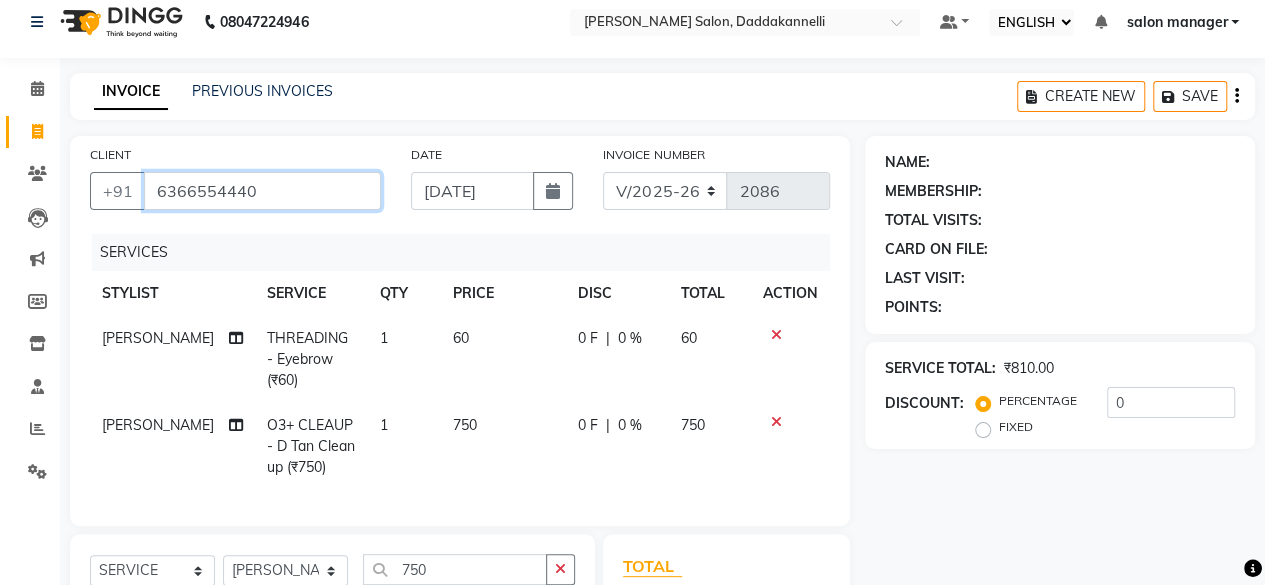 type on "6366554440" 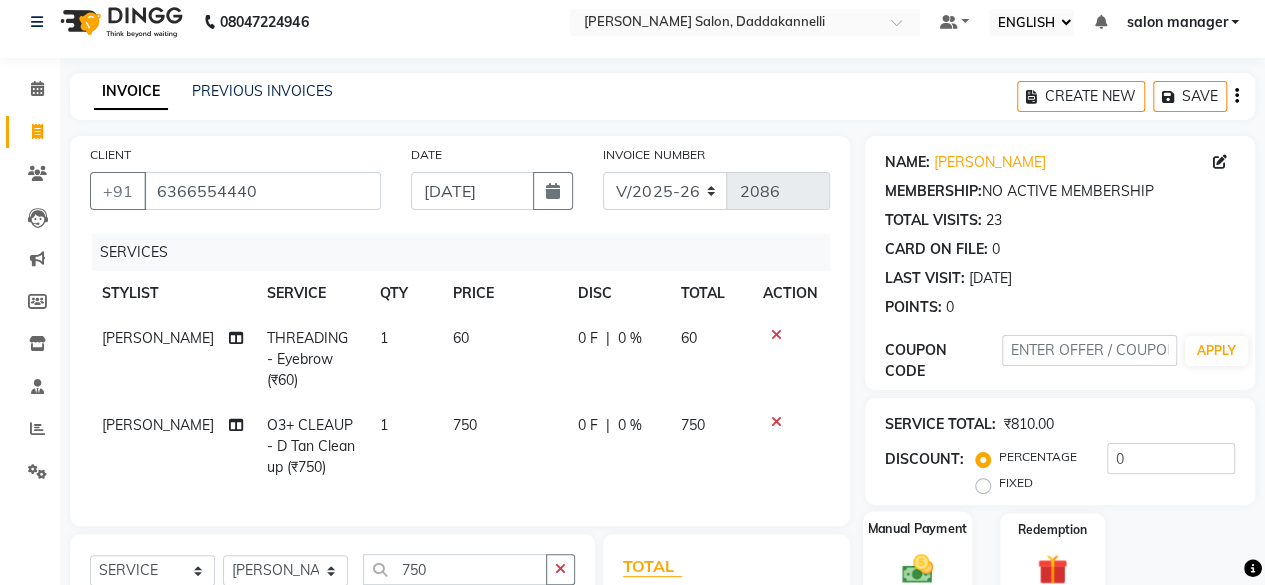 click 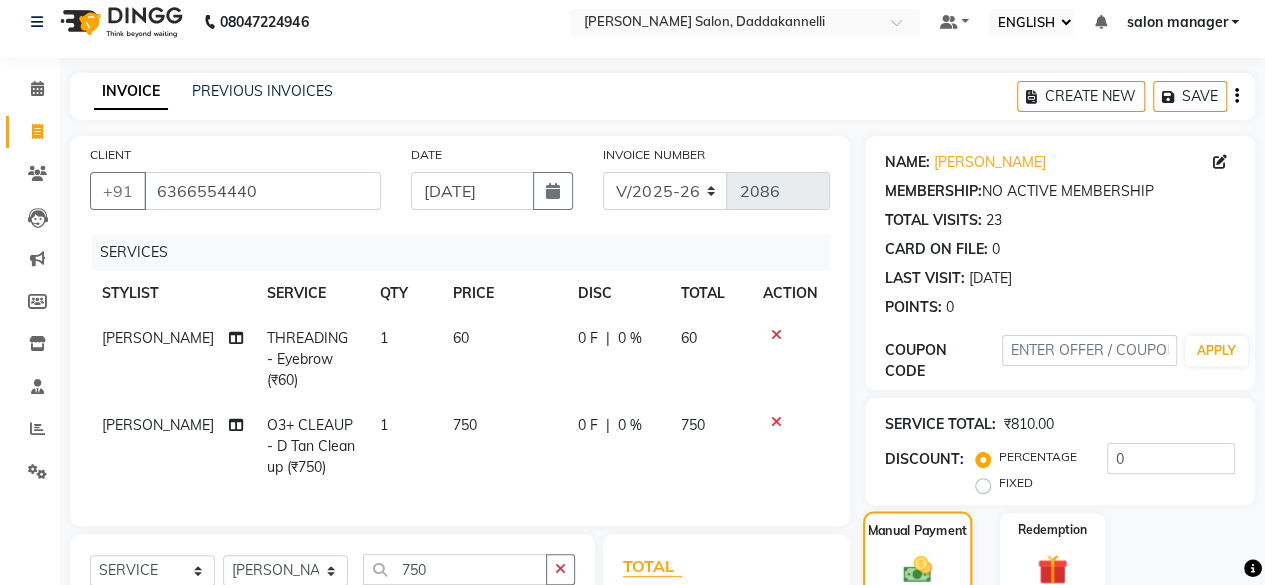 click 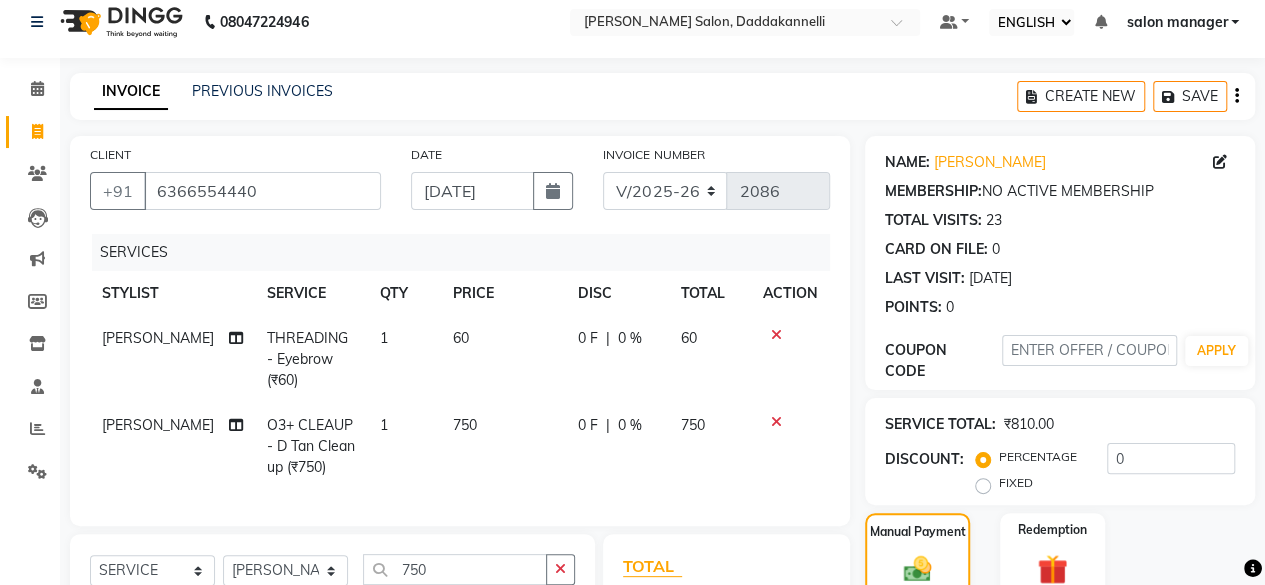 scroll, scrollTop: 214, scrollLeft: 0, axis: vertical 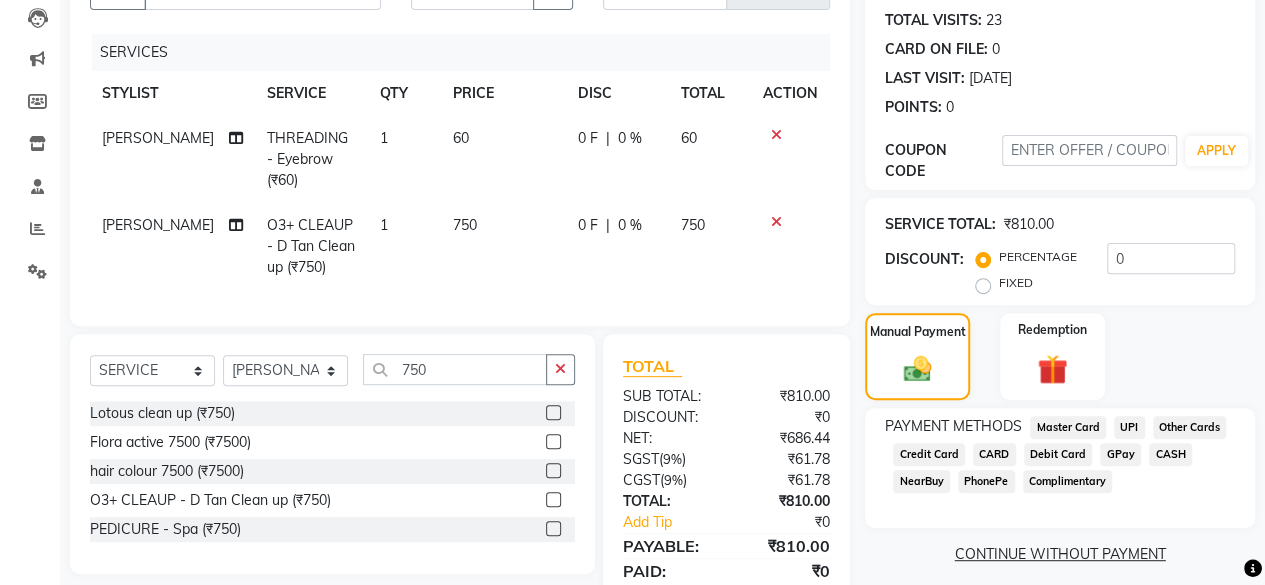 click on "UPI" 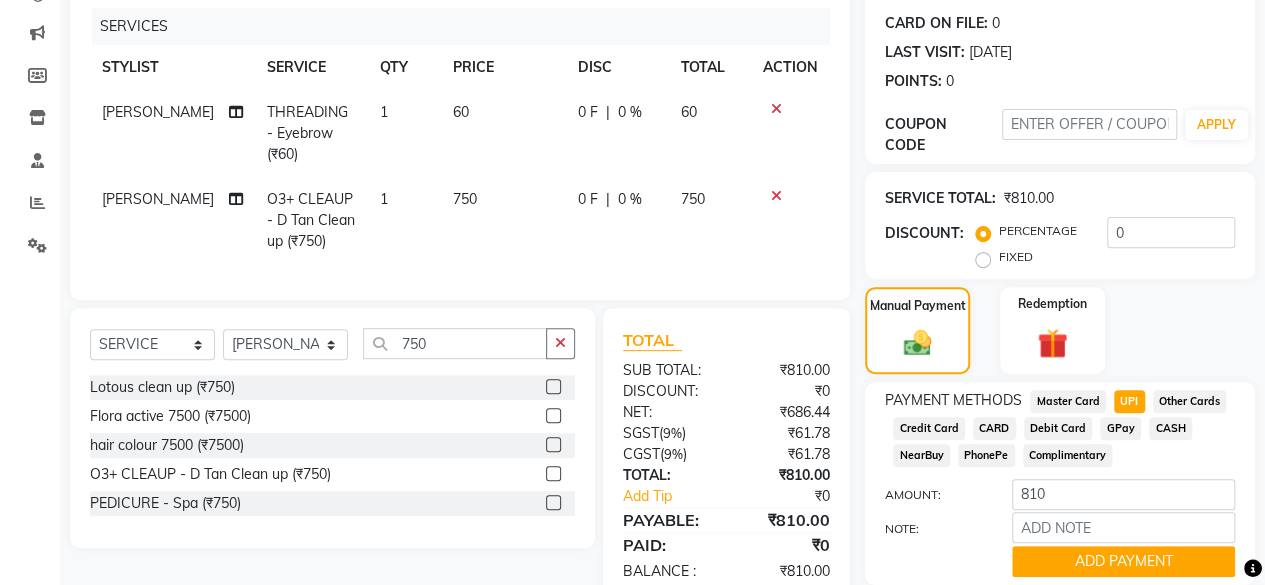 scroll, scrollTop: 310, scrollLeft: 0, axis: vertical 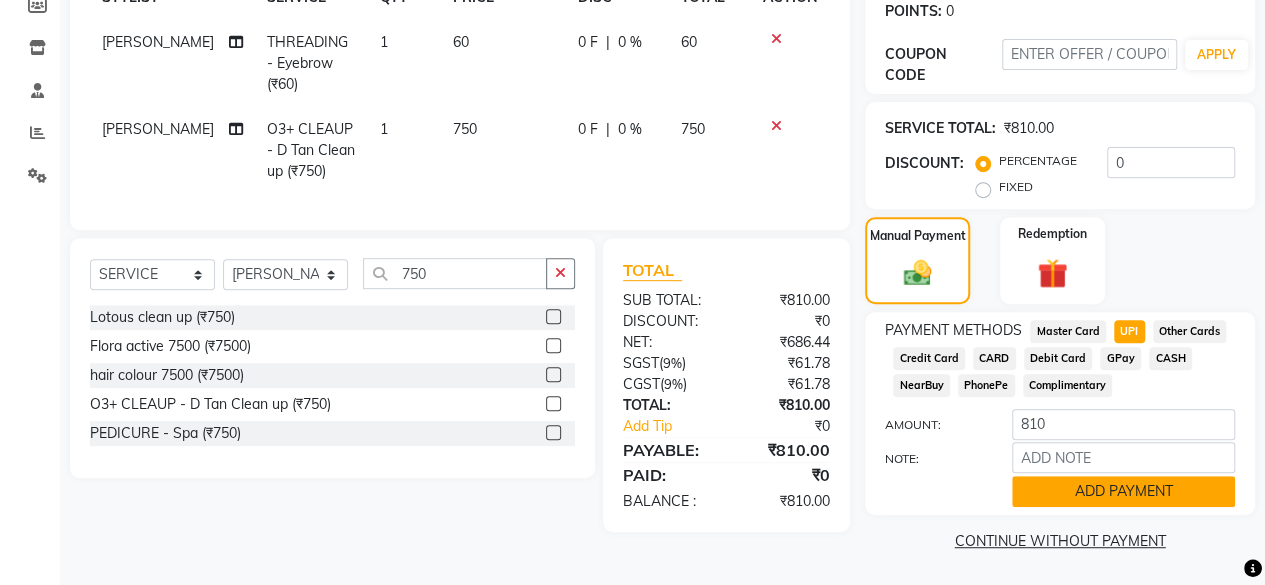 click on "ADD PAYMENT" 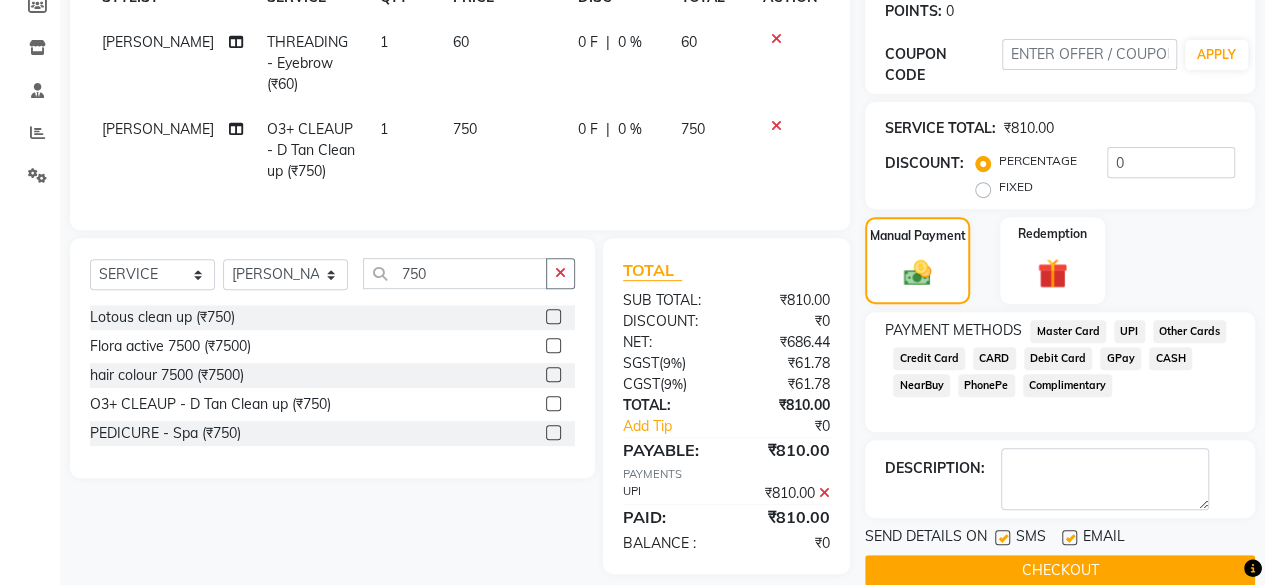 scroll, scrollTop: 342, scrollLeft: 0, axis: vertical 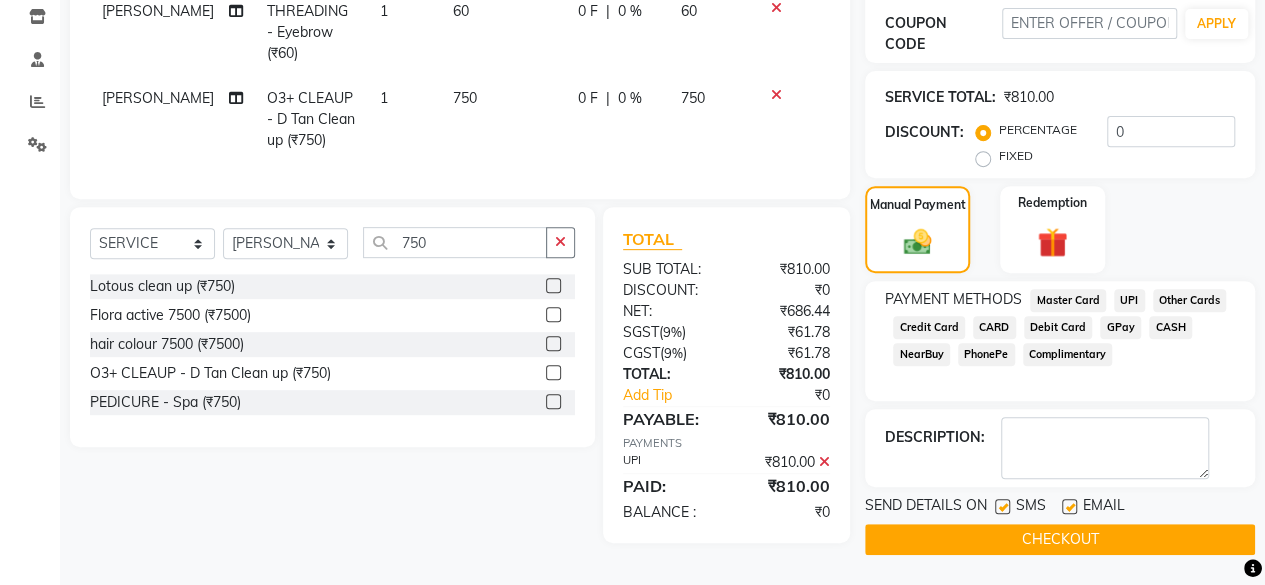 click on "CHECKOUT" 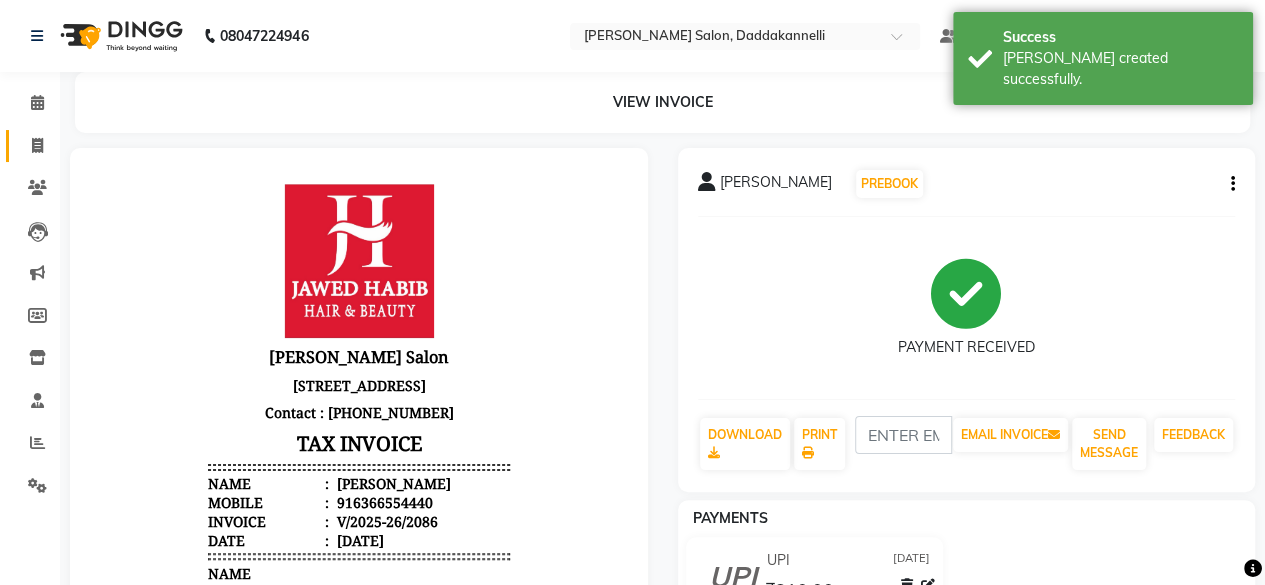 scroll, scrollTop: 0, scrollLeft: 0, axis: both 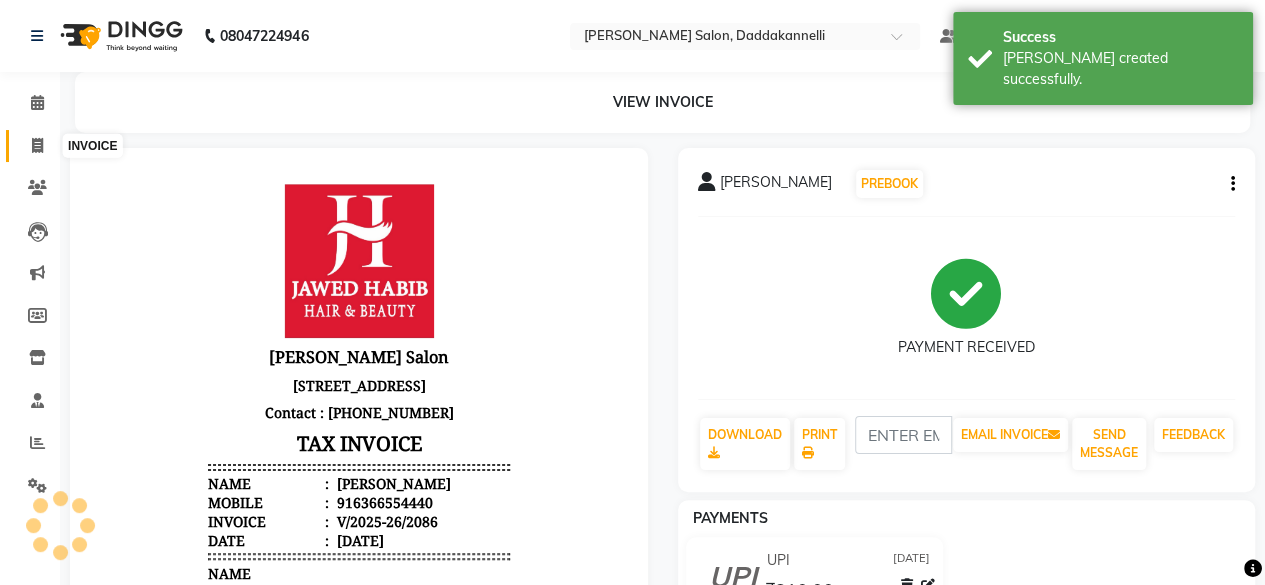 click 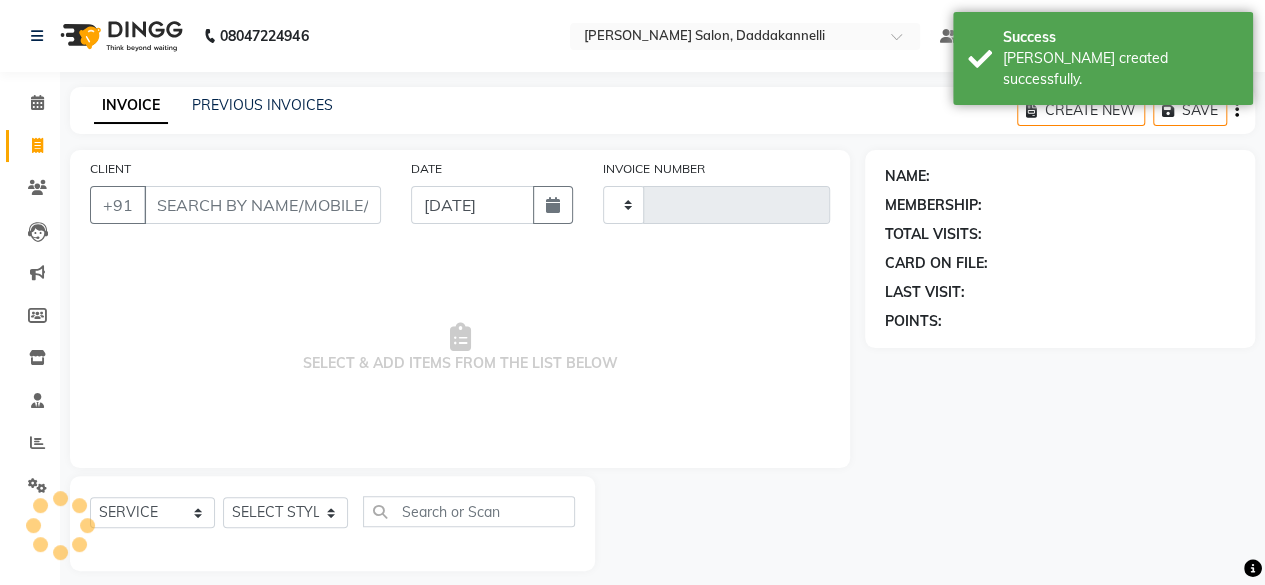 type on "2087" 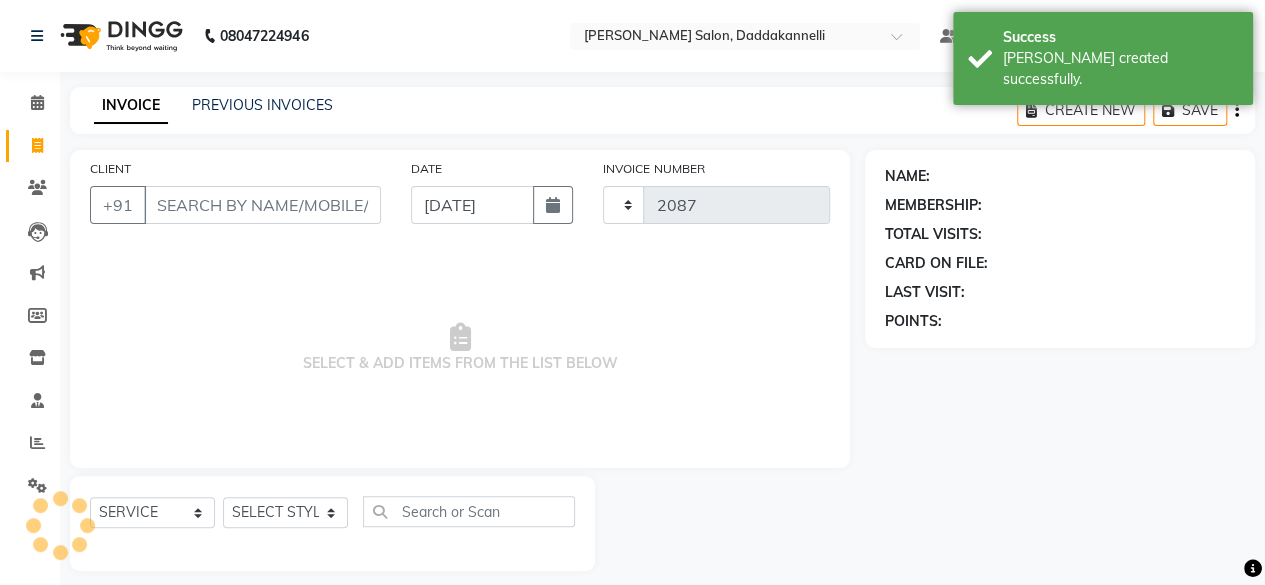 scroll, scrollTop: 15, scrollLeft: 0, axis: vertical 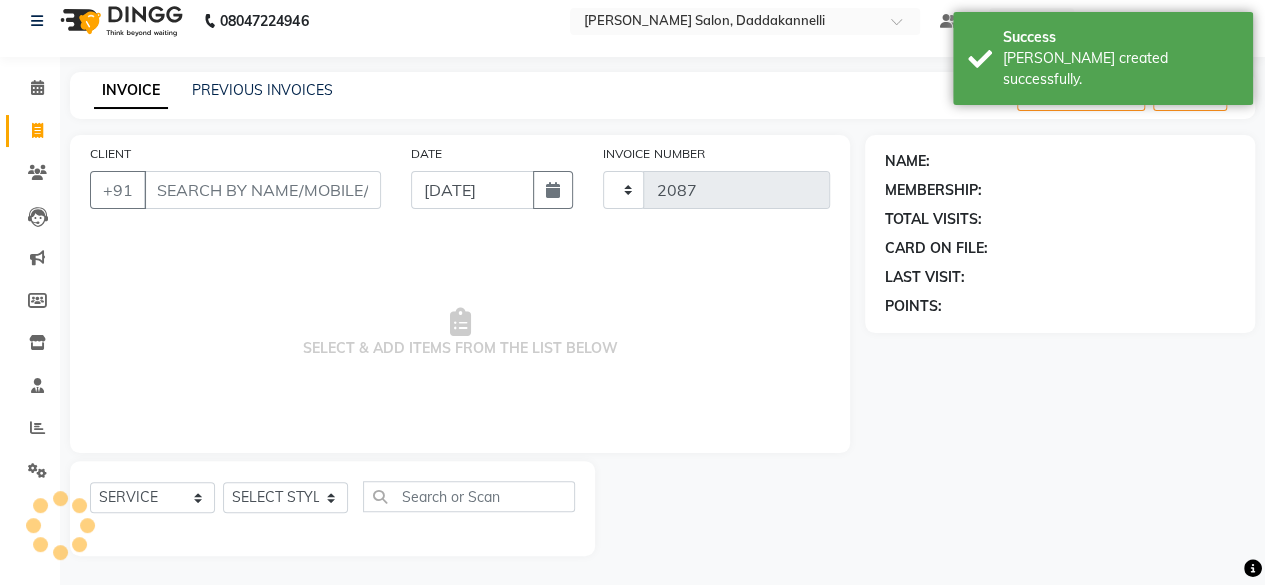 select on "6354" 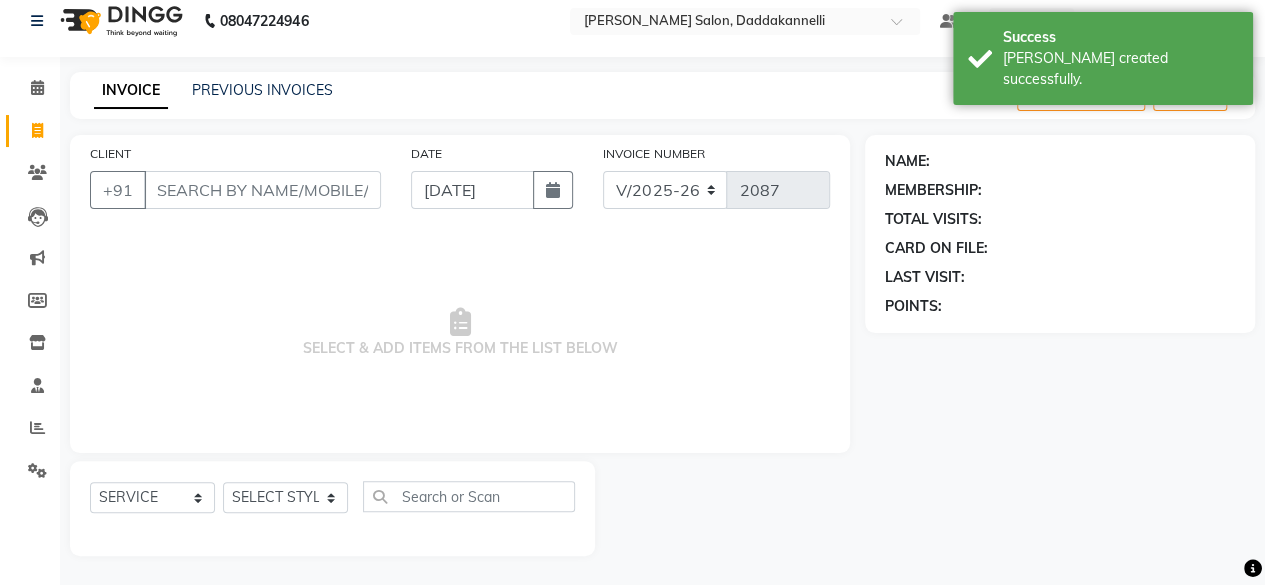click on "CLIENT" at bounding box center [262, 190] 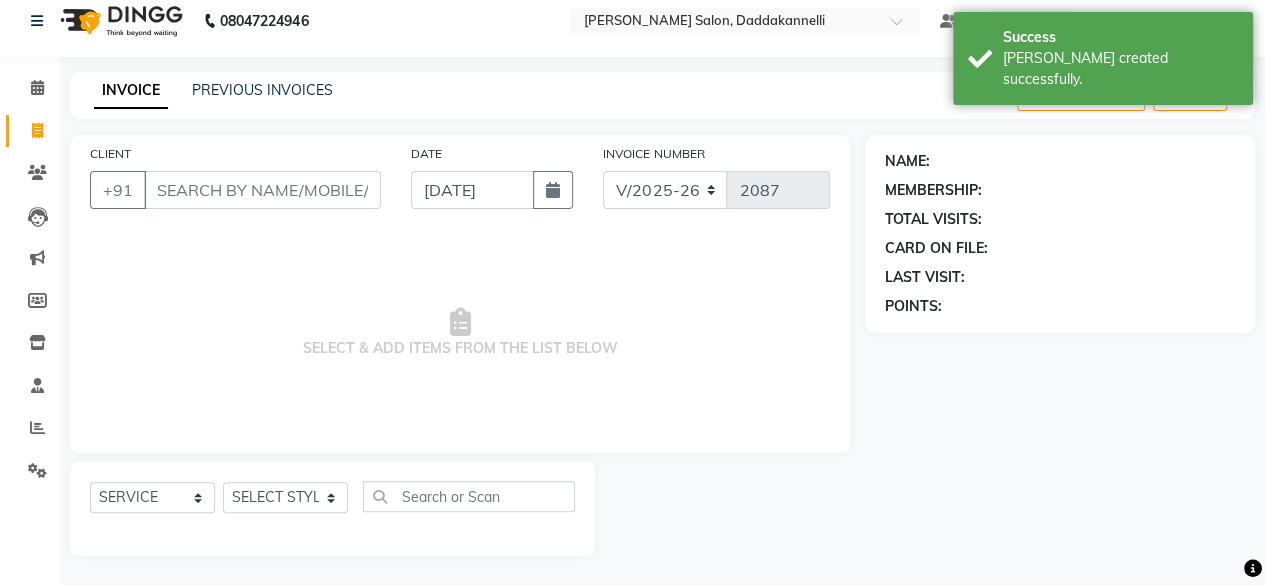 click on "CLIENT" at bounding box center [262, 190] 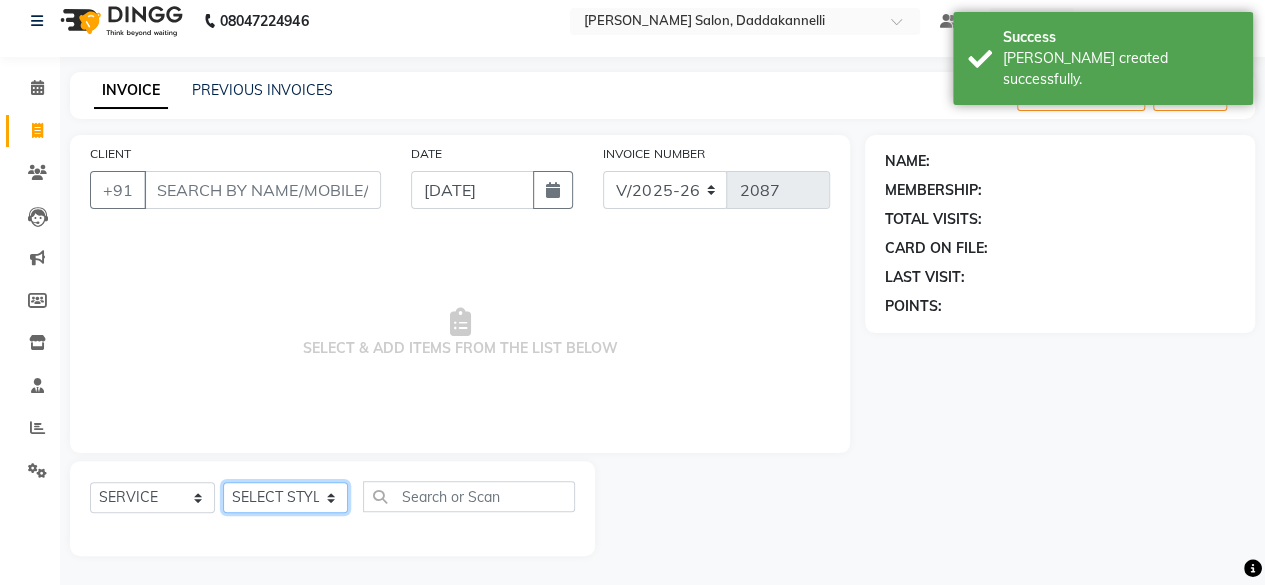 click on "SELECT STYLIST aita DINGG SUPPORT [PERSON_NAME] Rahul [PERSON_NAME] [PERSON_NAME] salon manager [PERSON_NAME]" 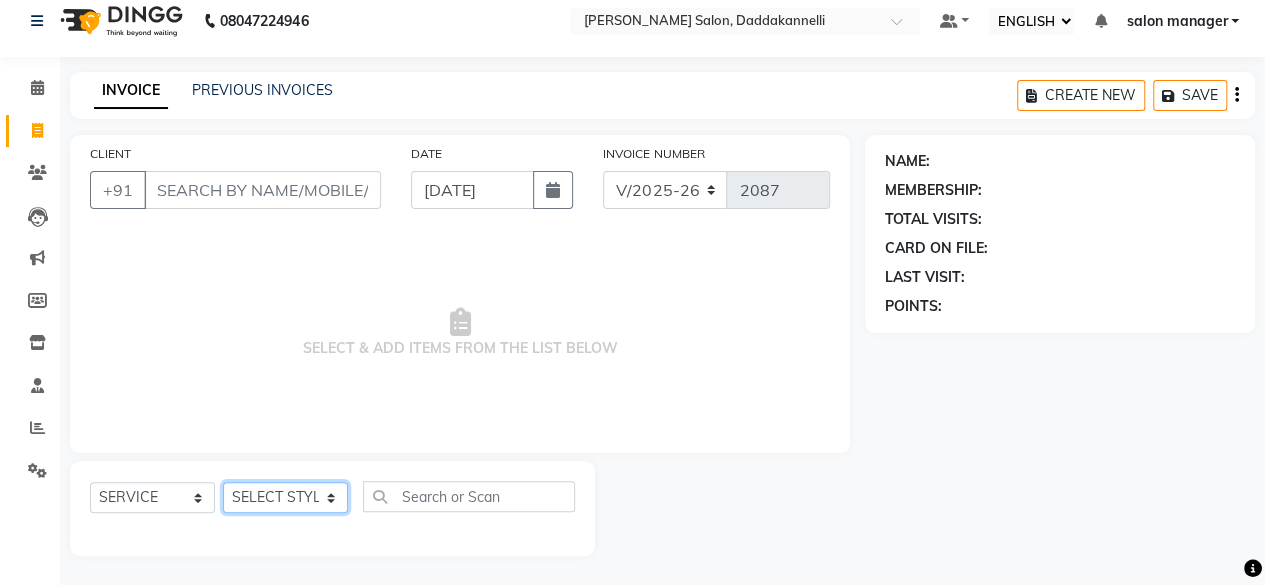 select on "80320" 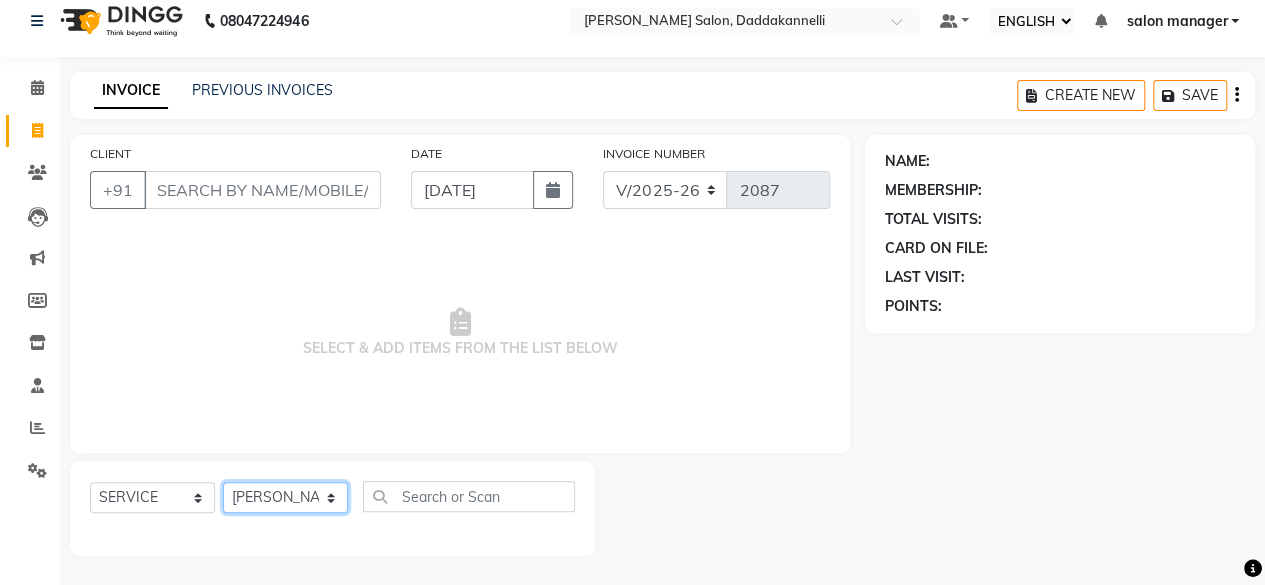 click on "SELECT STYLIST aita DINGG SUPPORT [PERSON_NAME] Rahul [PERSON_NAME] [PERSON_NAME] salon manager [PERSON_NAME]" 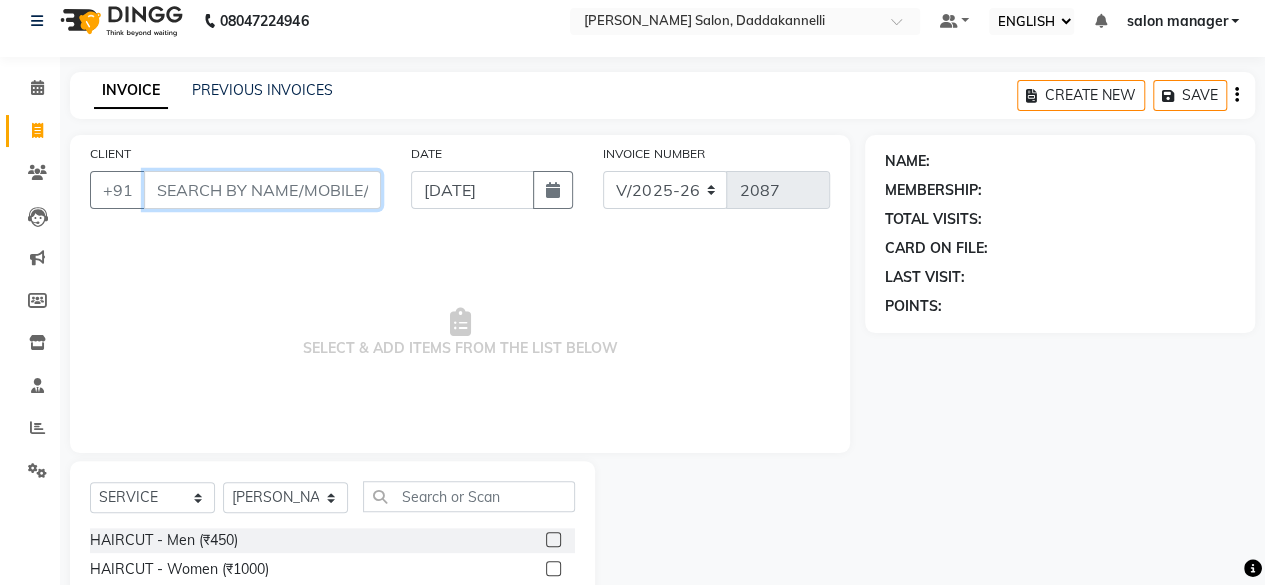 click on "CLIENT" at bounding box center (262, 190) 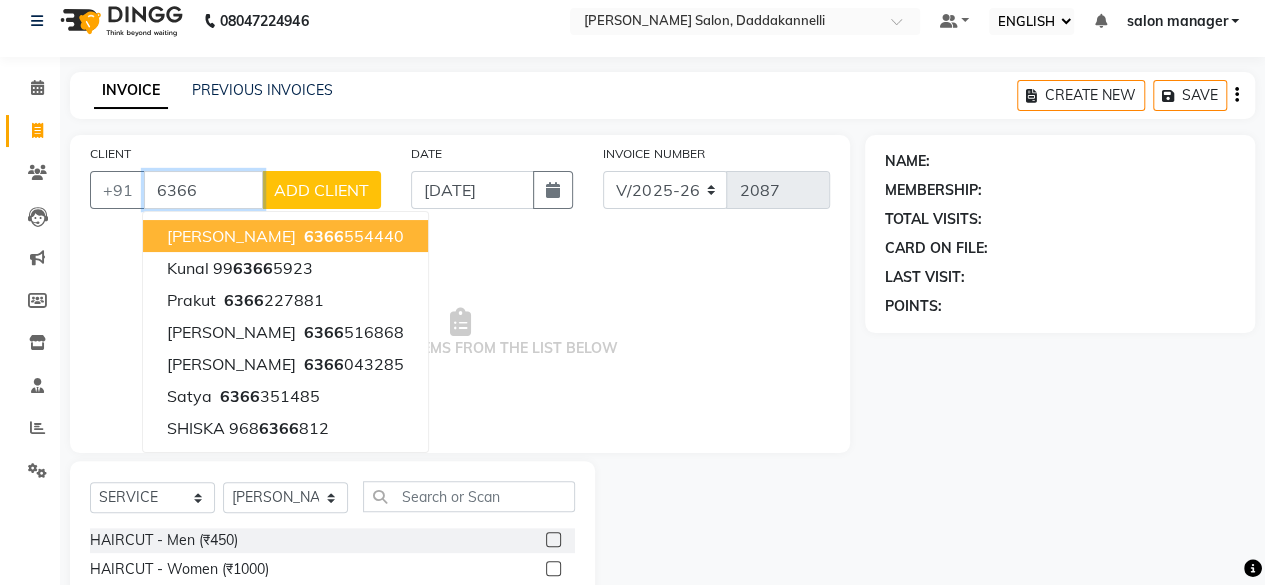 click on "6366 554440" at bounding box center [352, 236] 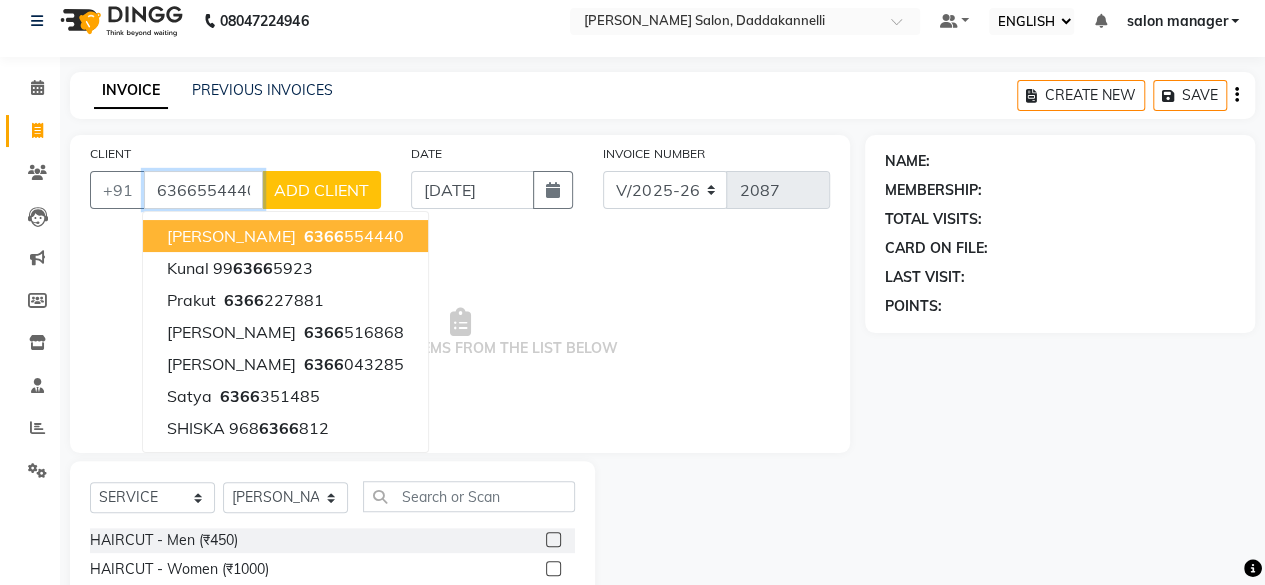 type on "6366554440" 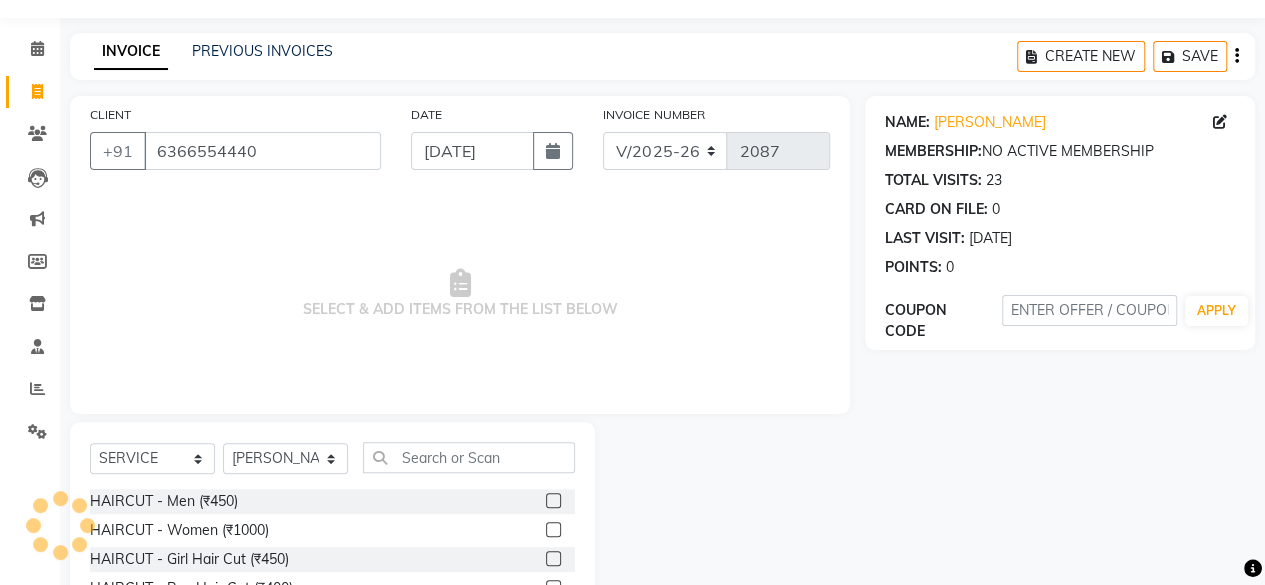 scroll, scrollTop: 215, scrollLeft: 0, axis: vertical 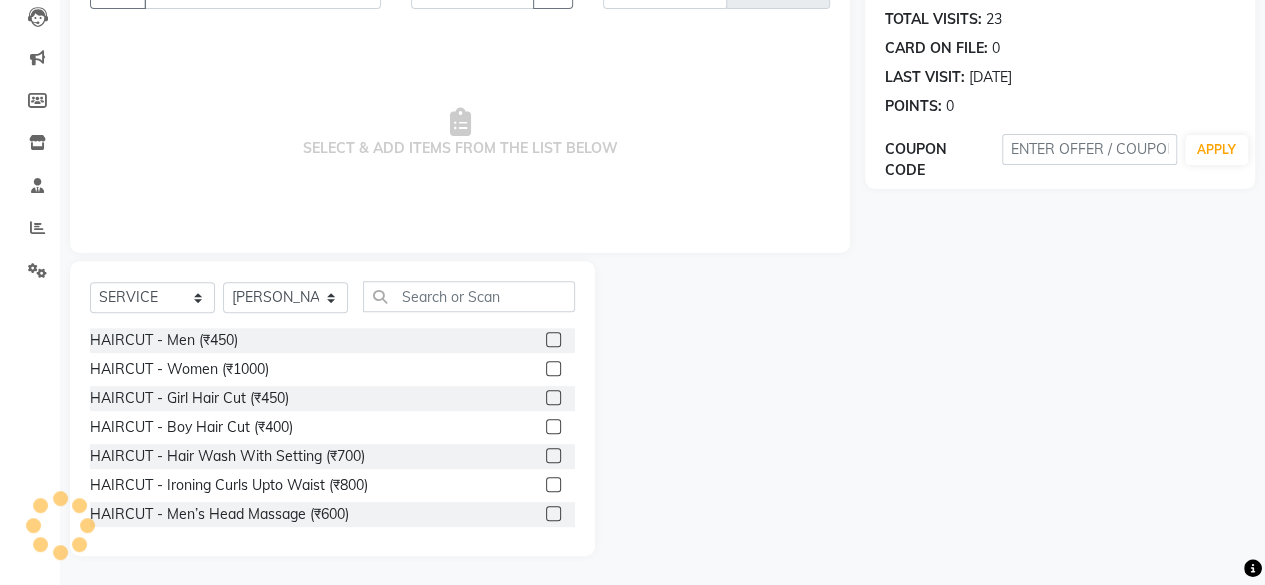click 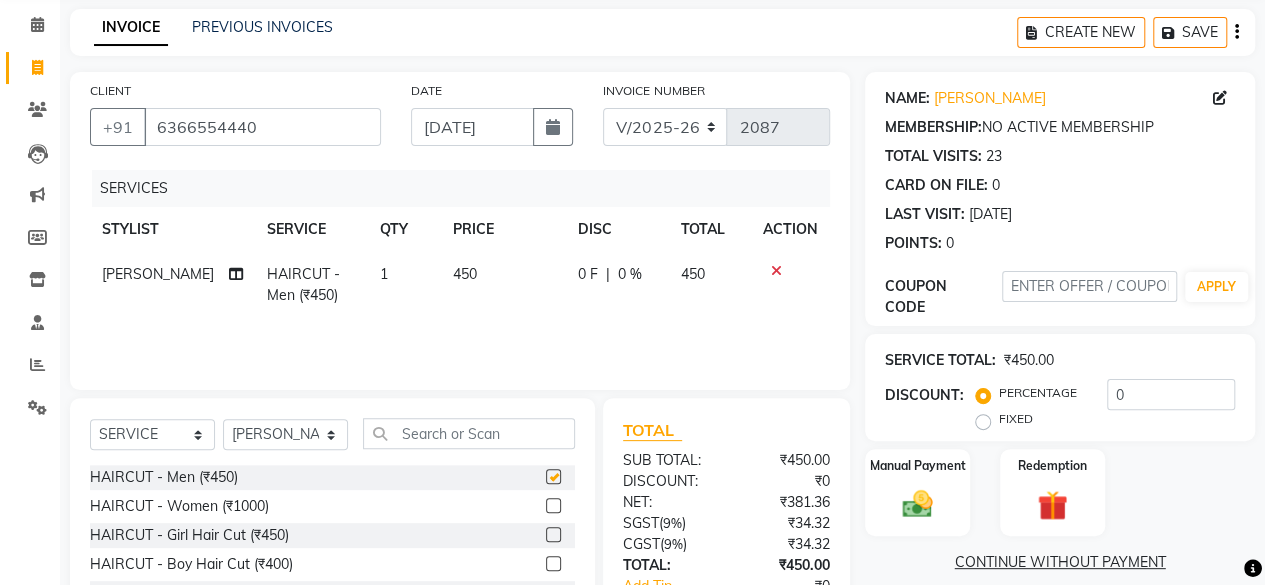 checkbox on "false" 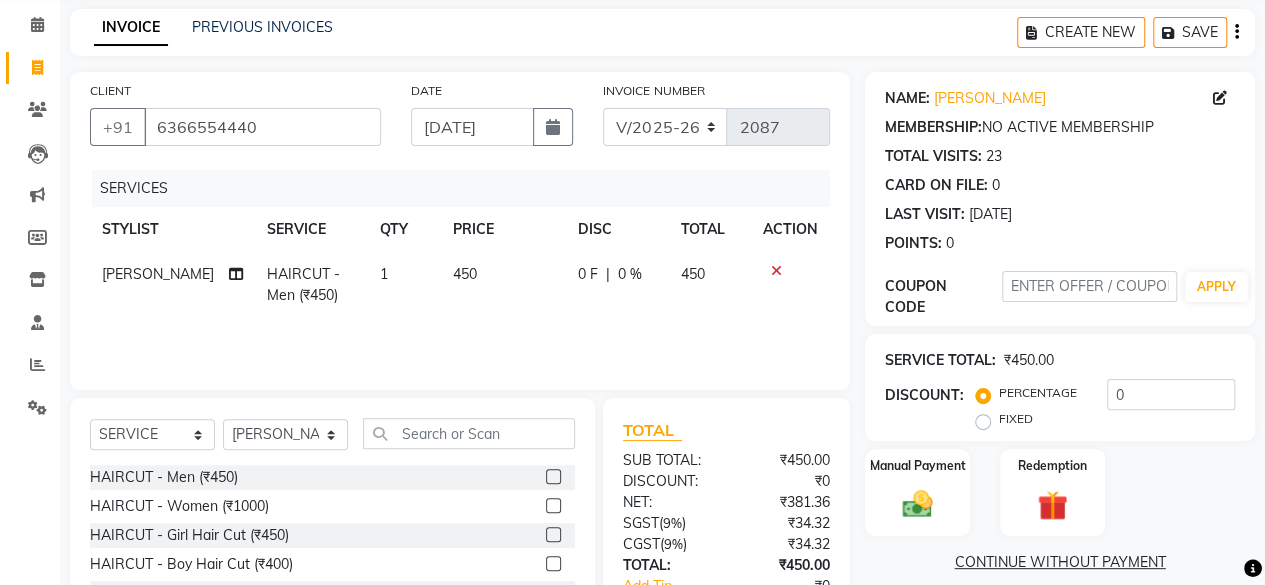 scroll, scrollTop: 15, scrollLeft: 0, axis: vertical 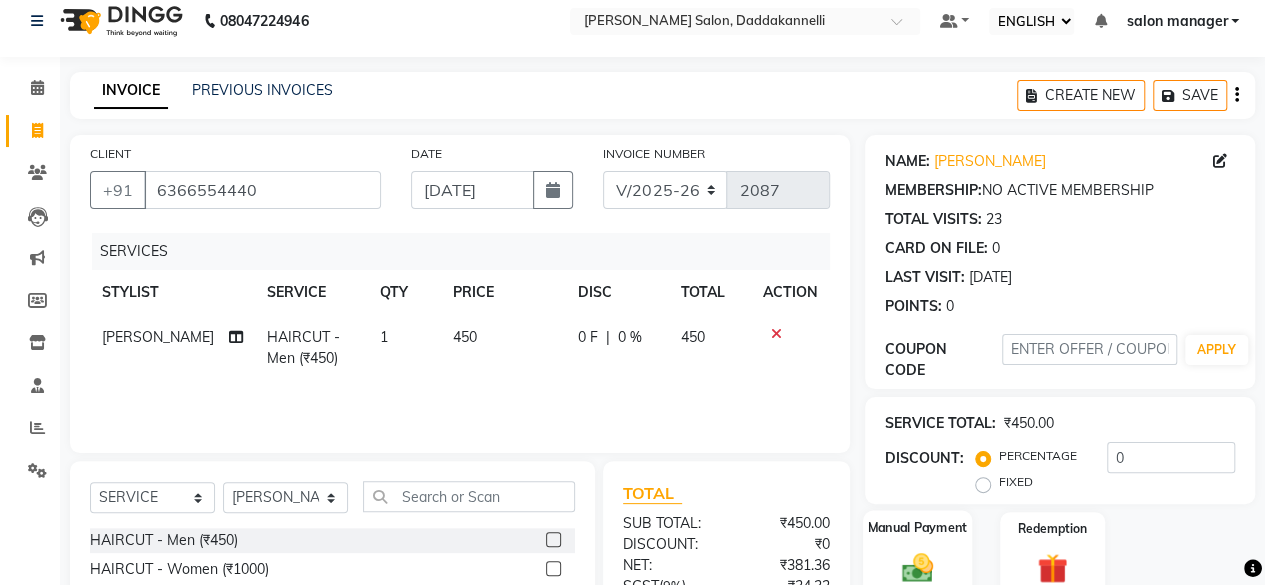 click on "Manual Payment" 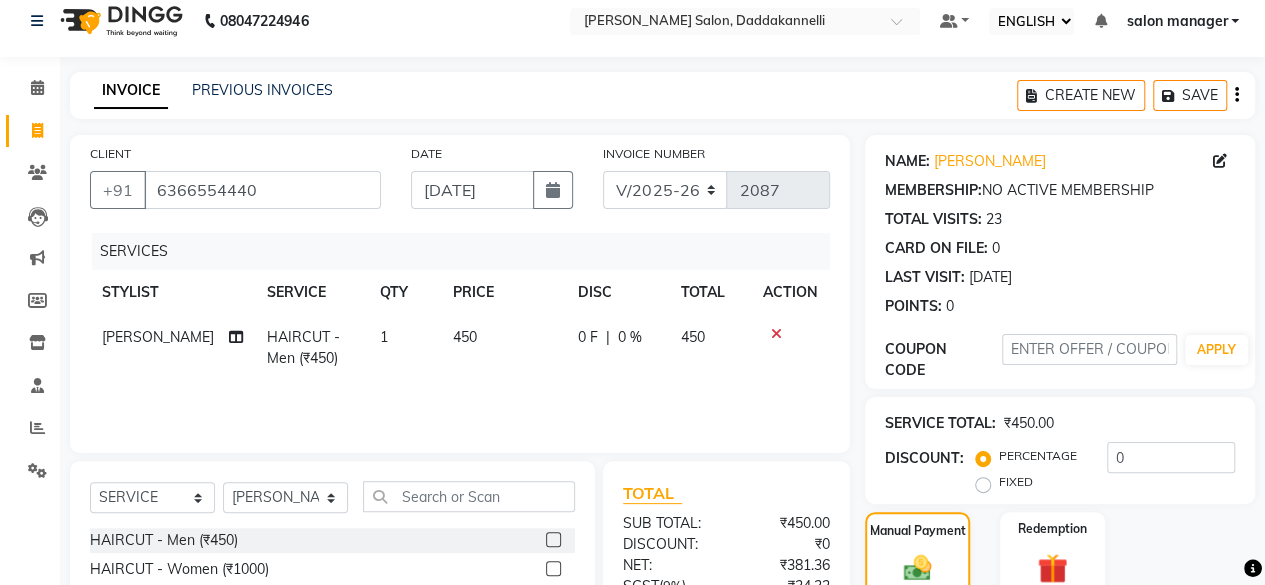 scroll, scrollTop: 227, scrollLeft: 0, axis: vertical 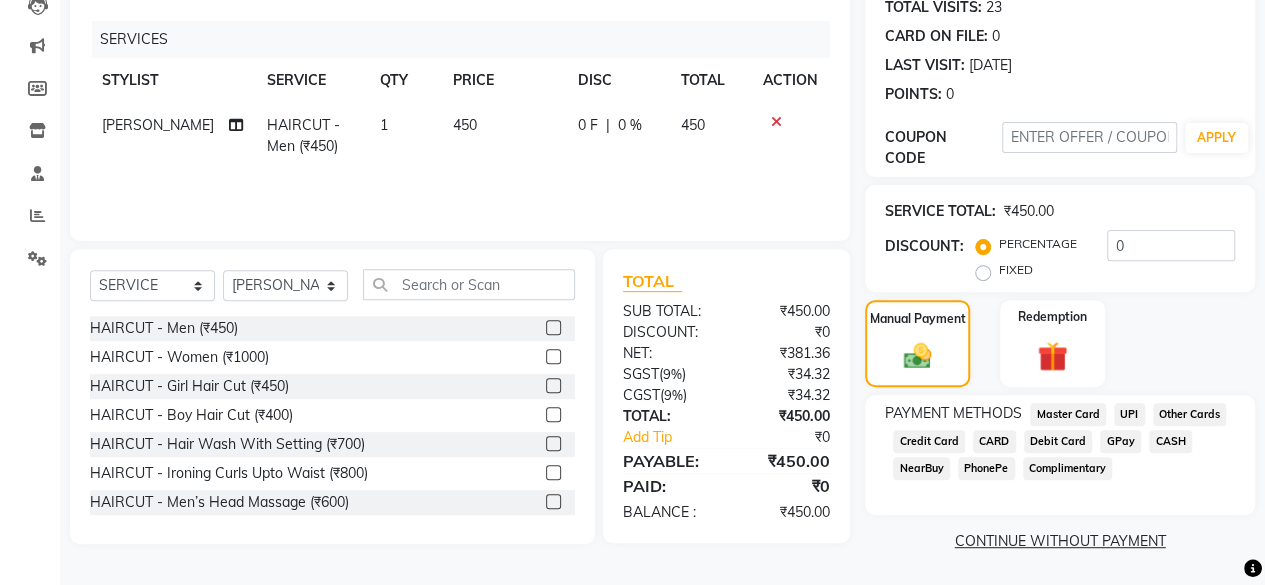 click on "UPI" 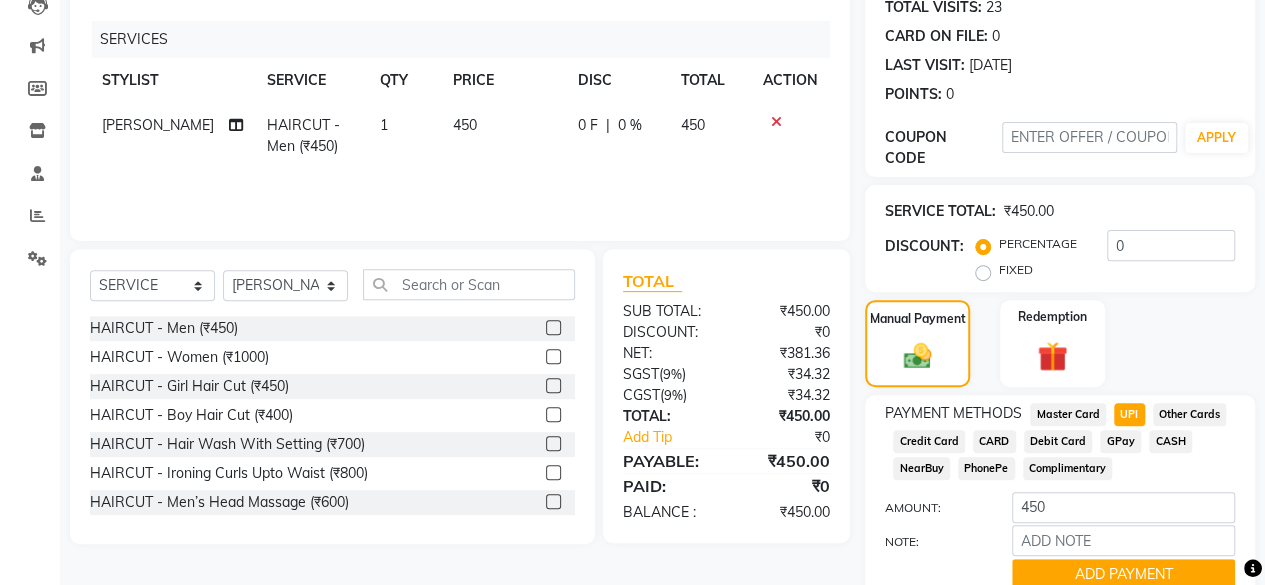 scroll, scrollTop: 310, scrollLeft: 0, axis: vertical 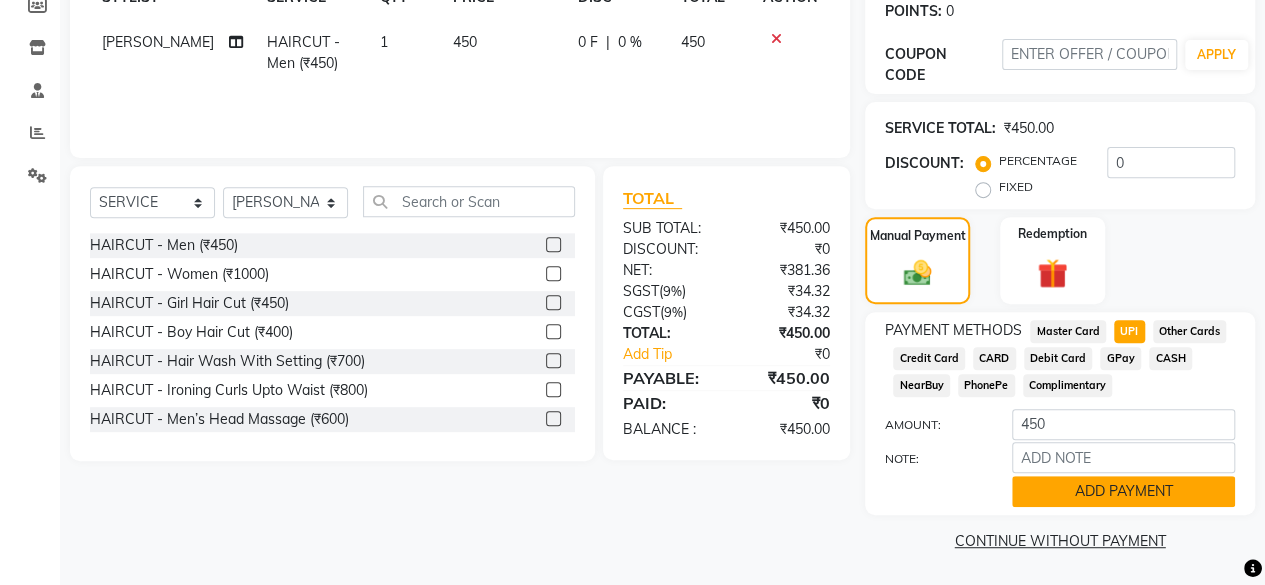 click on "ADD PAYMENT" 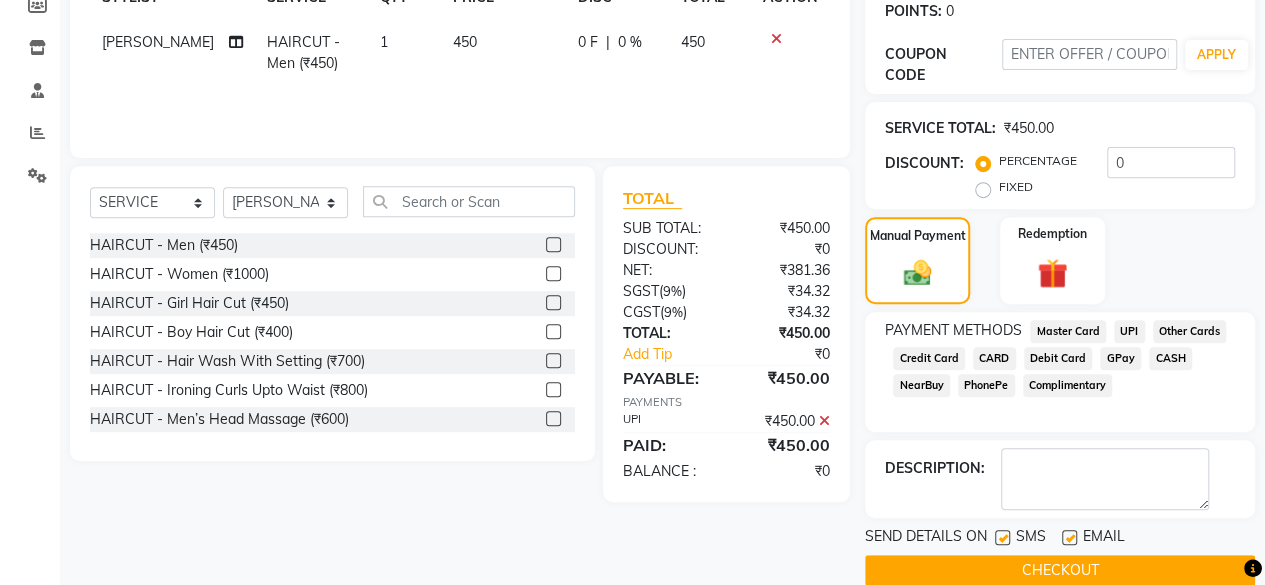 click on "CHECKOUT" 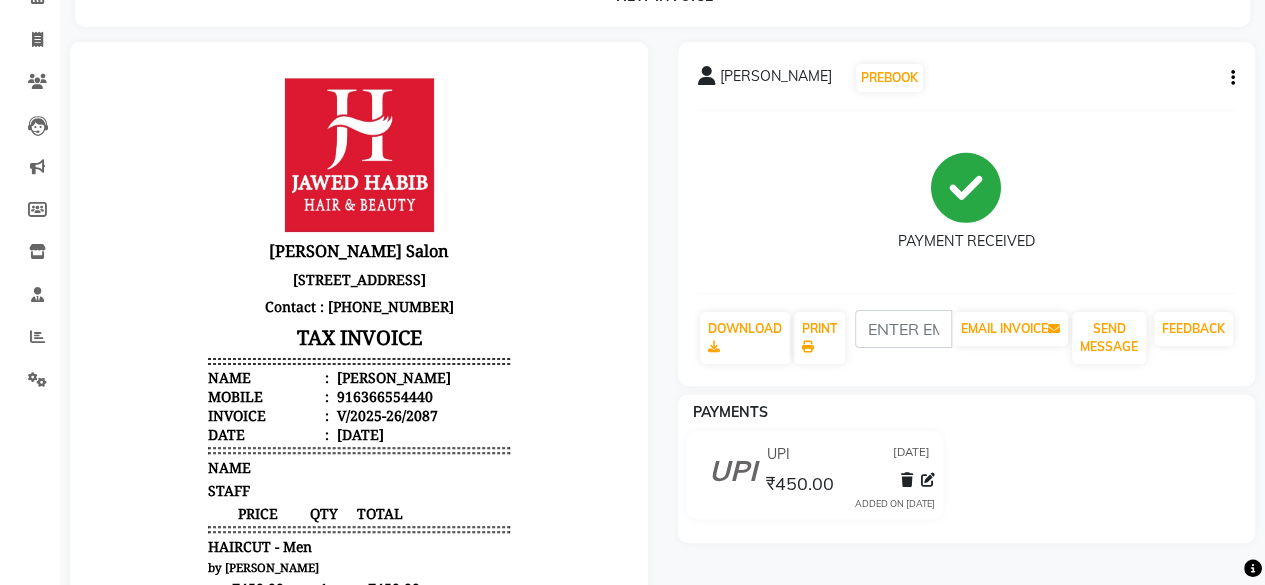 scroll, scrollTop: 100, scrollLeft: 0, axis: vertical 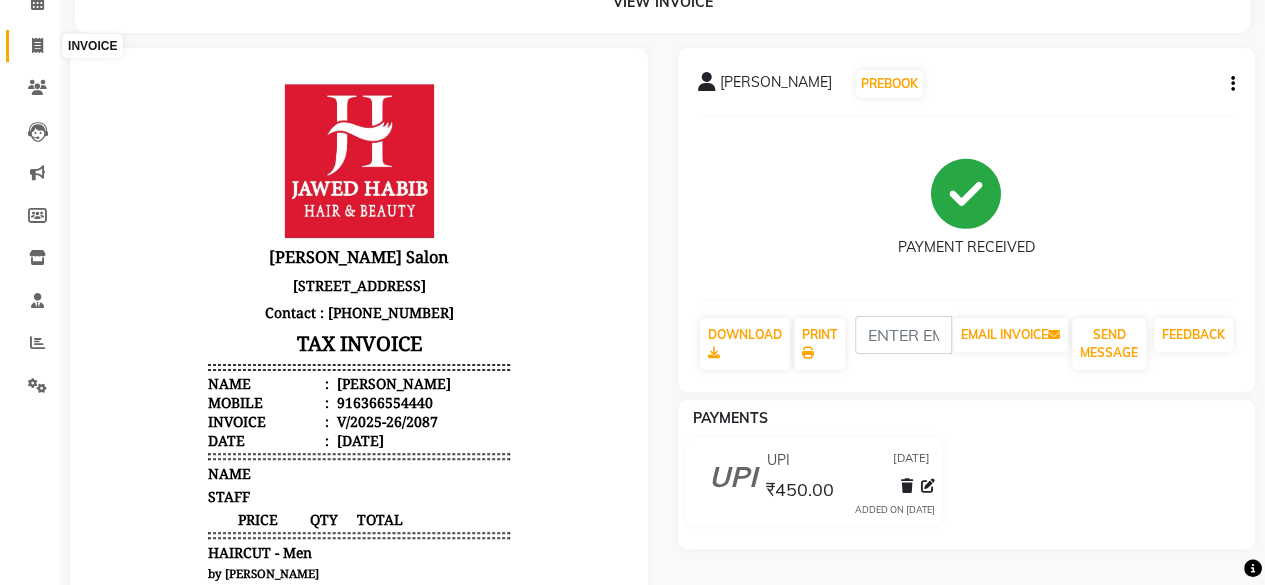 click 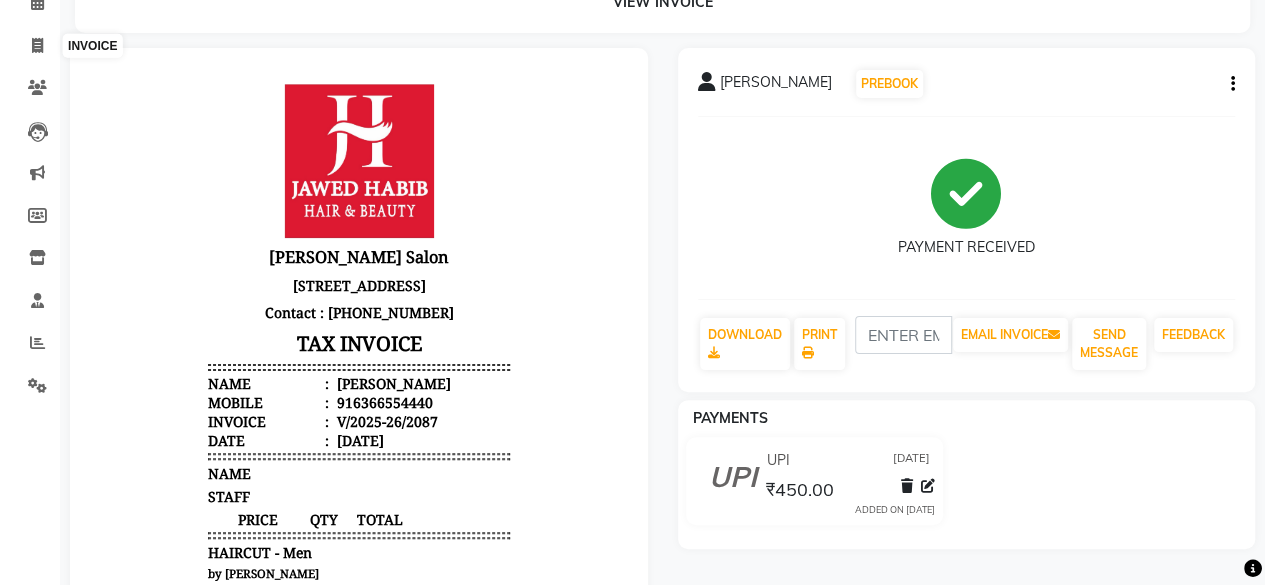 scroll, scrollTop: 15, scrollLeft: 0, axis: vertical 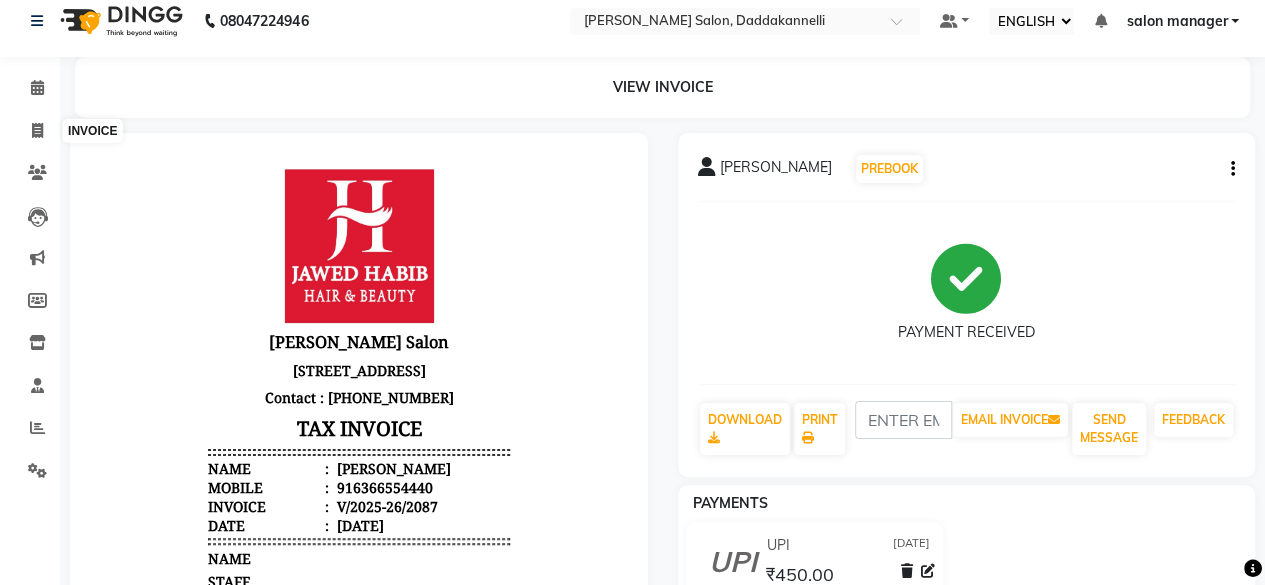 select on "6354" 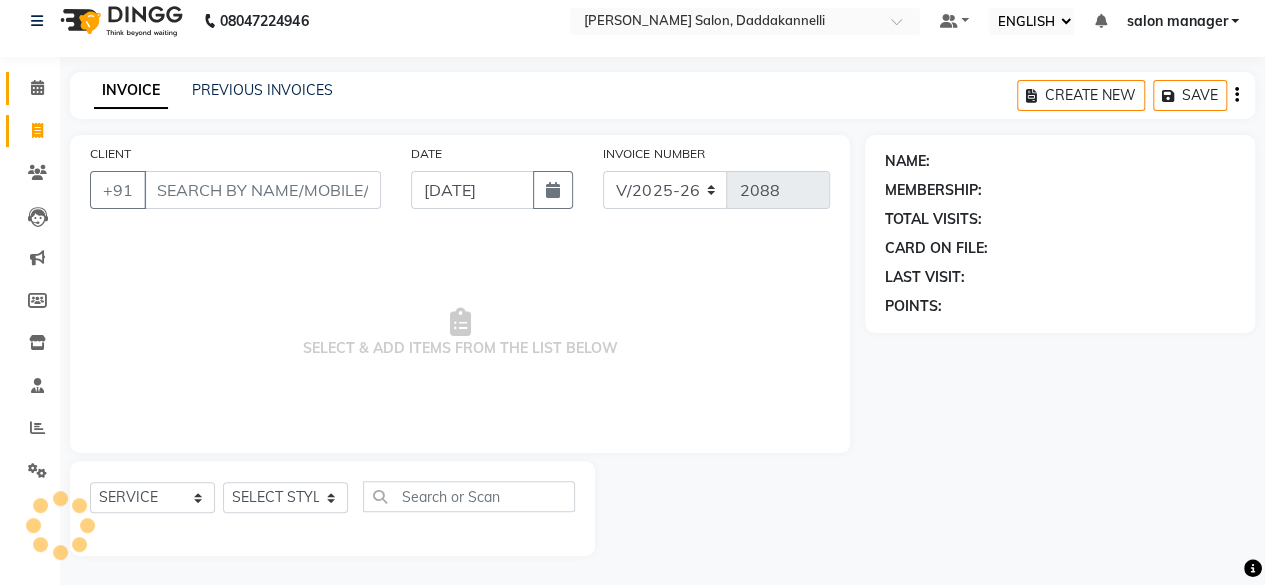 click 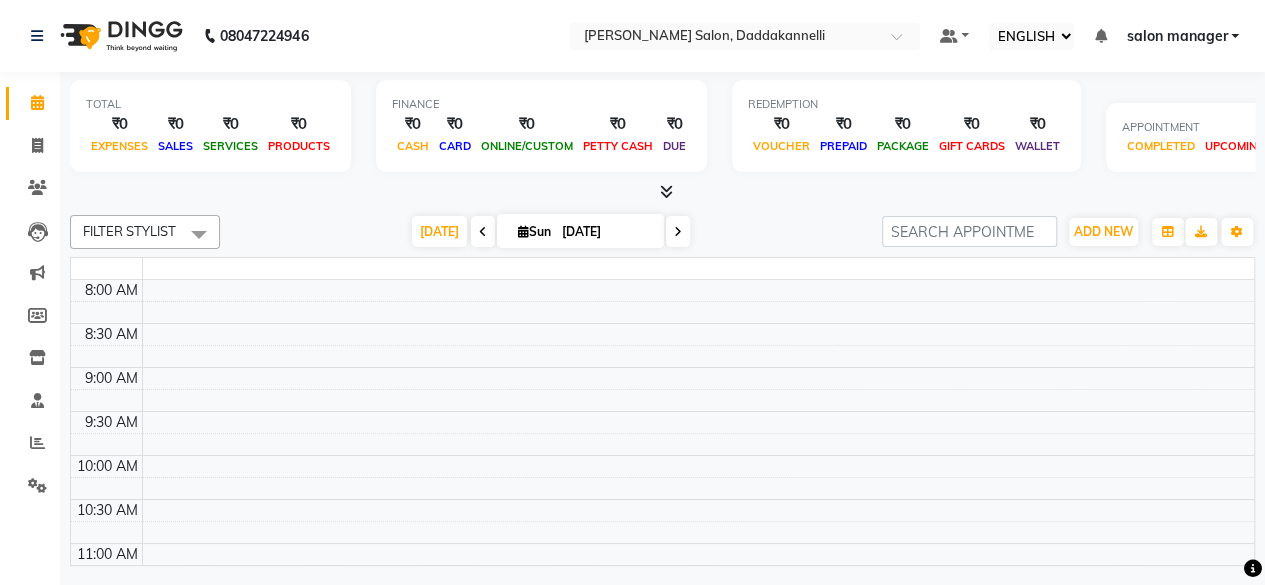 scroll, scrollTop: 0, scrollLeft: 0, axis: both 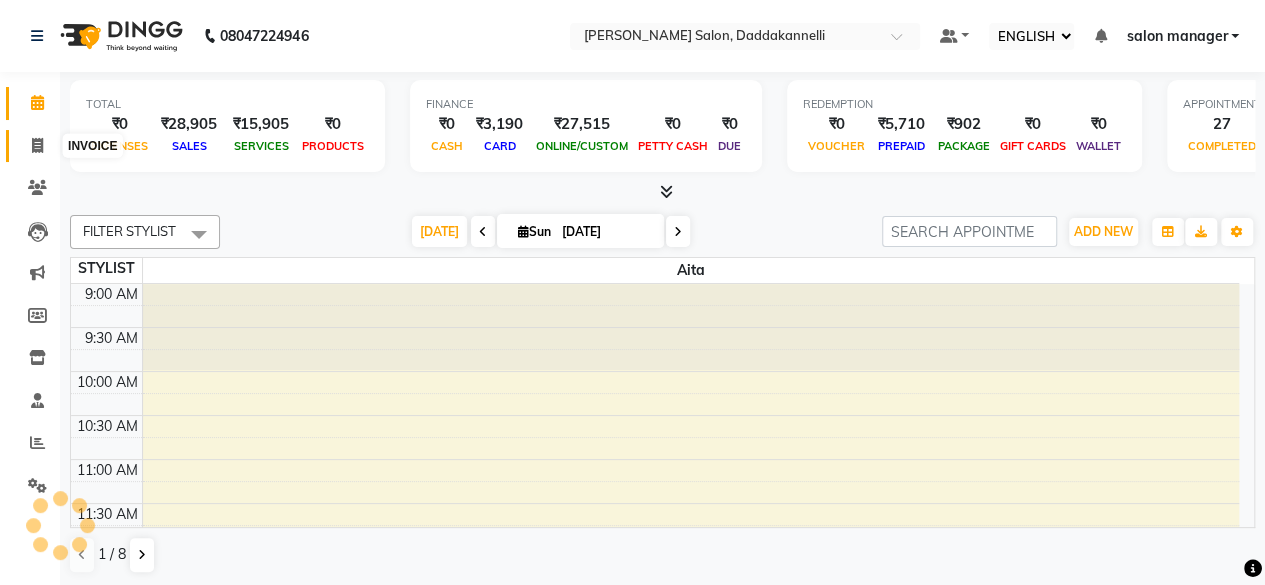 click 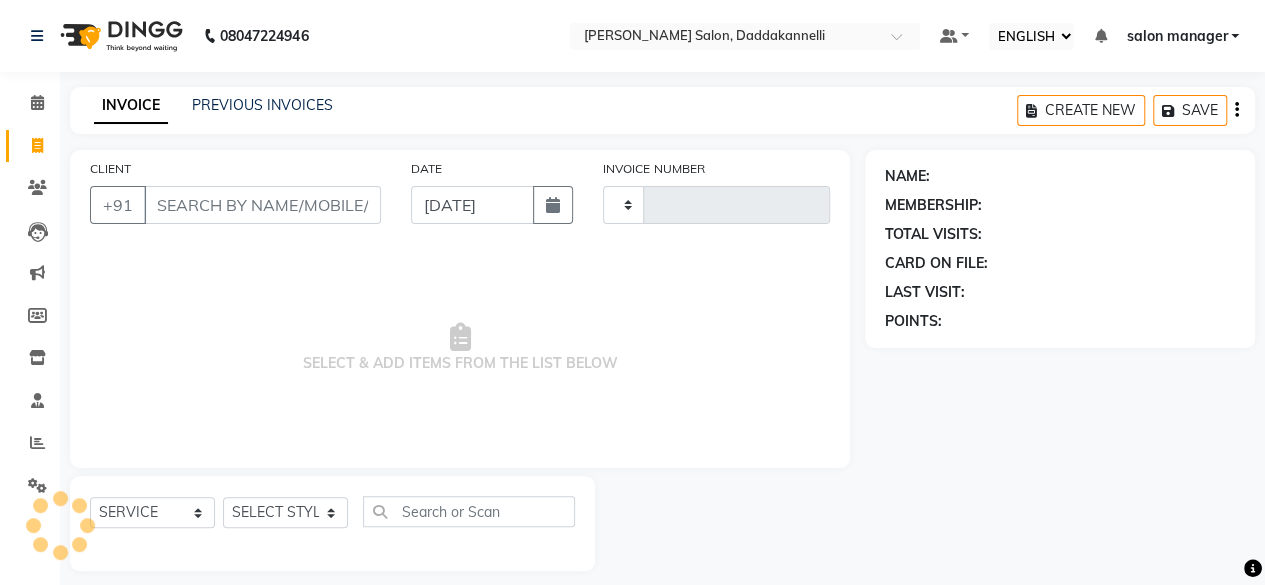 type on "2088" 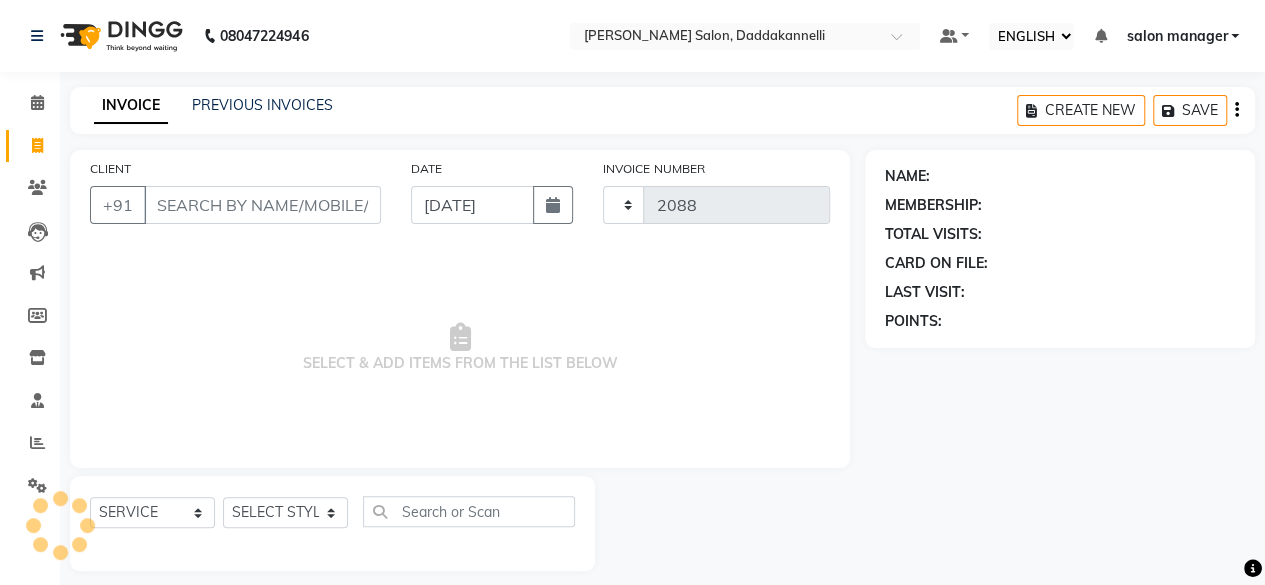 select on "6354" 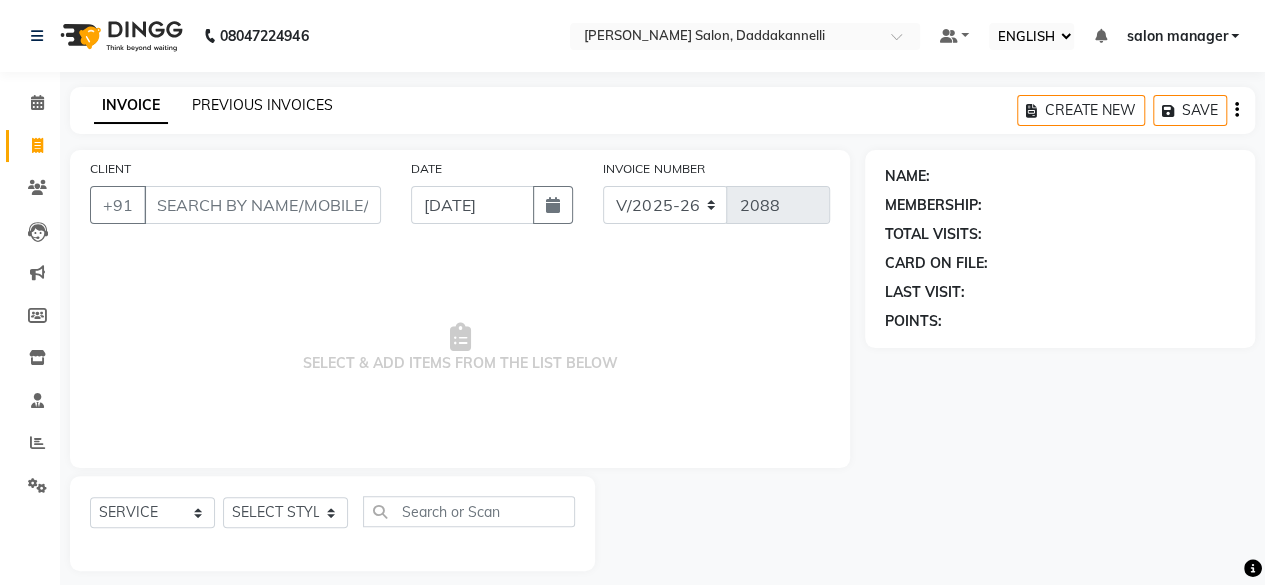 click on "PREVIOUS INVOICES" 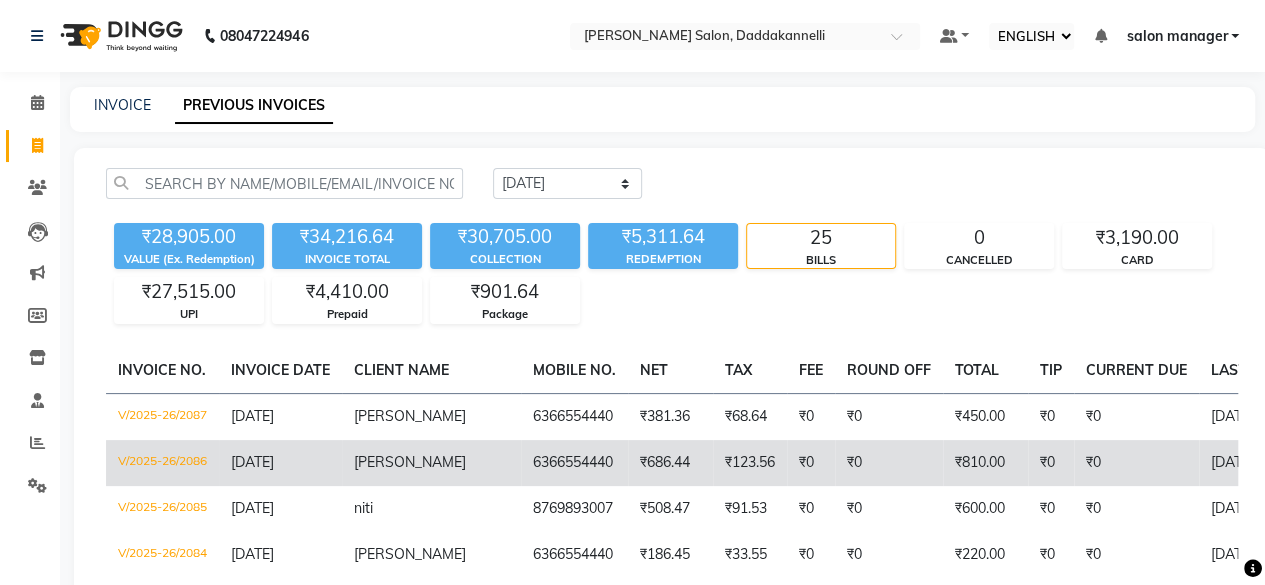 click on "₹810.00" 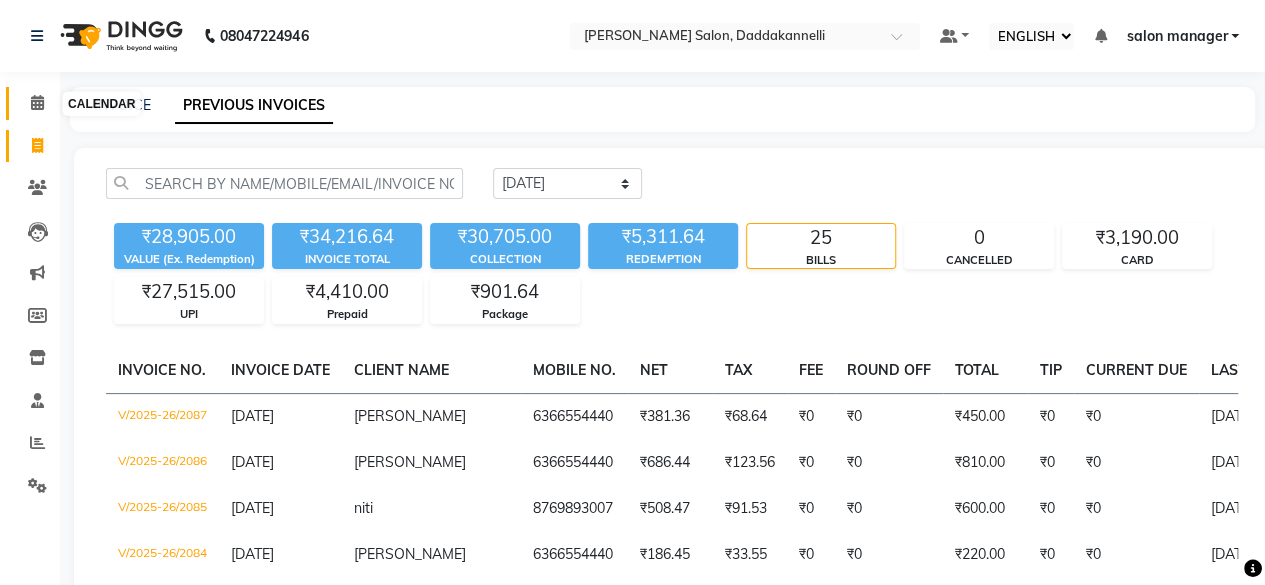 click 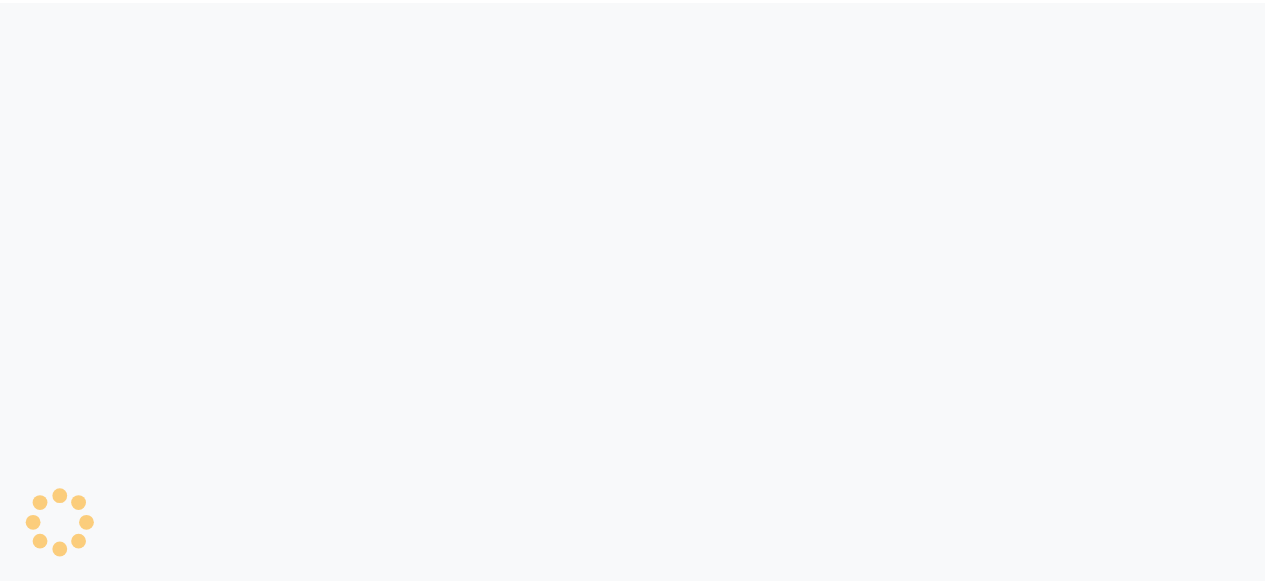 scroll, scrollTop: 0, scrollLeft: 0, axis: both 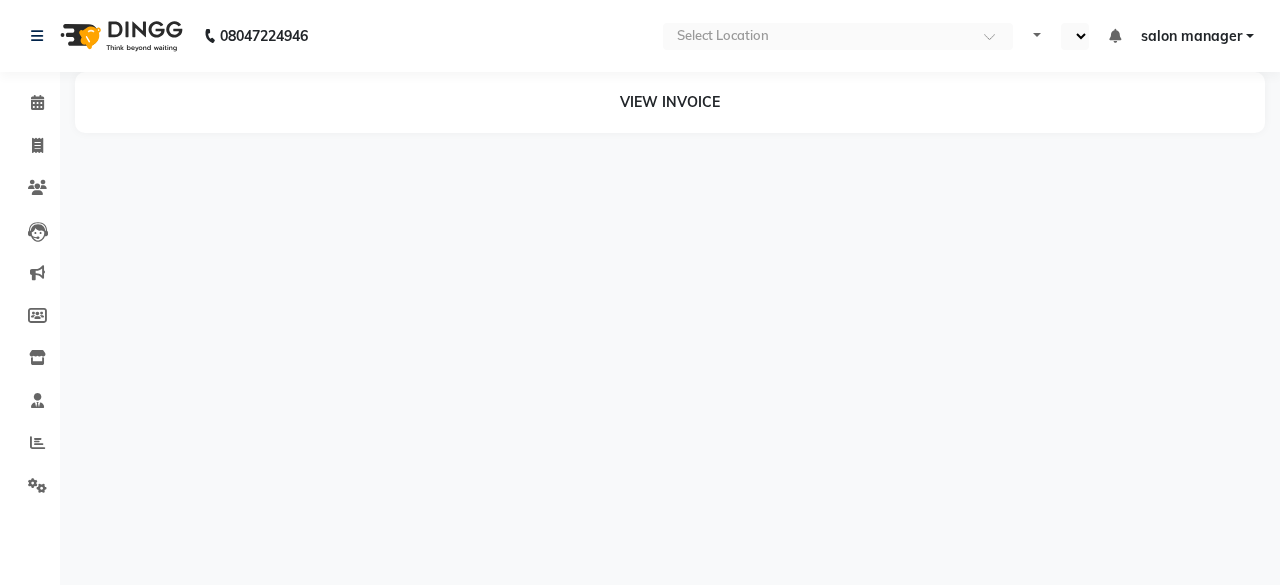 select on "ec" 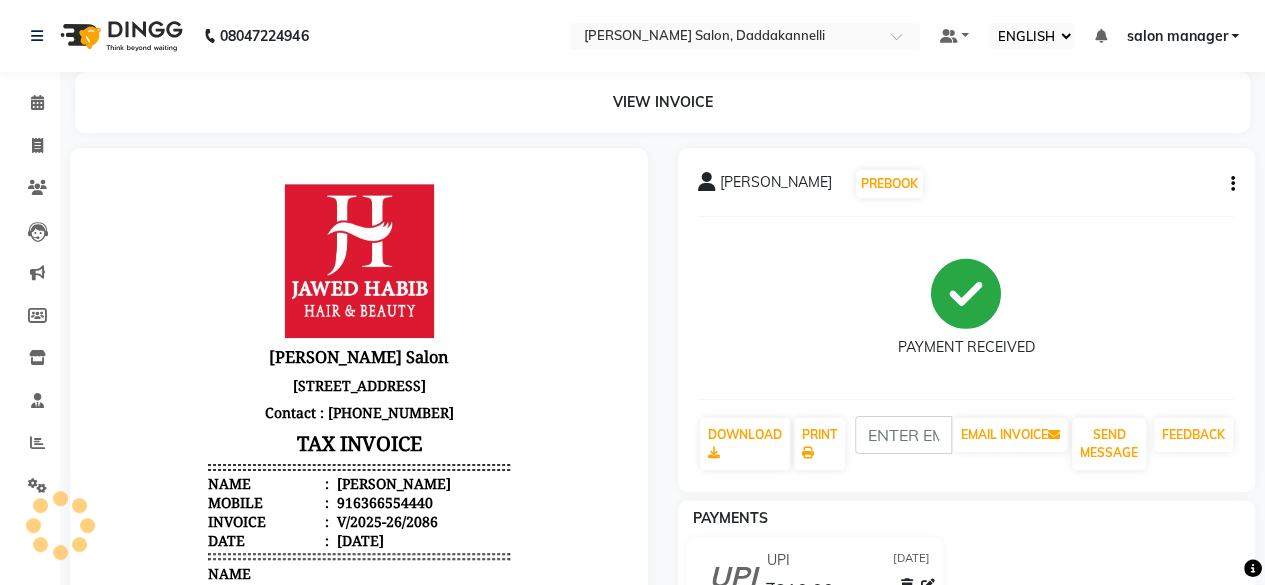scroll, scrollTop: 0, scrollLeft: 0, axis: both 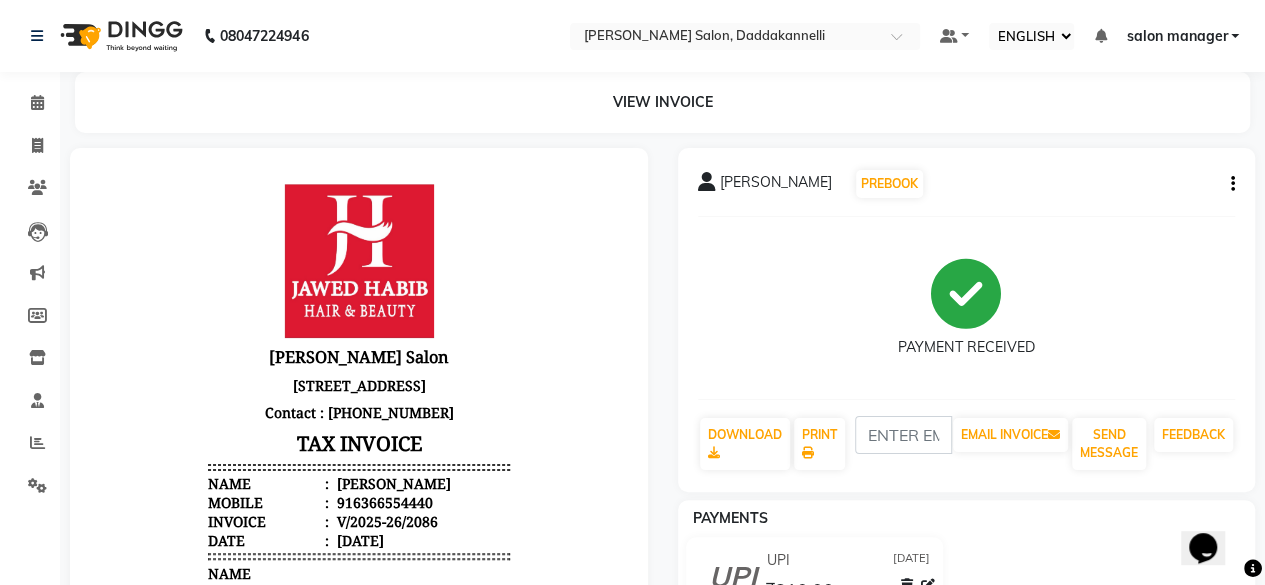 click 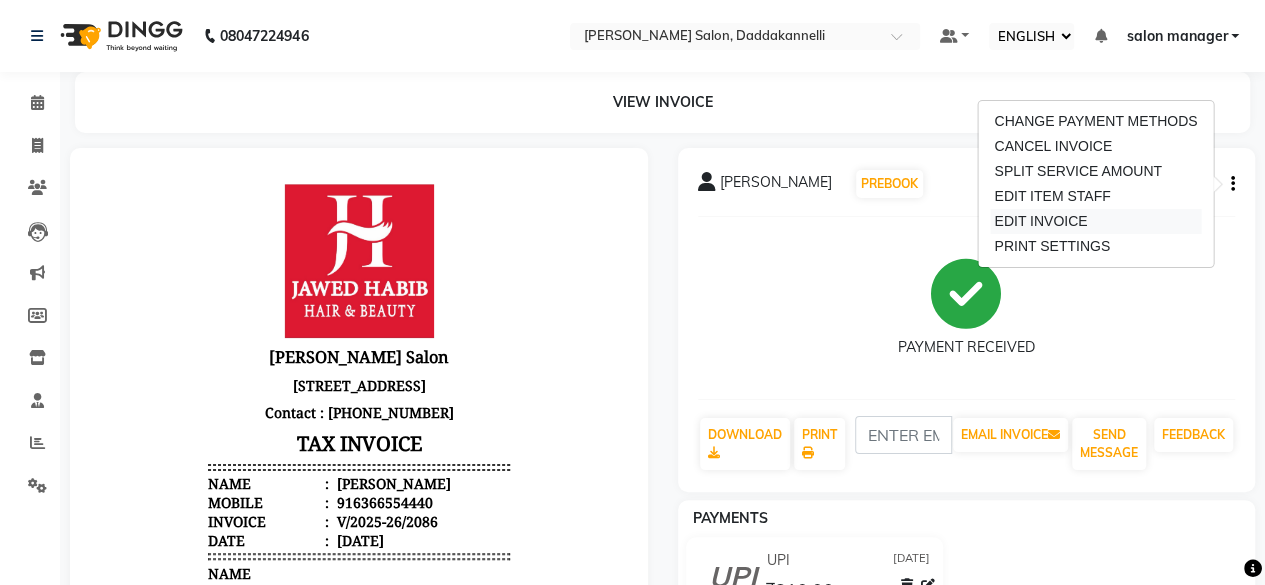 click on "EDIT INVOICE" at bounding box center [1095, 221] 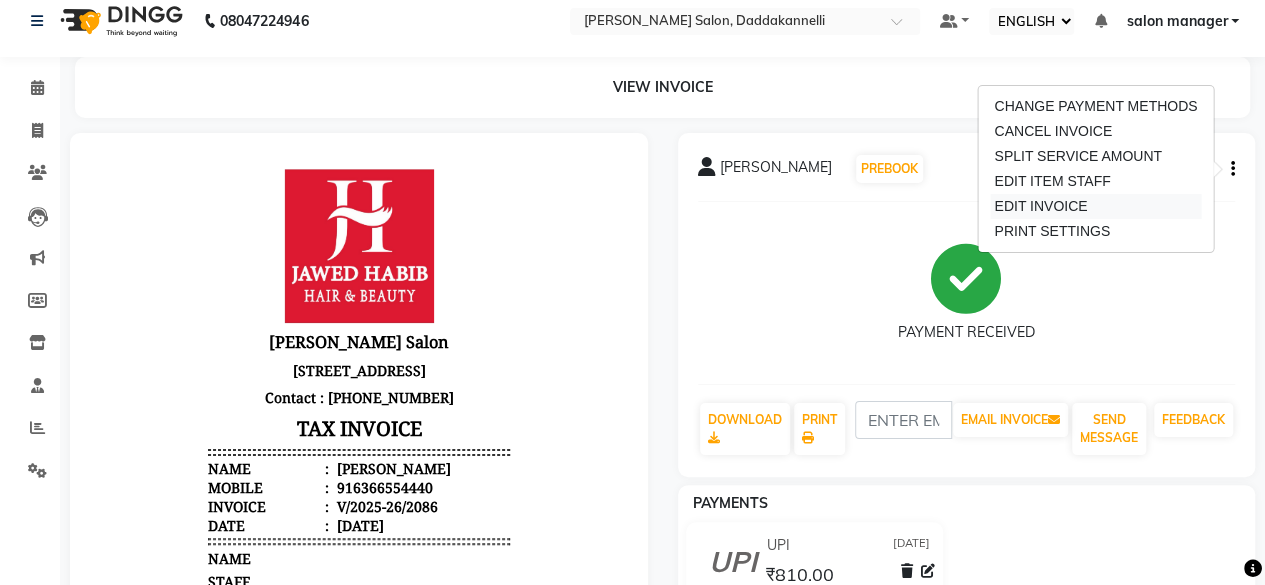 select on "service" 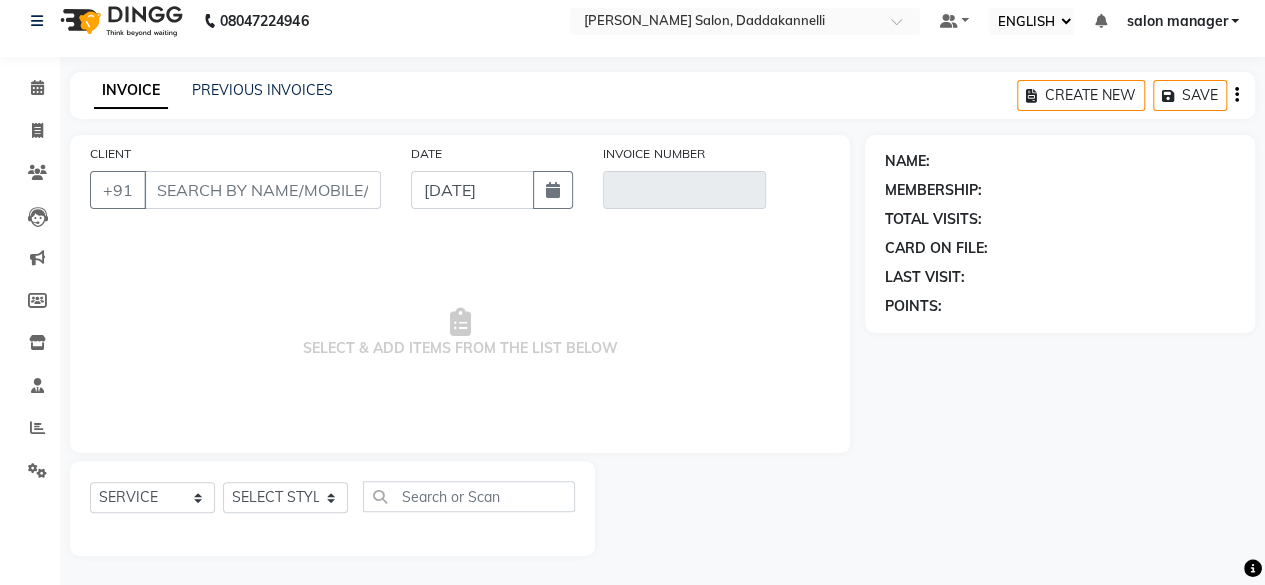 type on "6366554440" 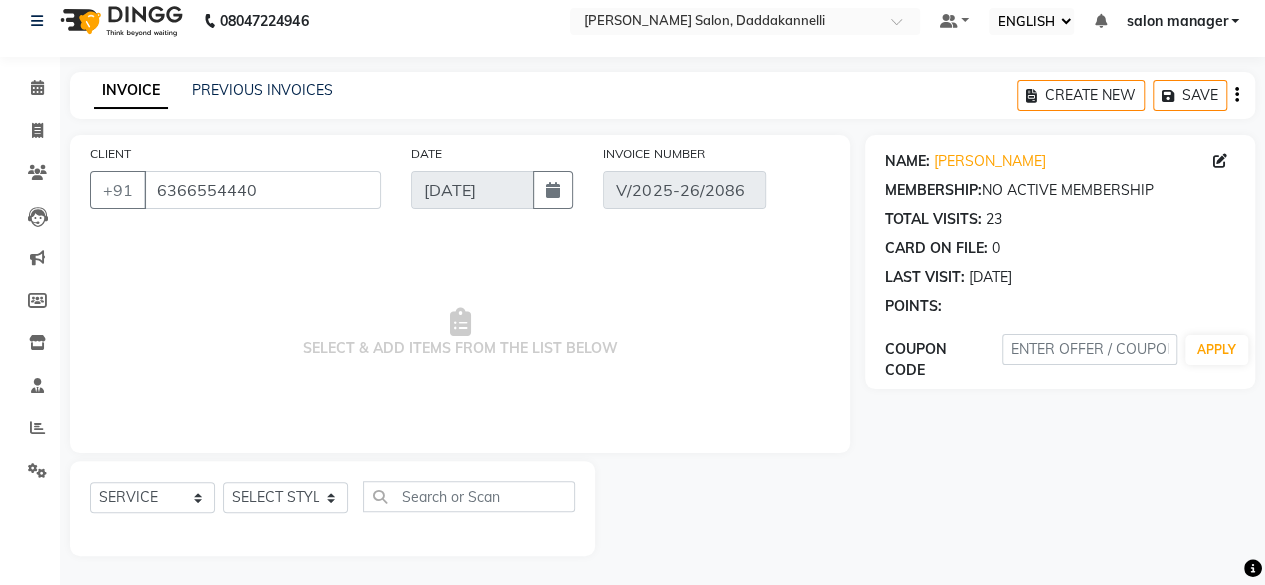 select on "select" 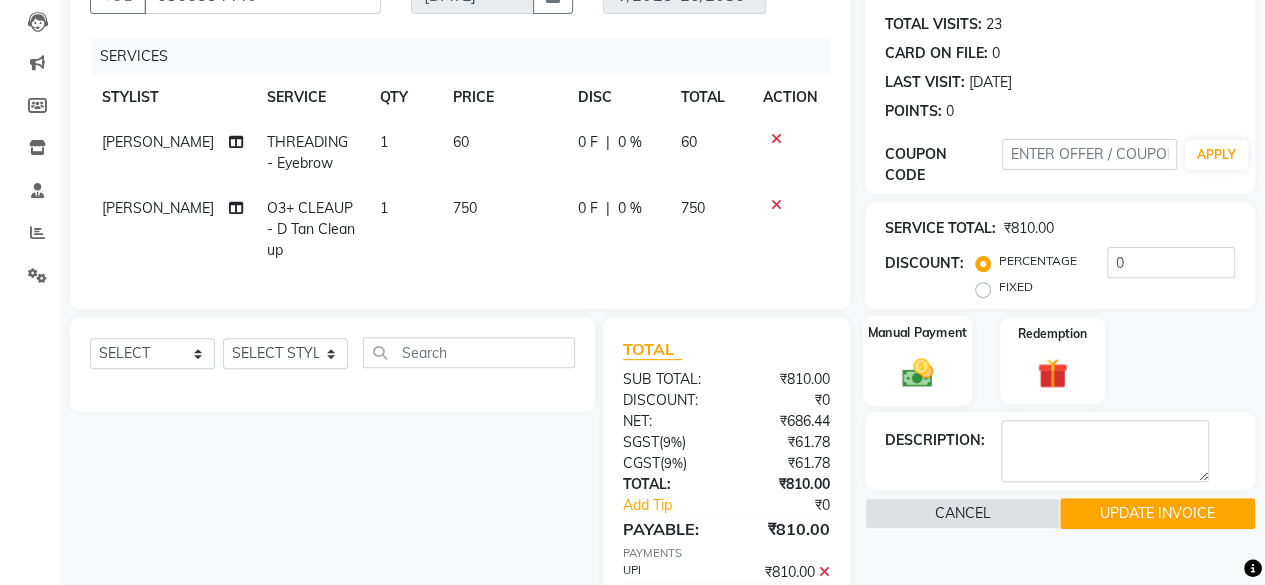 scroll, scrollTop: 215, scrollLeft: 0, axis: vertical 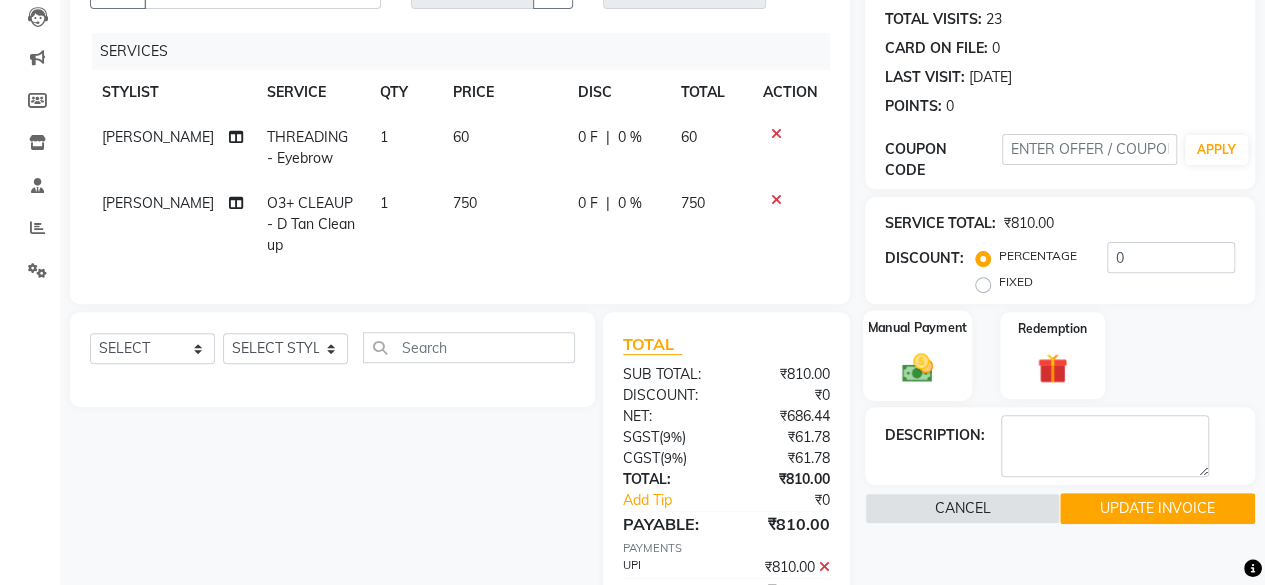 click 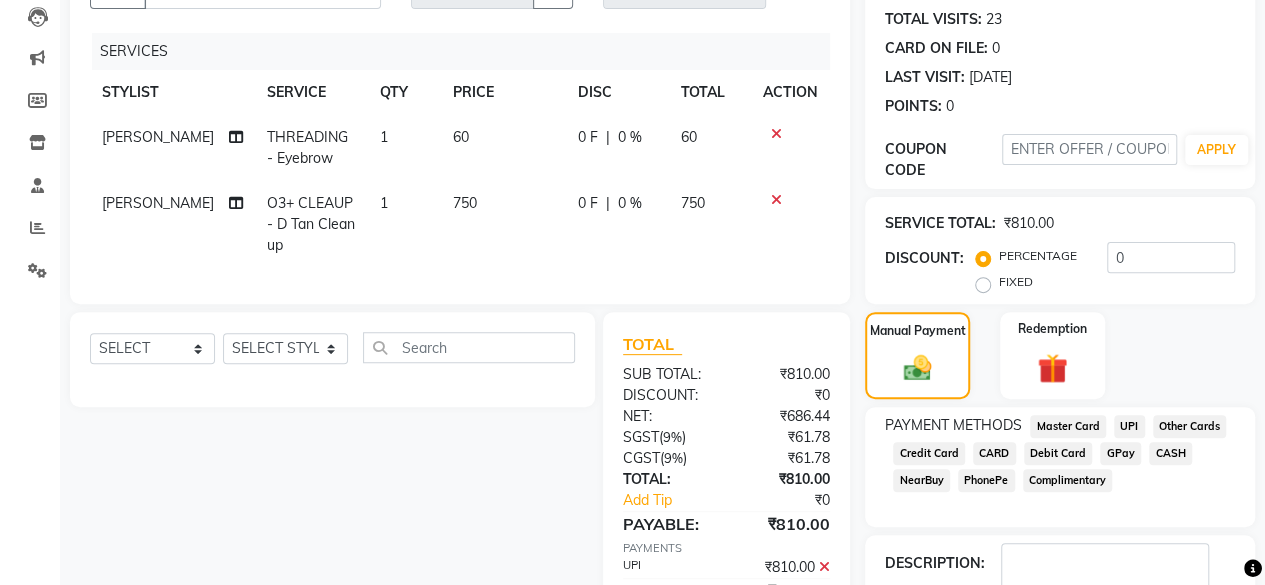 click on "CARD" 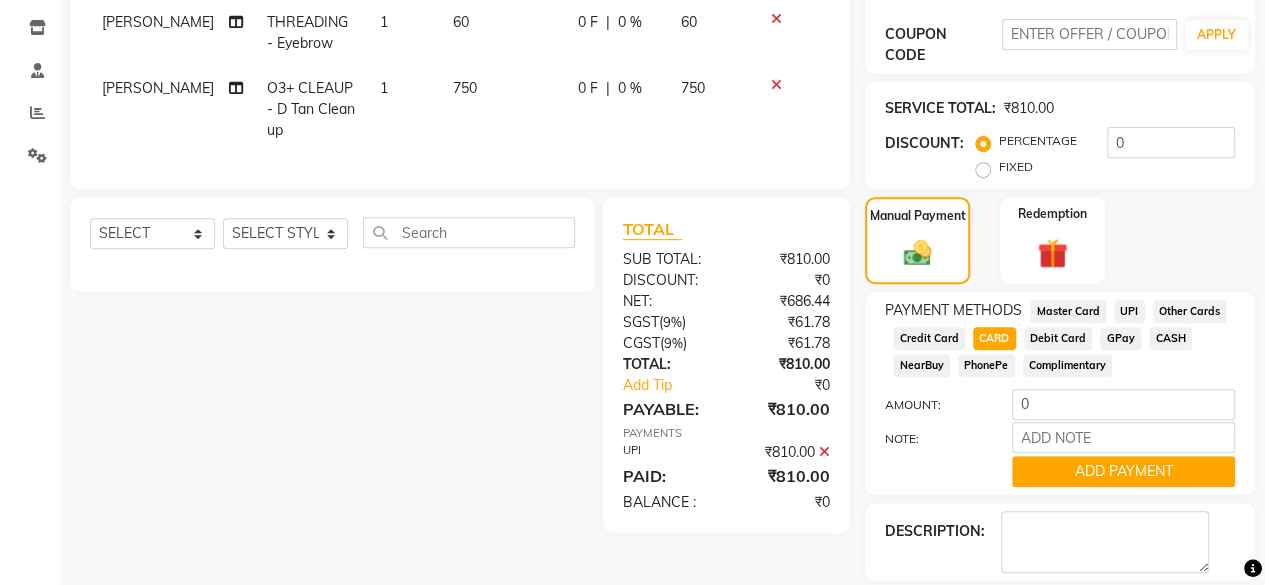scroll, scrollTop: 392, scrollLeft: 0, axis: vertical 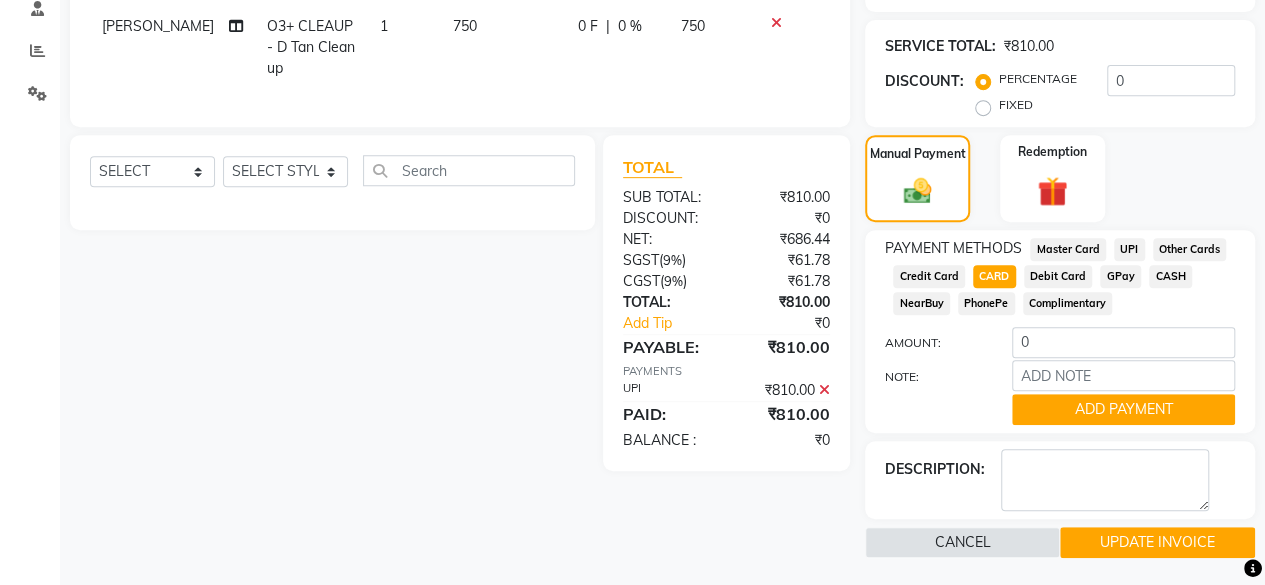 click on "CARD" 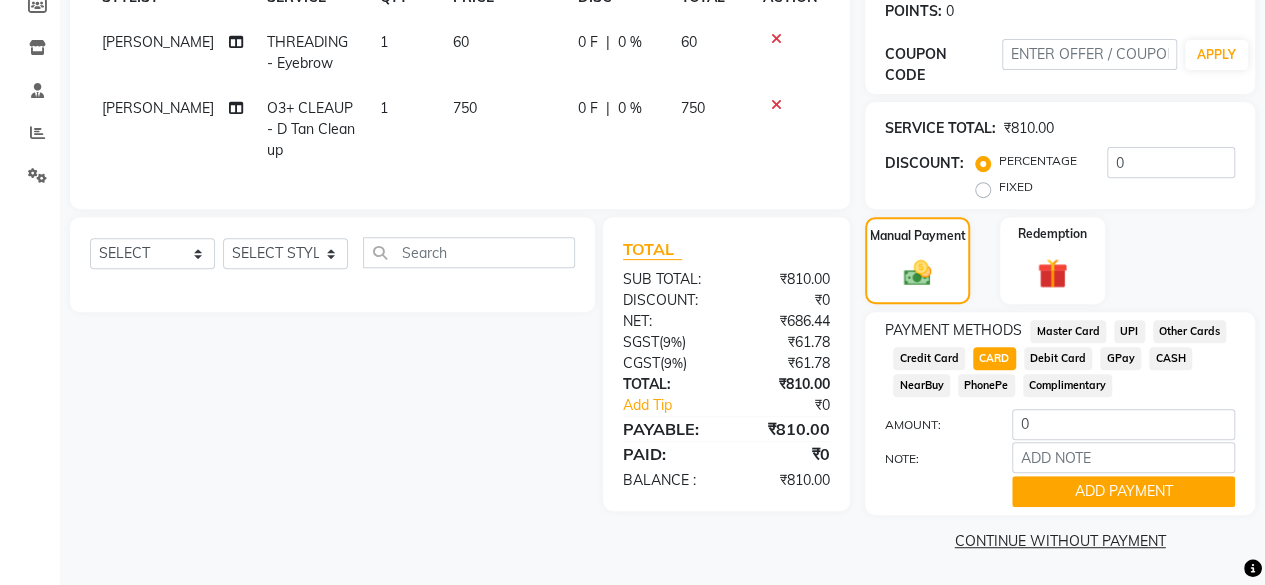 click on "CARD" 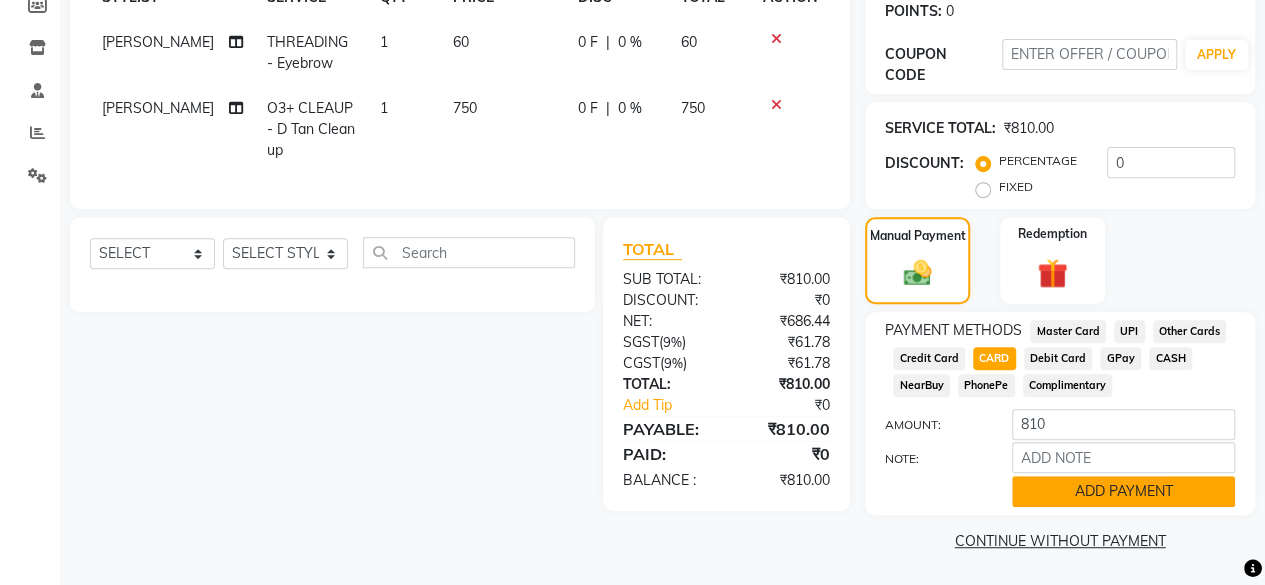click on "ADD PAYMENT" 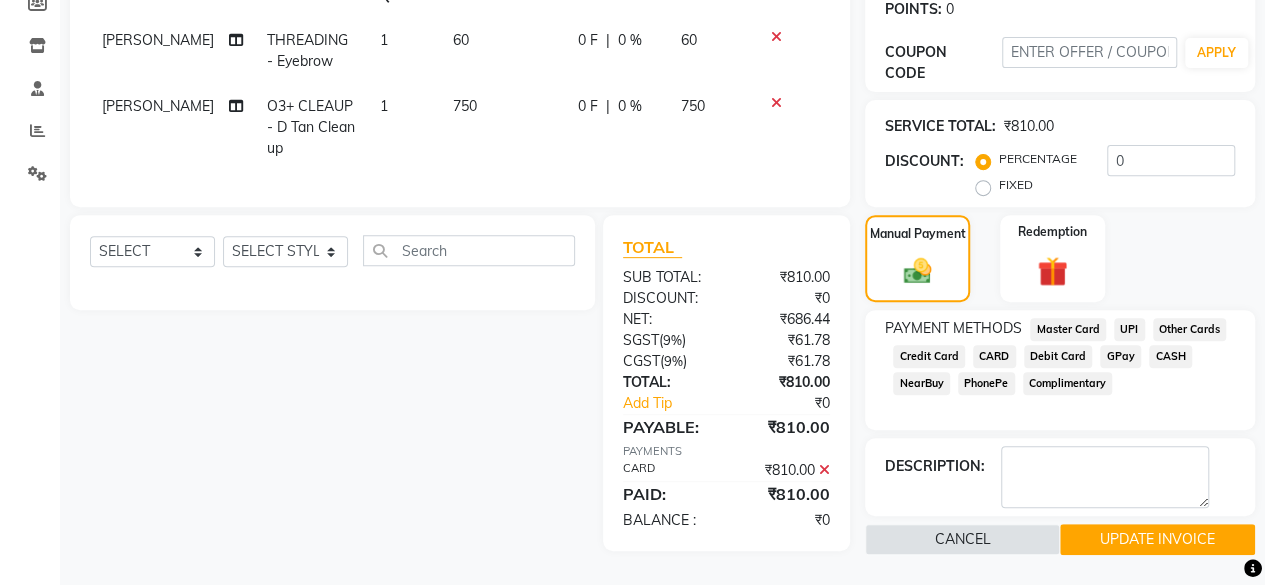 scroll, scrollTop: 321, scrollLeft: 0, axis: vertical 